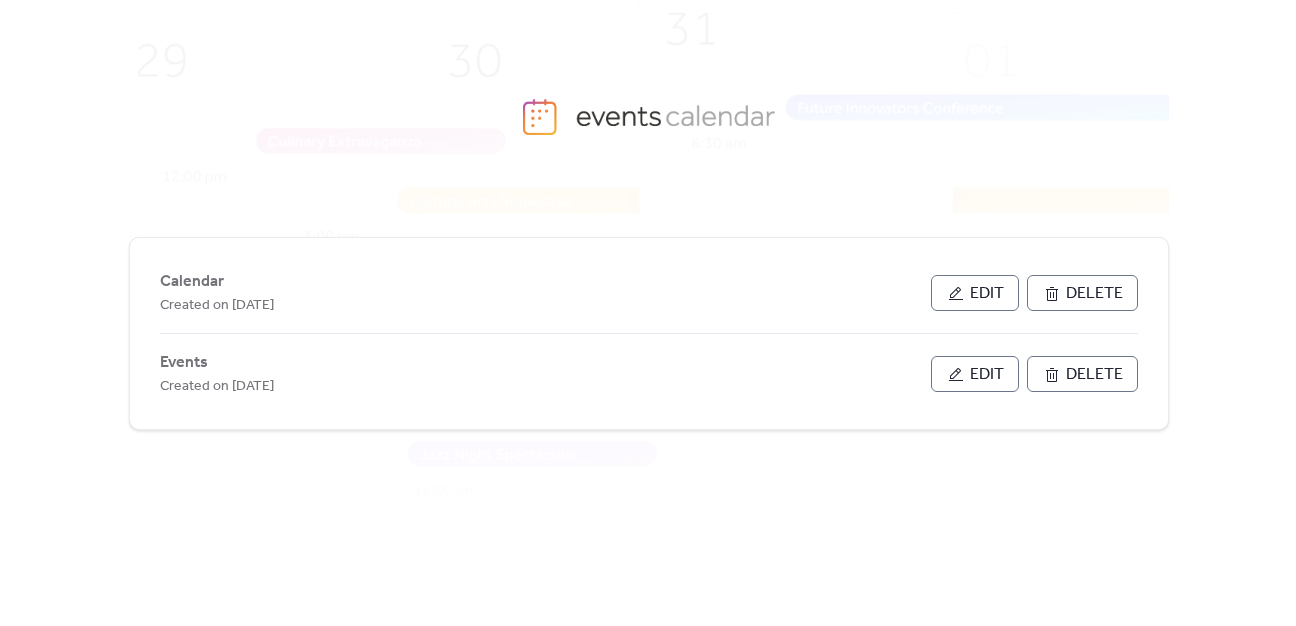 scroll, scrollTop: 0, scrollLeft: 0, axis: both 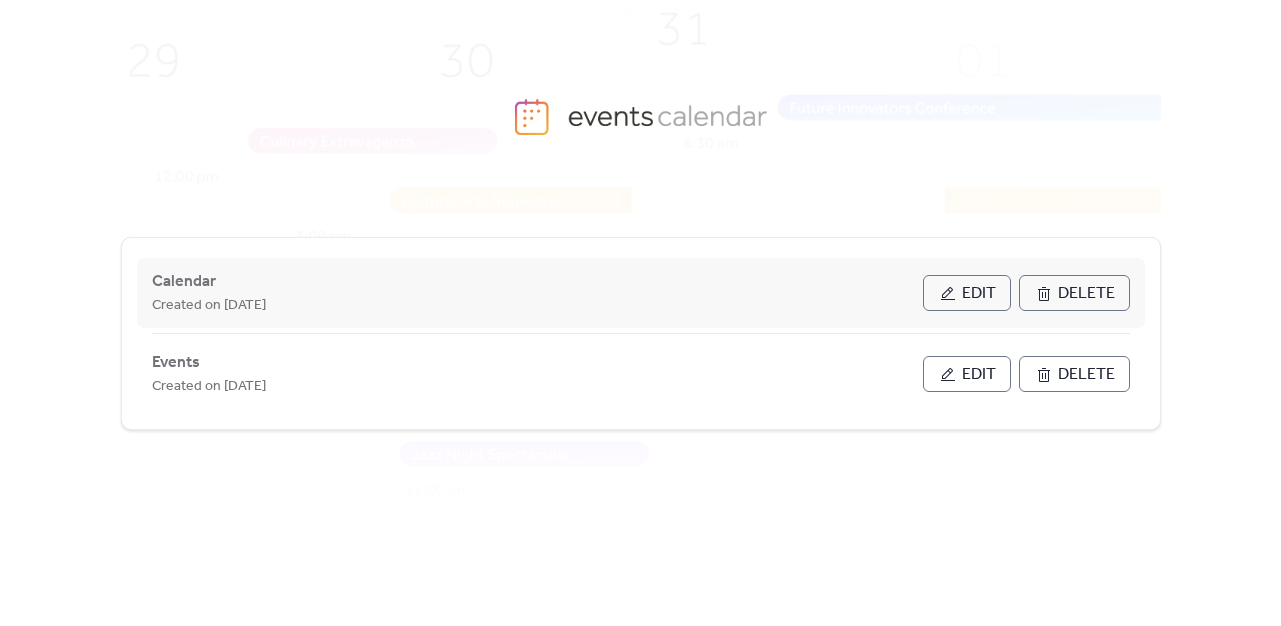 click on "Edit" at bounding box center [967, 293] 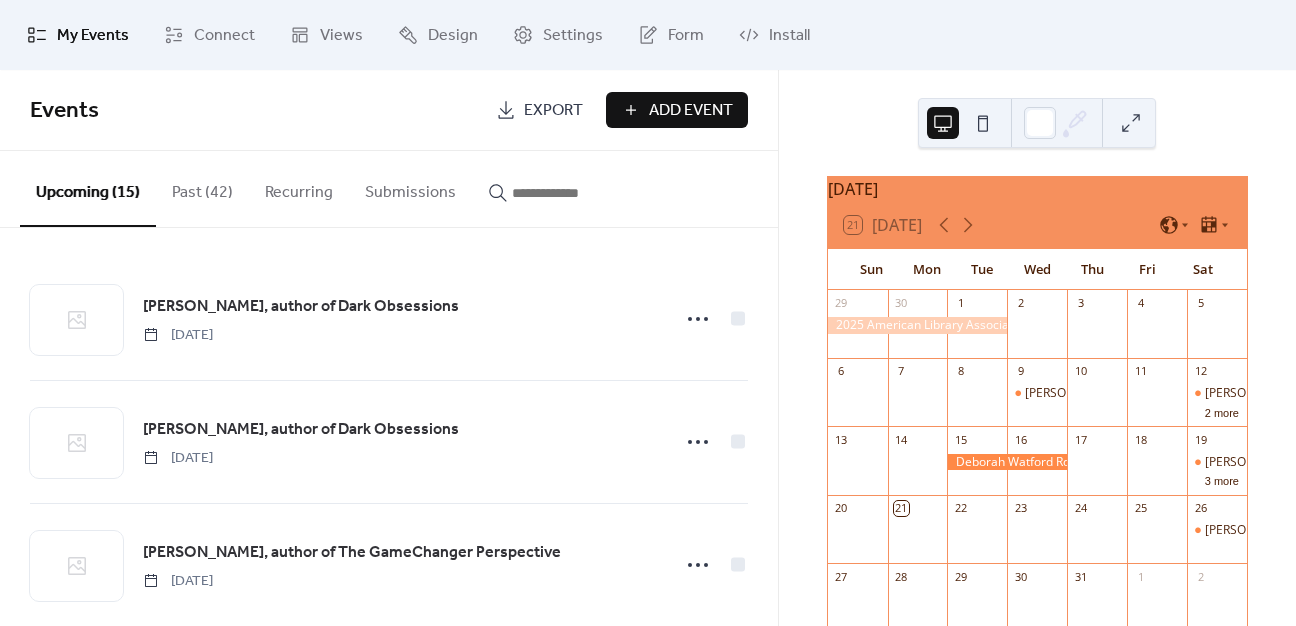 click on "Add Event" at bounding box center [677, 110] 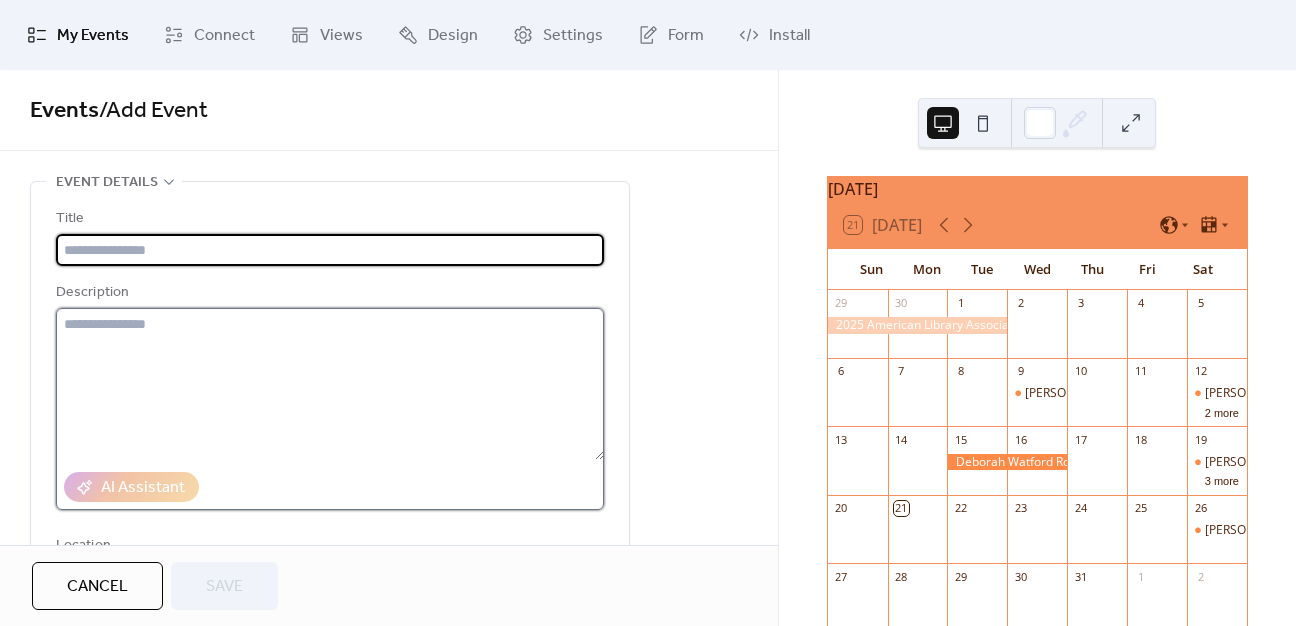 click at bounding box center (330, 384) 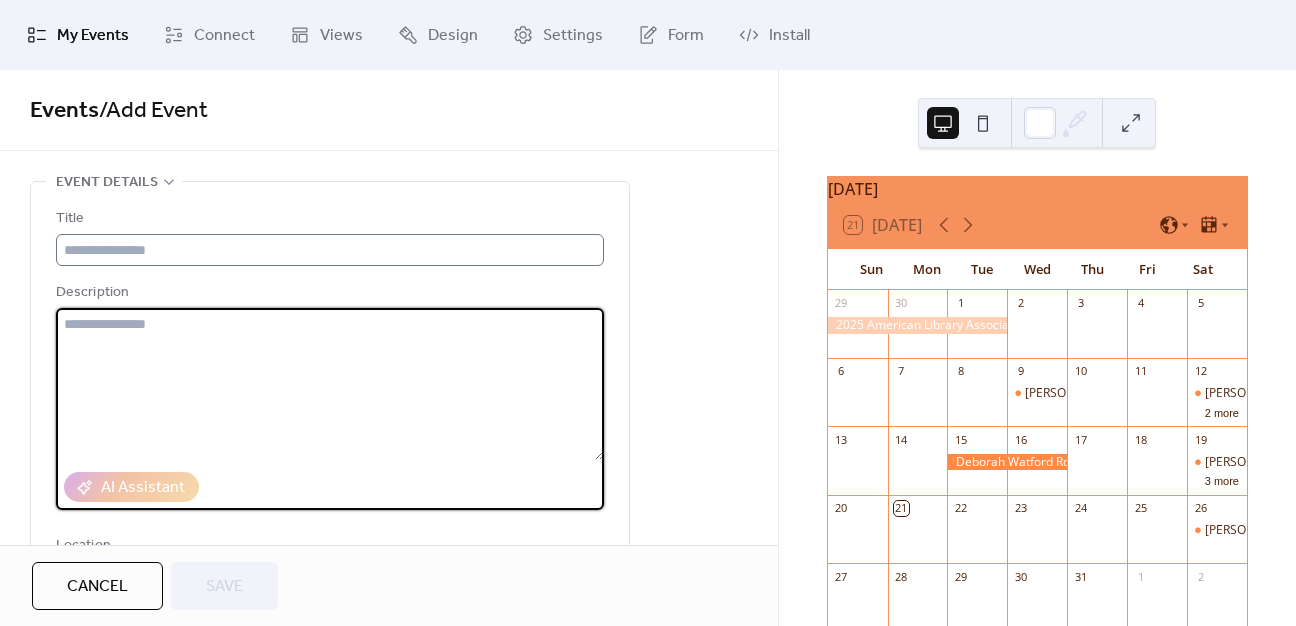 paste on "**********" 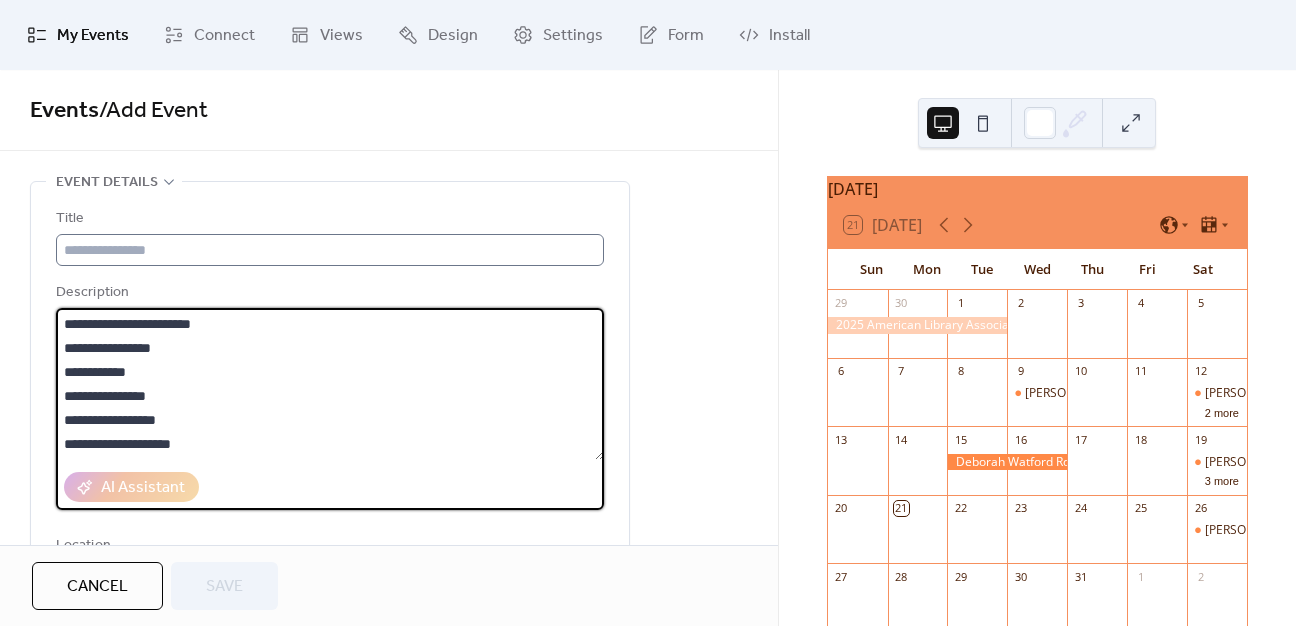 type on "**********" 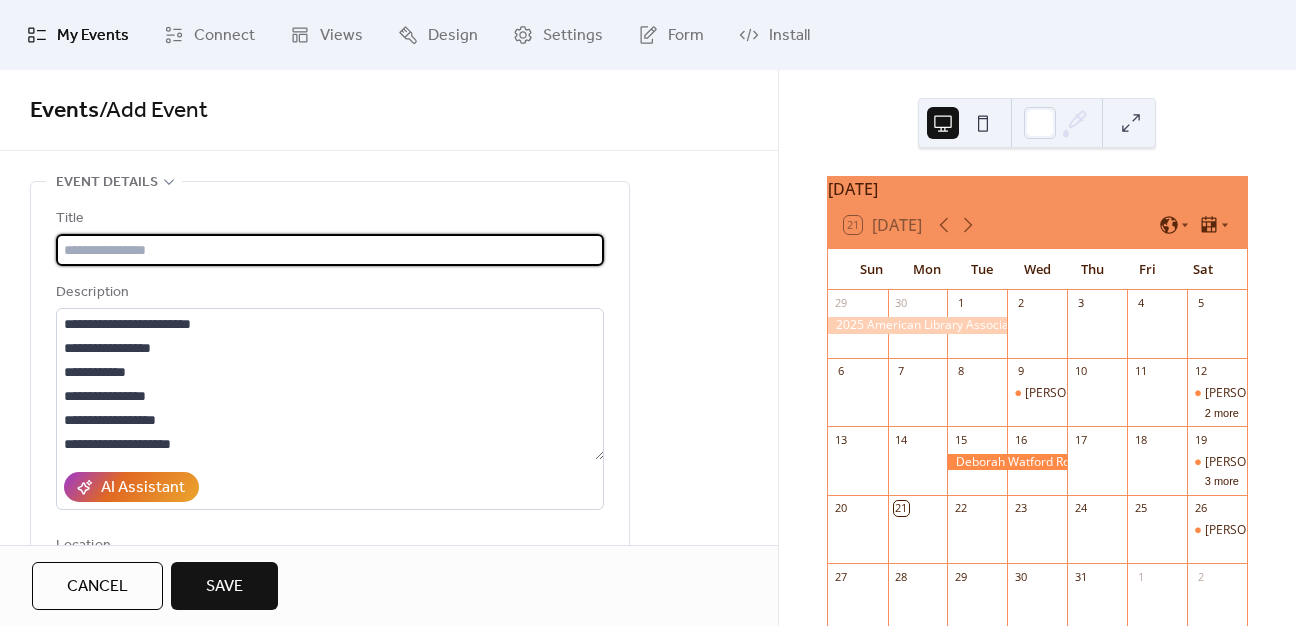 click at bounding box center (330, 250) 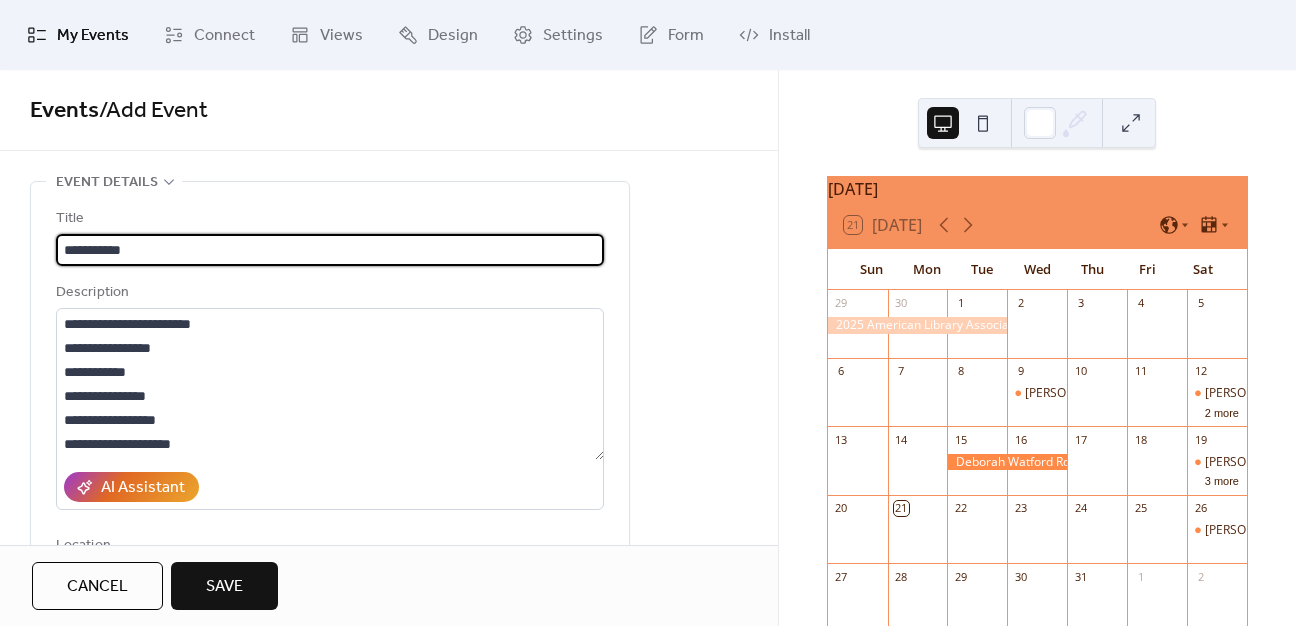 type on "**********" 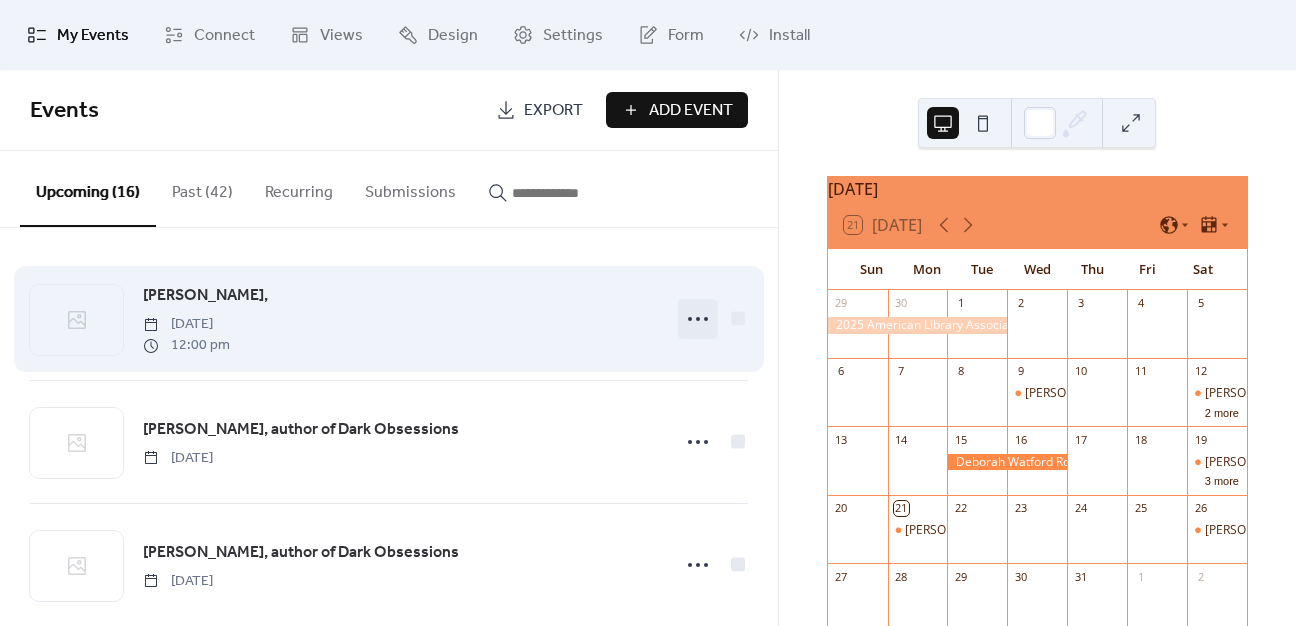 click 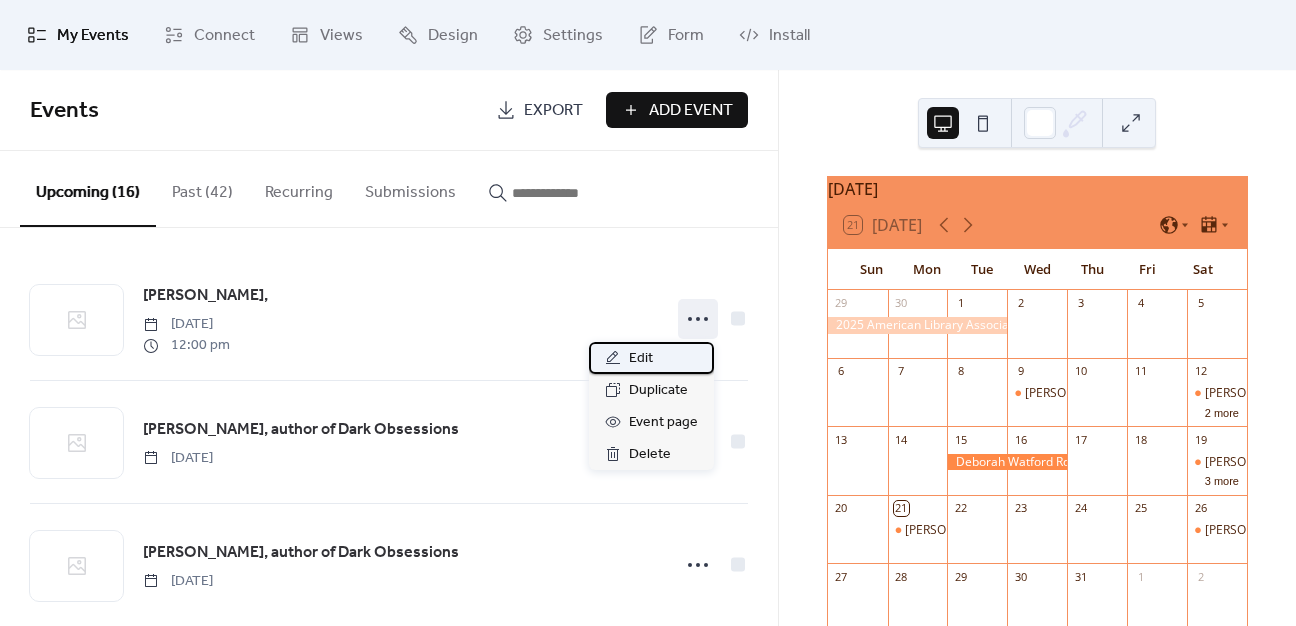 click on "Edit" at bounding box center [651, 358] 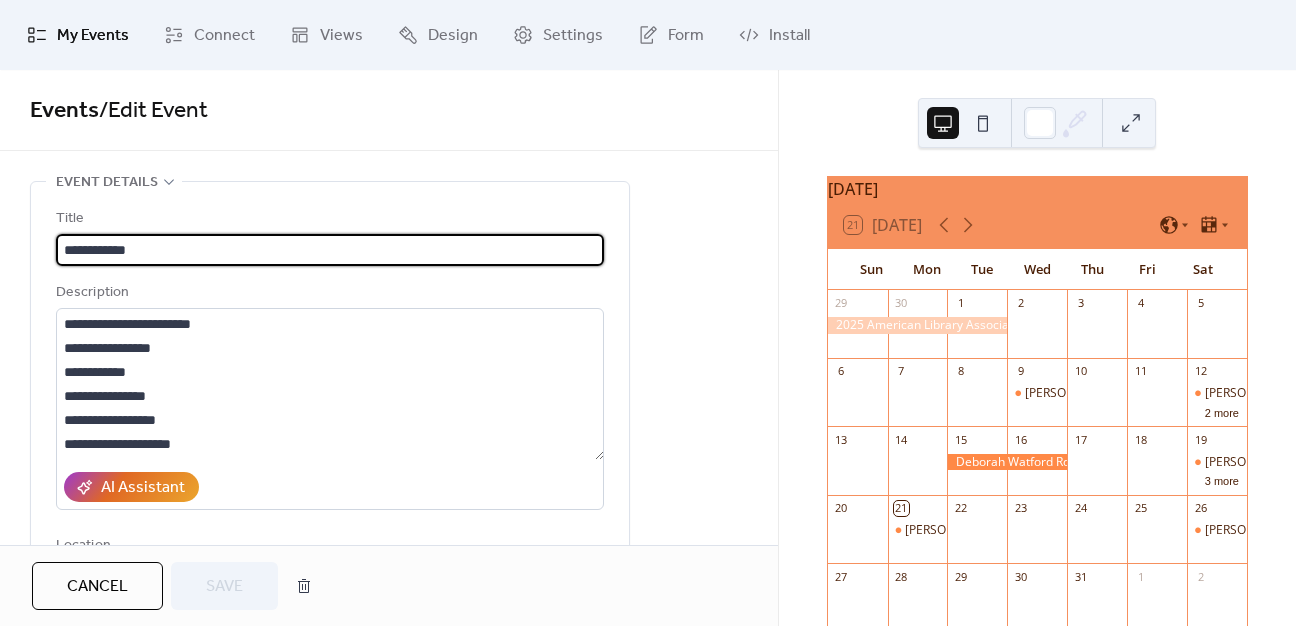 click on "**********" at bounding box center (330, 250) 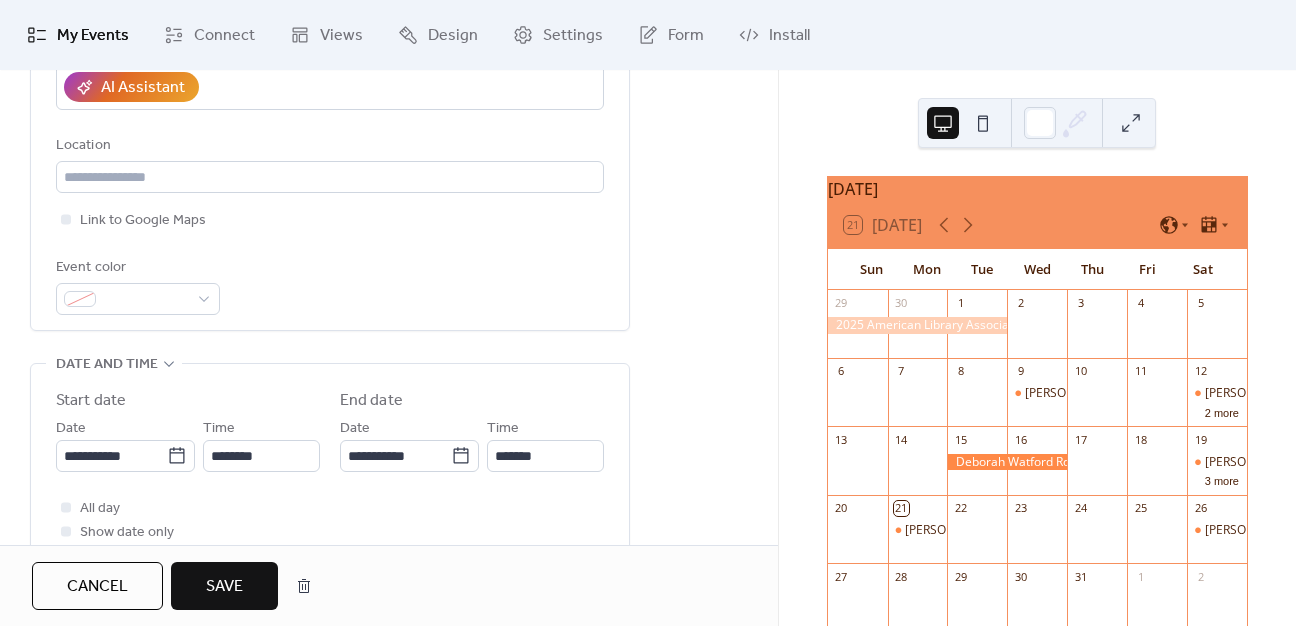 scroll, scrollTop: 600, scrollLeft: 0, axis: vertical 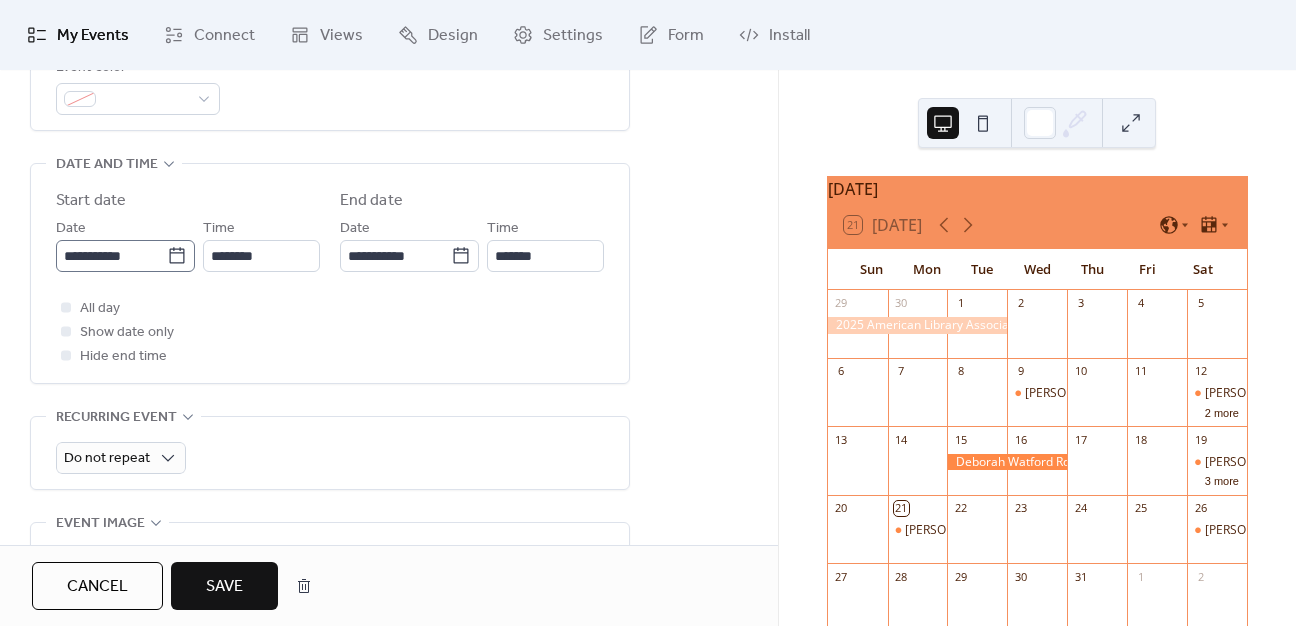 type on "**********" 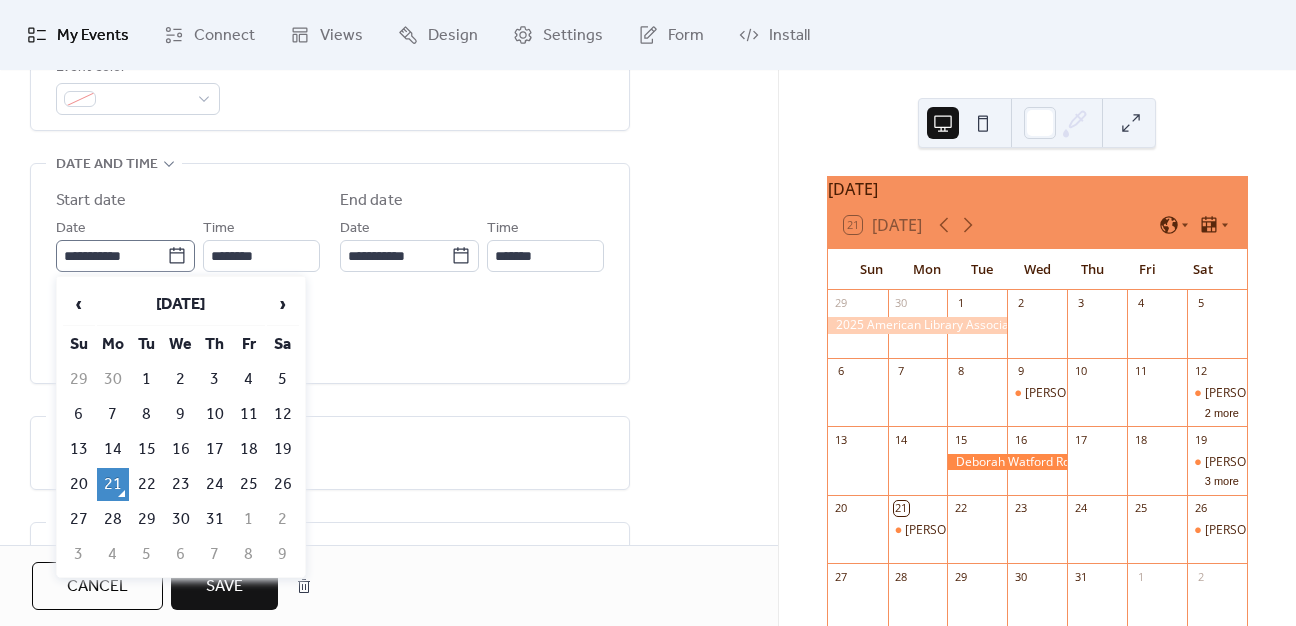 click on "**********" at bounding box center [125, 256] 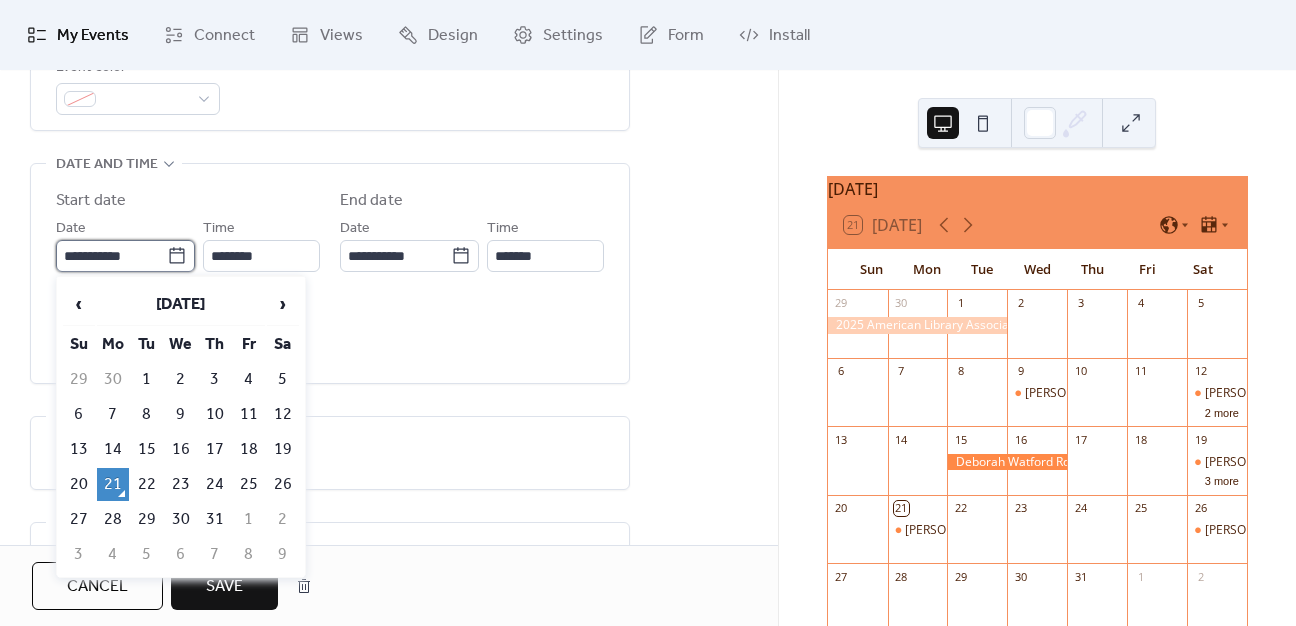 click on "**********" at bounding box center [111, 256] 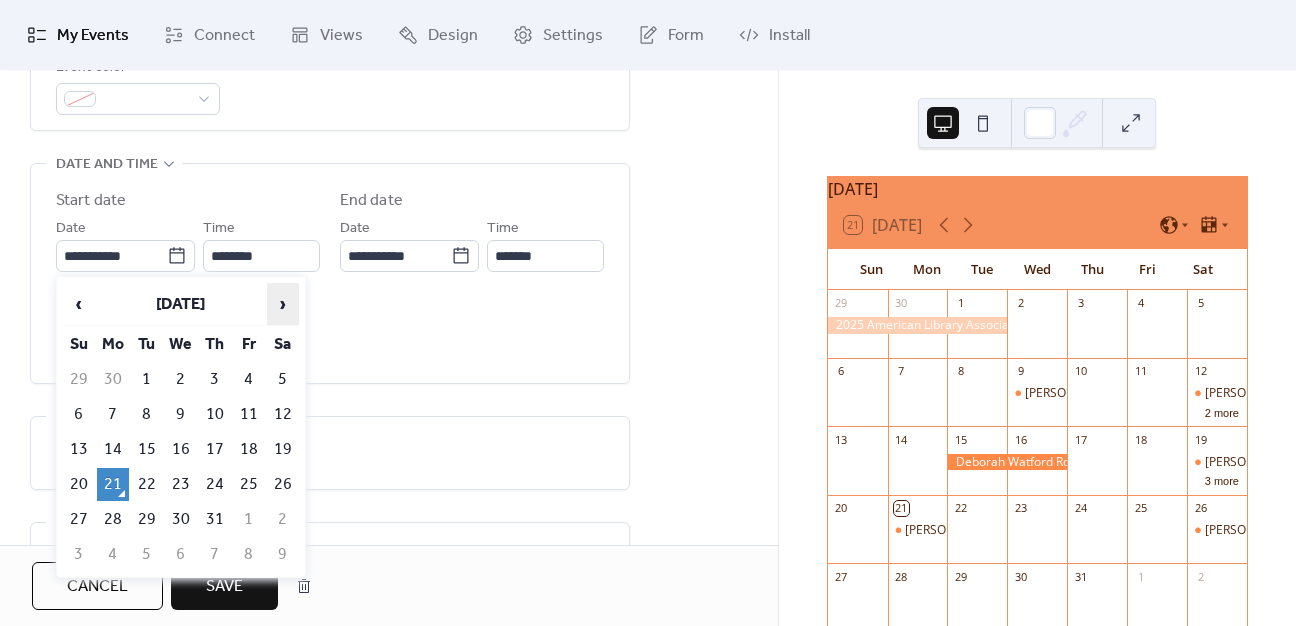 click on "›" at bounding box center [283, 304] 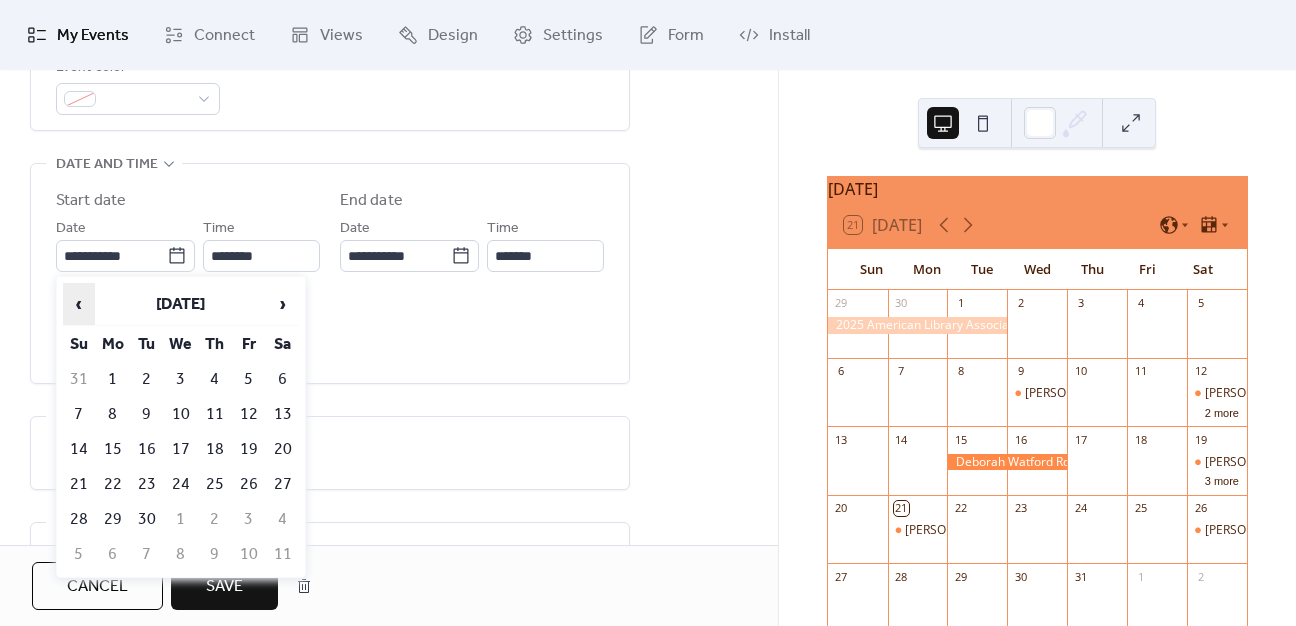 click on "‹" at bounding box center (79, 304) 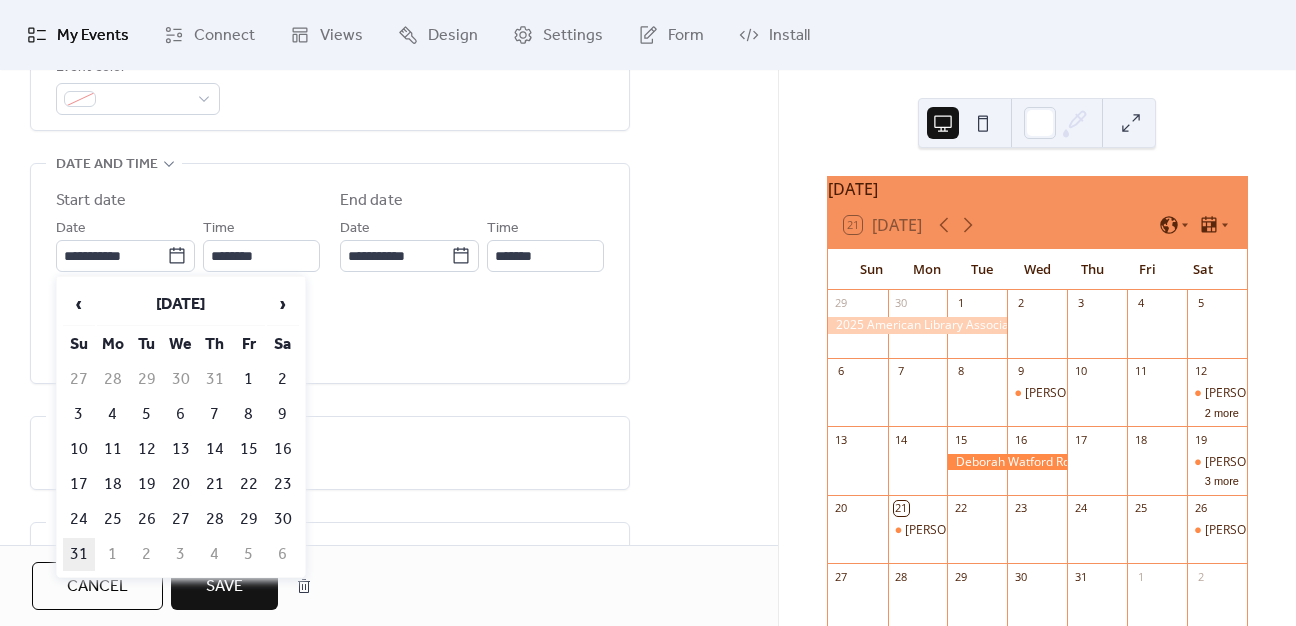 click on "31" at bounding box center (79, 554) 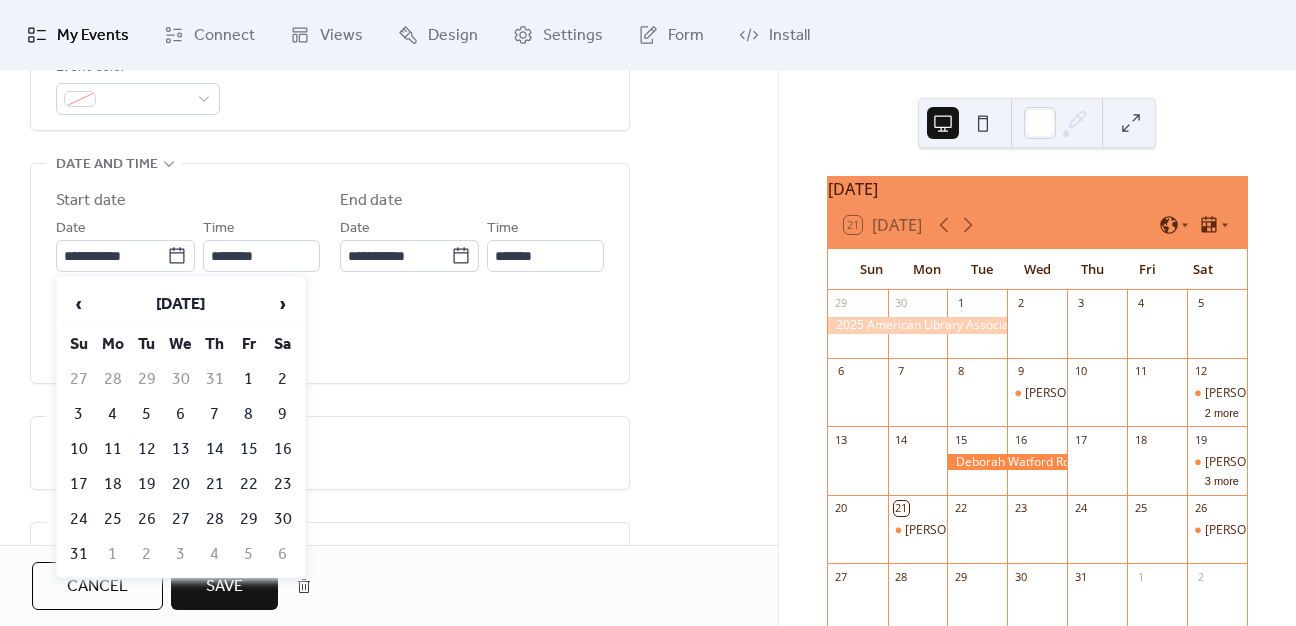 type on "**********" 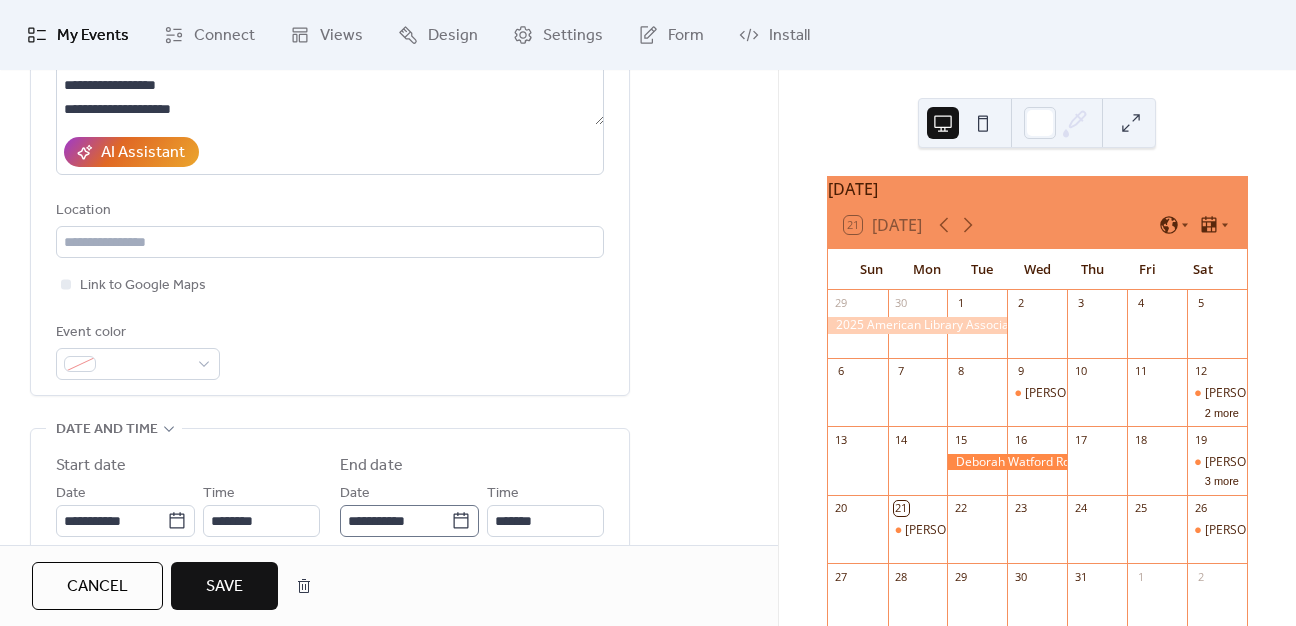 scroll, scrollTop: 500, scrollLeft: 0, axis: vertical 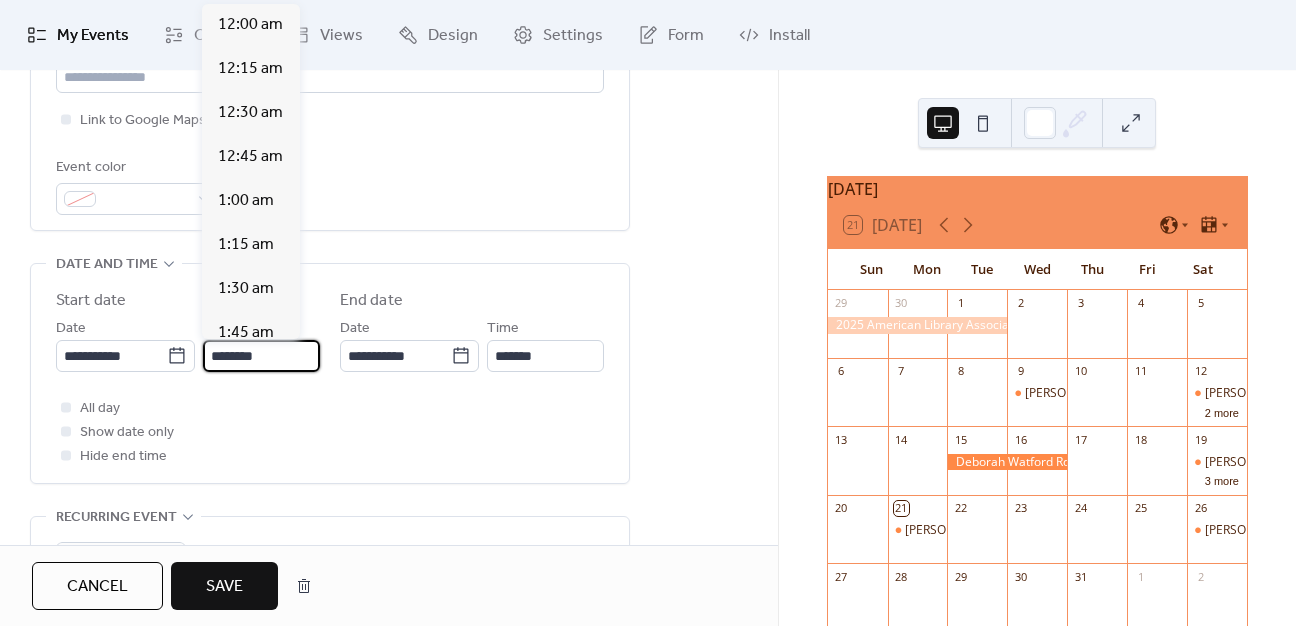 click on "********" at bounding box center (261, 356) 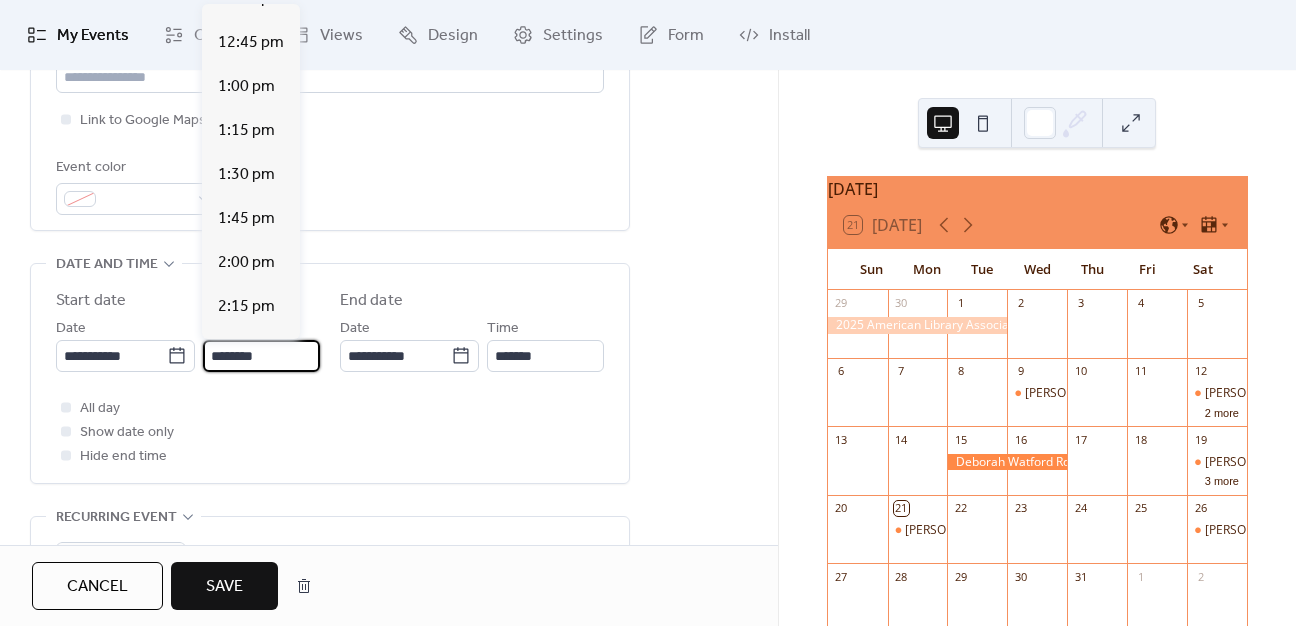 scroll, scrollTop: 2312, scrollLeft: 0, axis: vertical 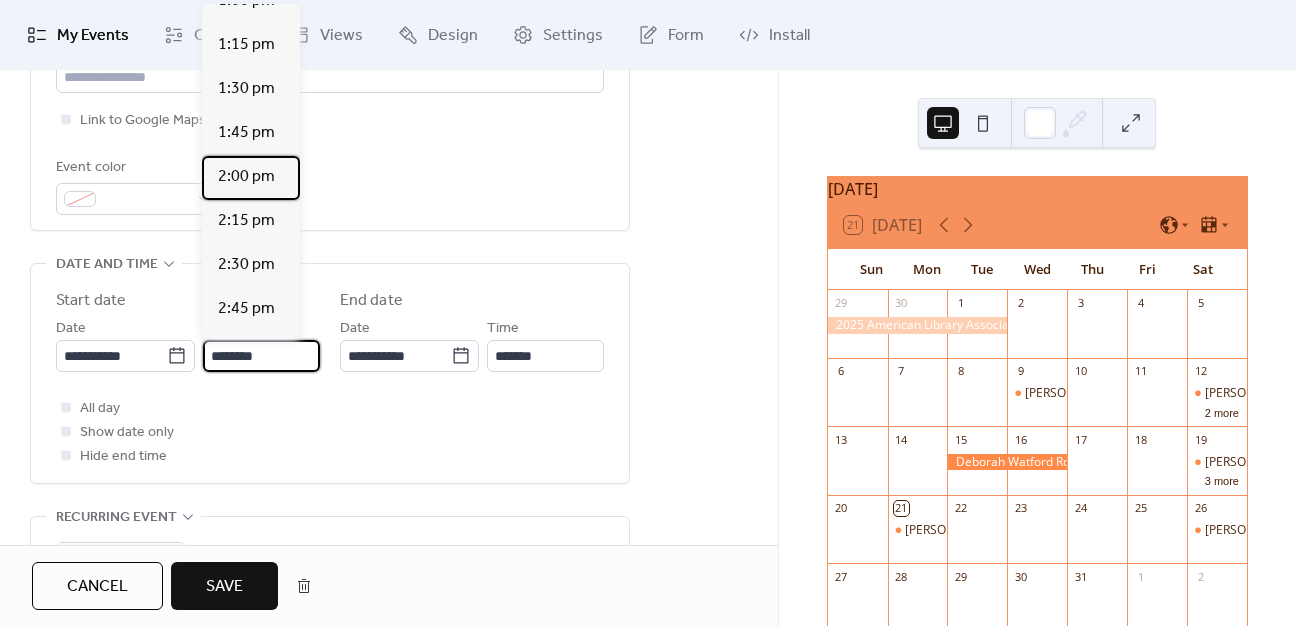click on "2:00 pm" at bounding box center (246, 177) 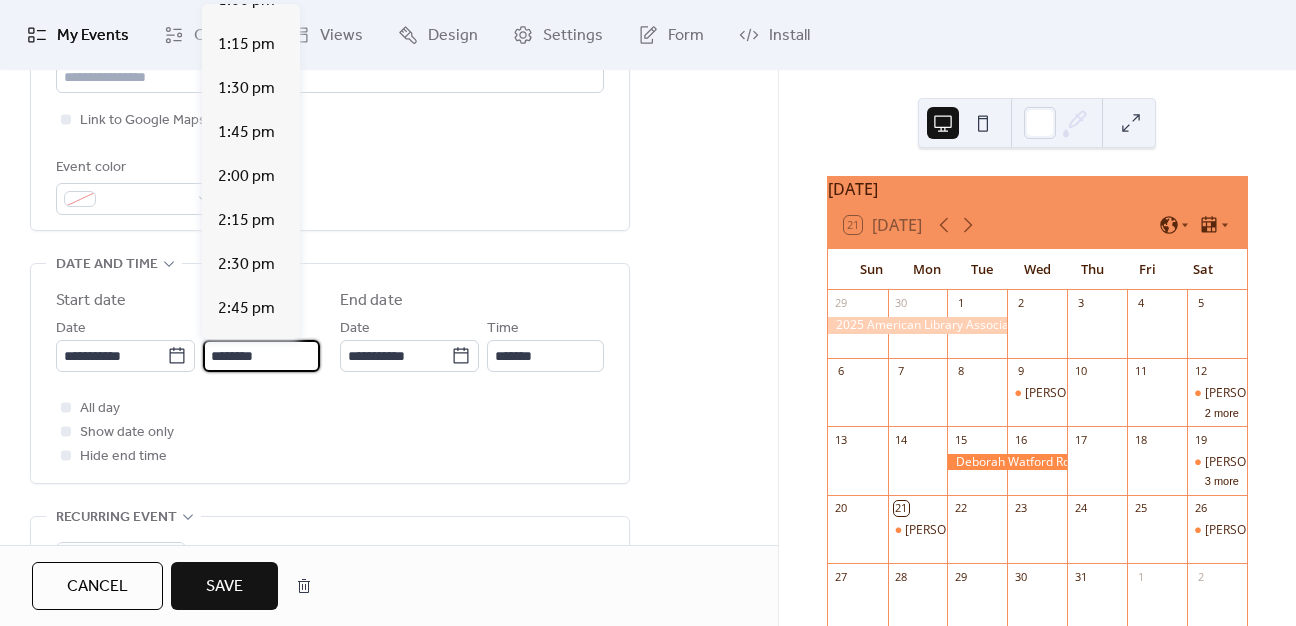 type on "*******" 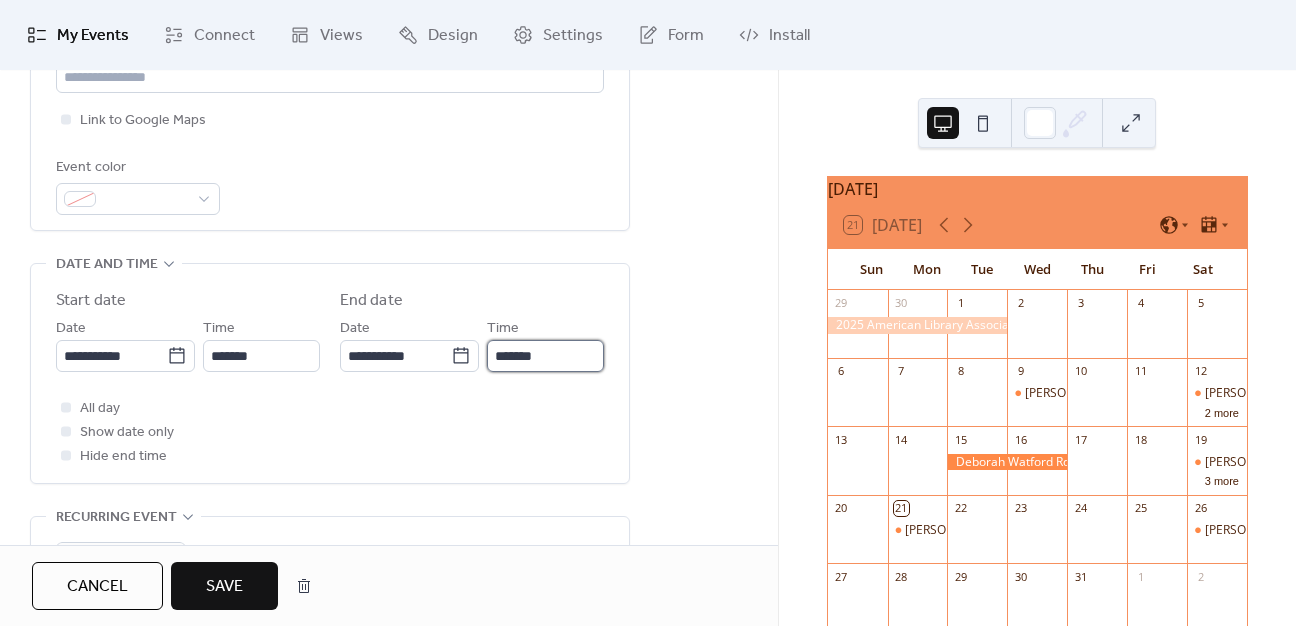 click on "*******" at bounding box center (545, 356) 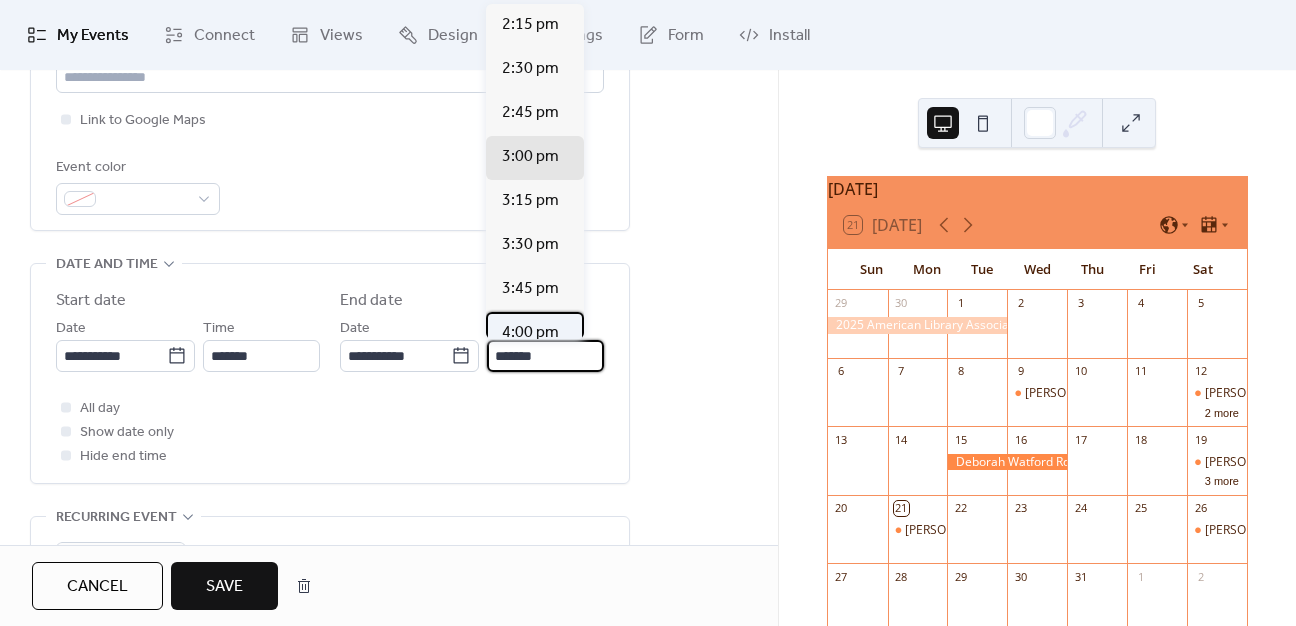 click on "4:00 pm" at bounding box center [530, 333] 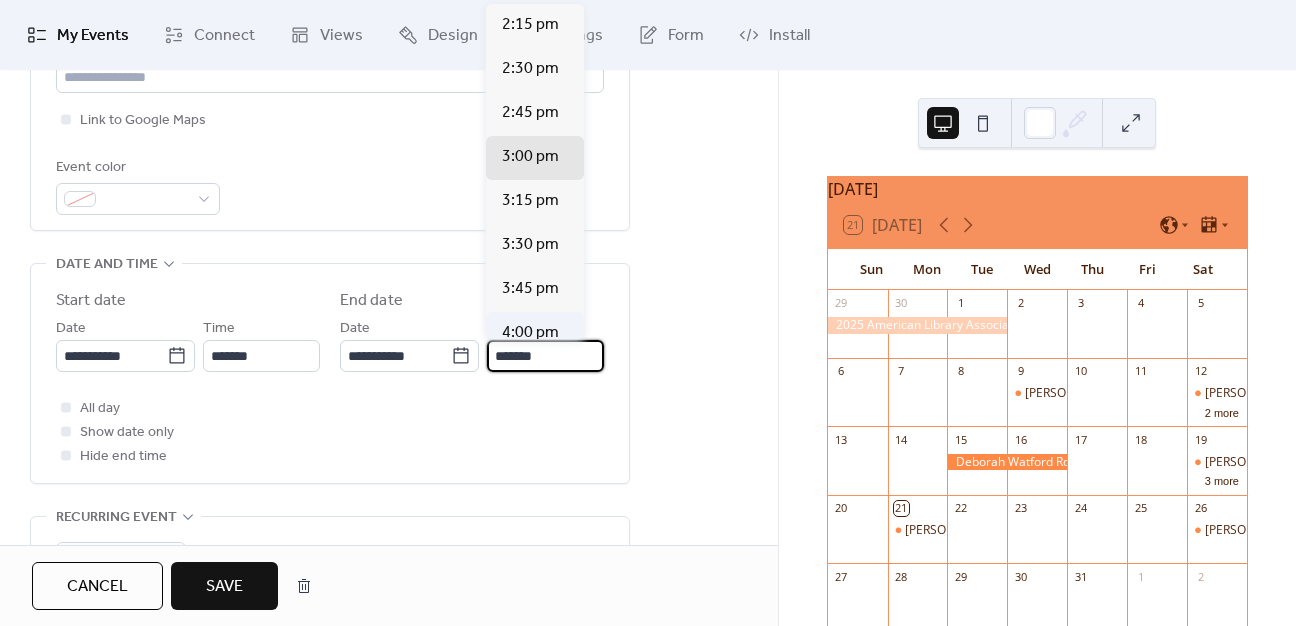 type on "*******" 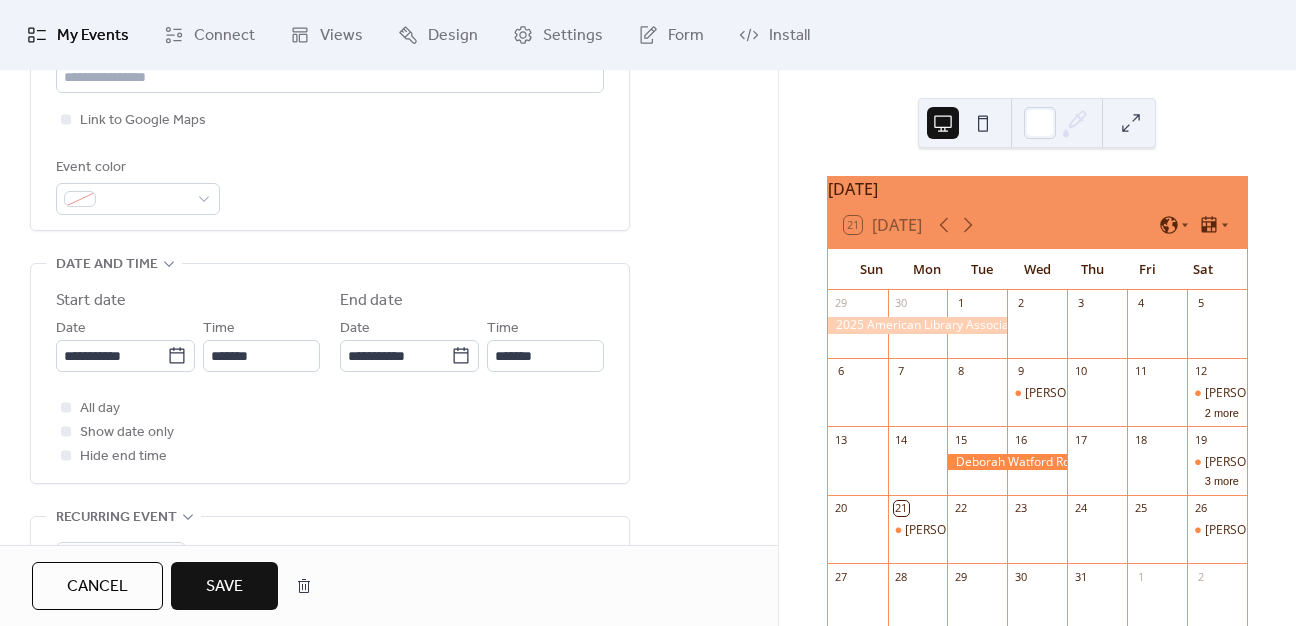 click on "End date" at bounding box center (472, 301) 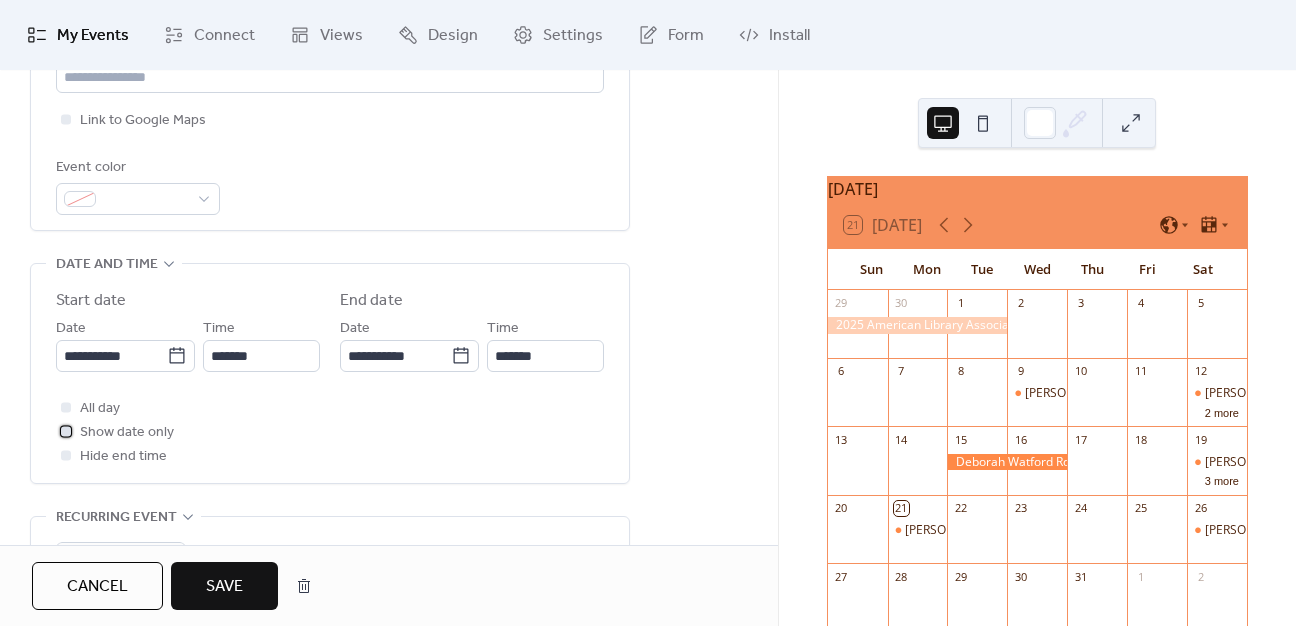 click at bounding box center (66, 431) 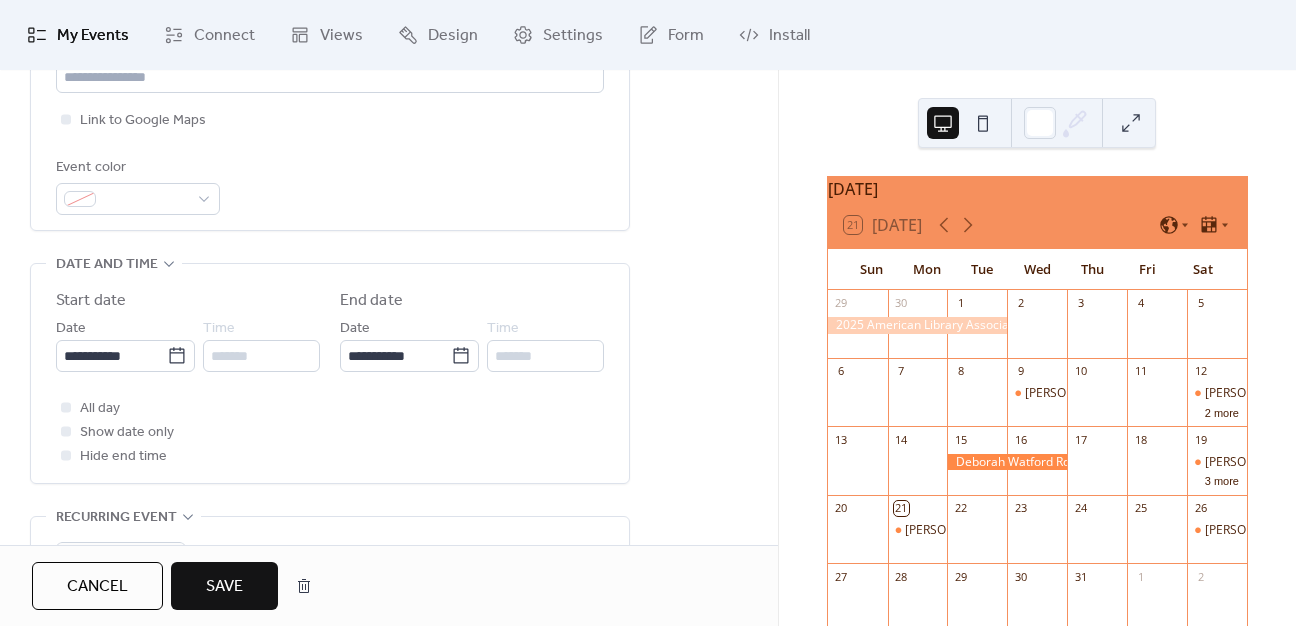 click on "Save" at bounding box center (224, 587) 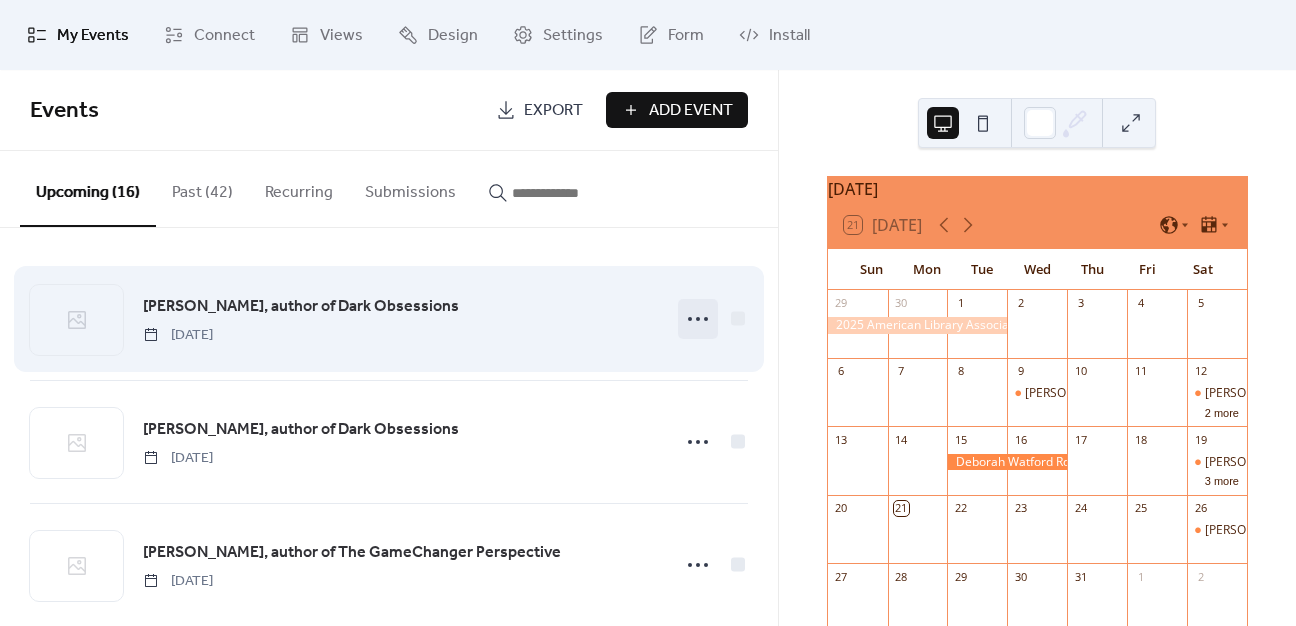 click 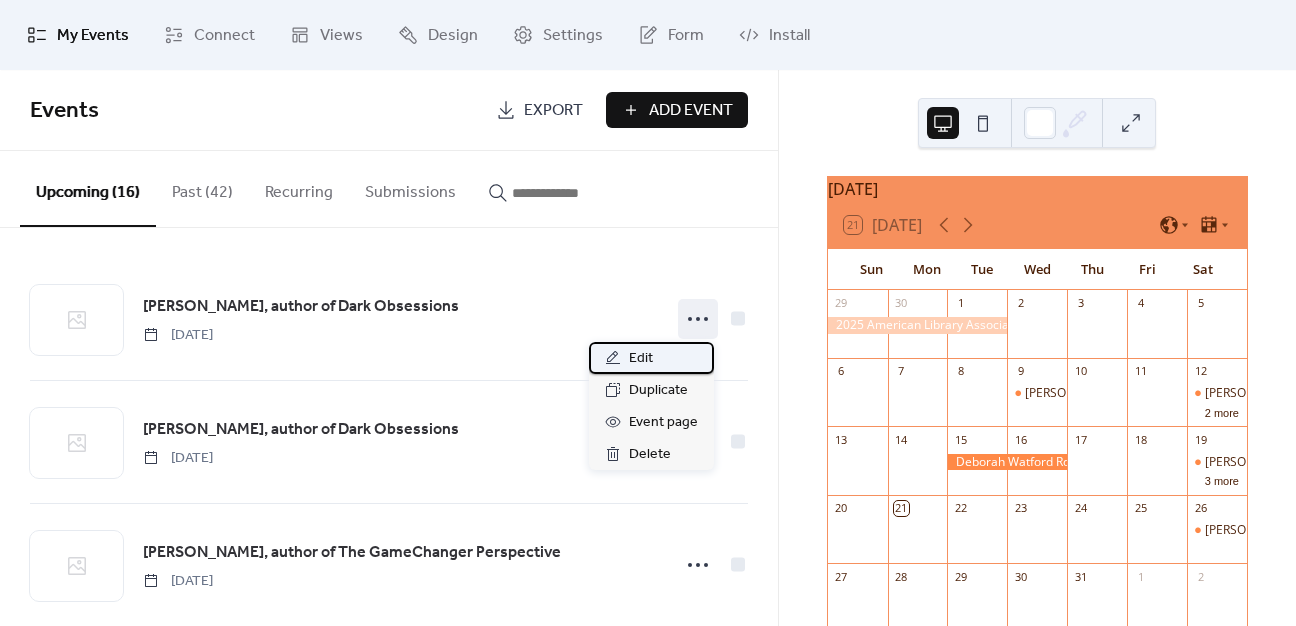 click on "Edit" at bounding box center (651, 358) 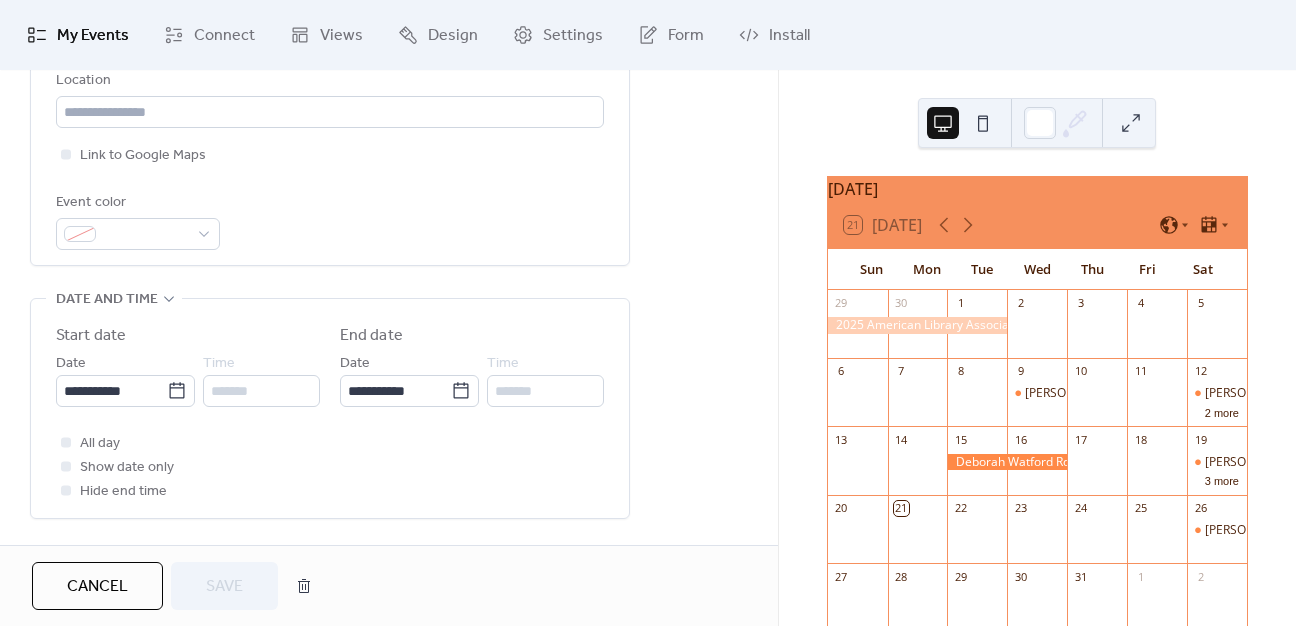 scroll, scrollTop: 500, scrollLeft: 0, axis: vertical 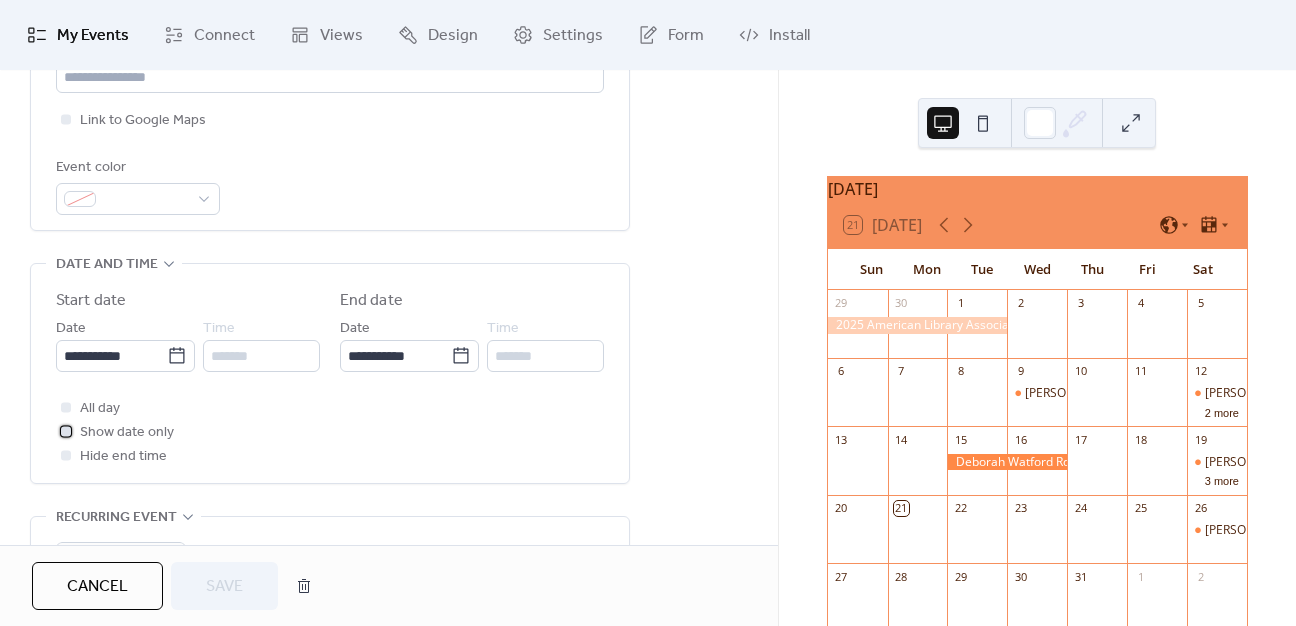 click at bounding box center [66, 431] 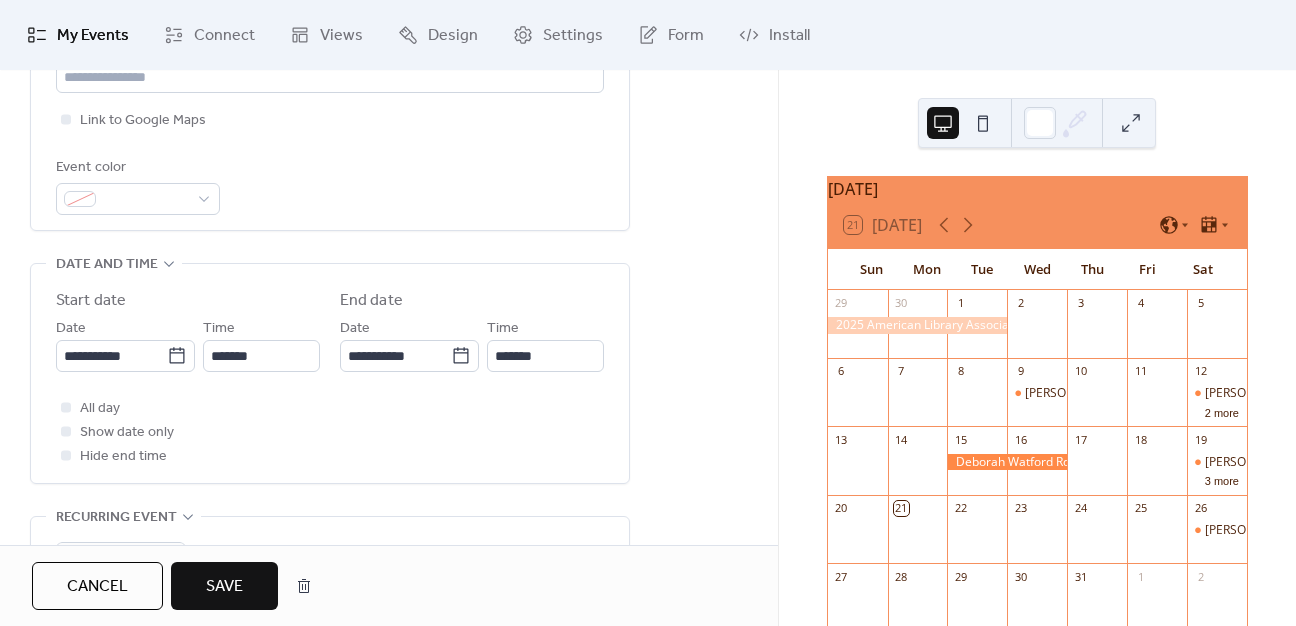 click on "Save" at bounding box center (224, 587) 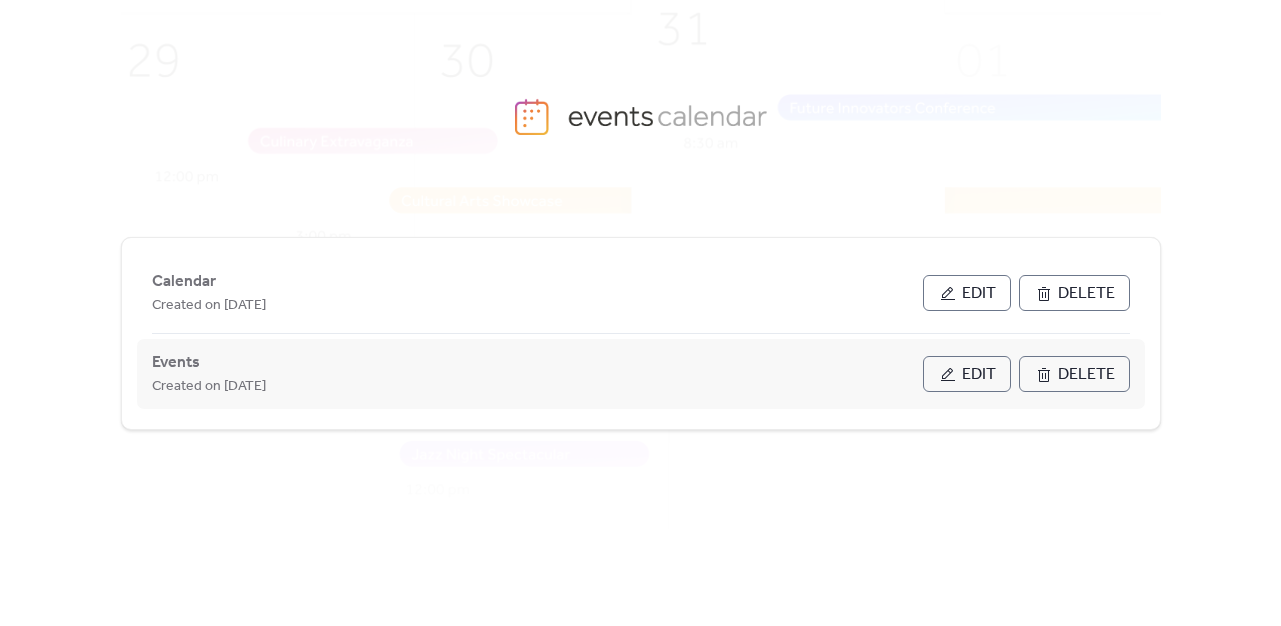 click on "Events Created on 8-Apr-2024" at bounding box center [537, 374] 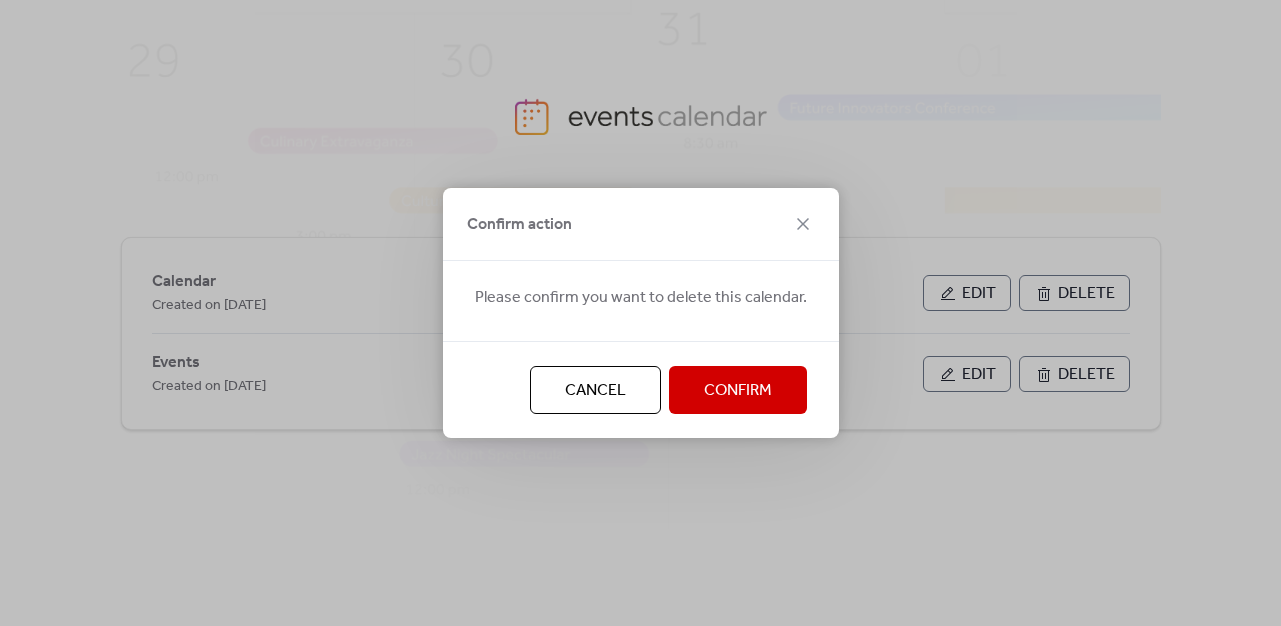 click on "Cancel" at bounding box center (595, 390) 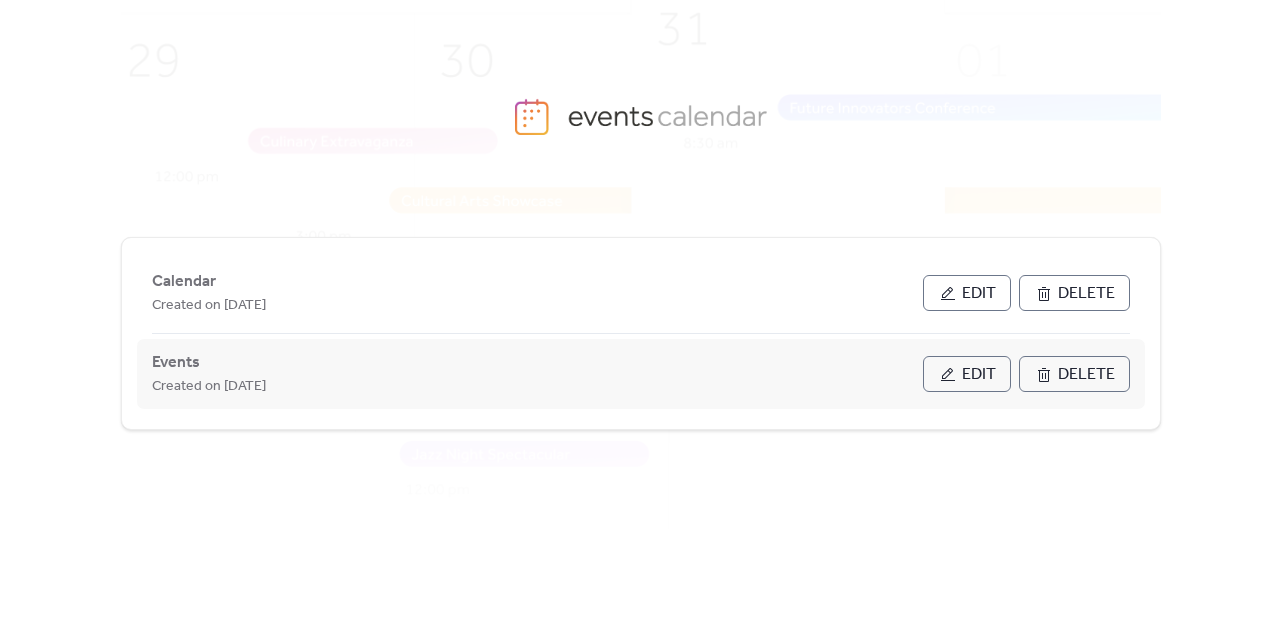 click on "Edit" at bounding box center (967, 374) 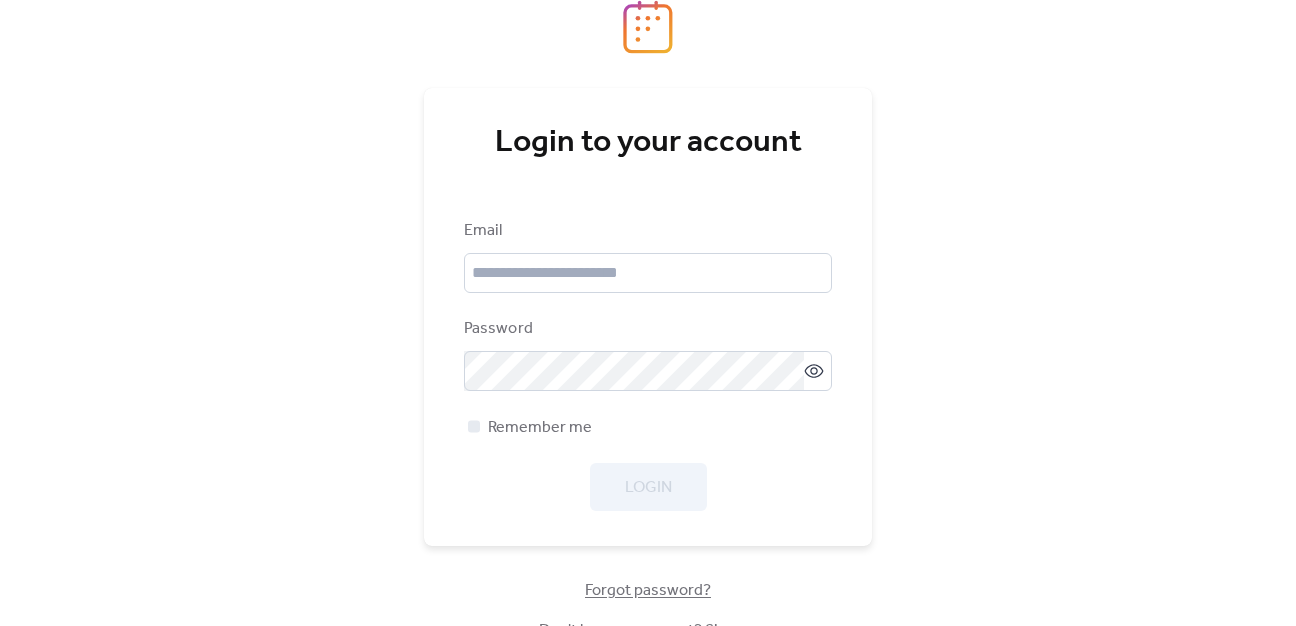 scroll, scrollTop: 0, scrollLeft: 0, axis: both 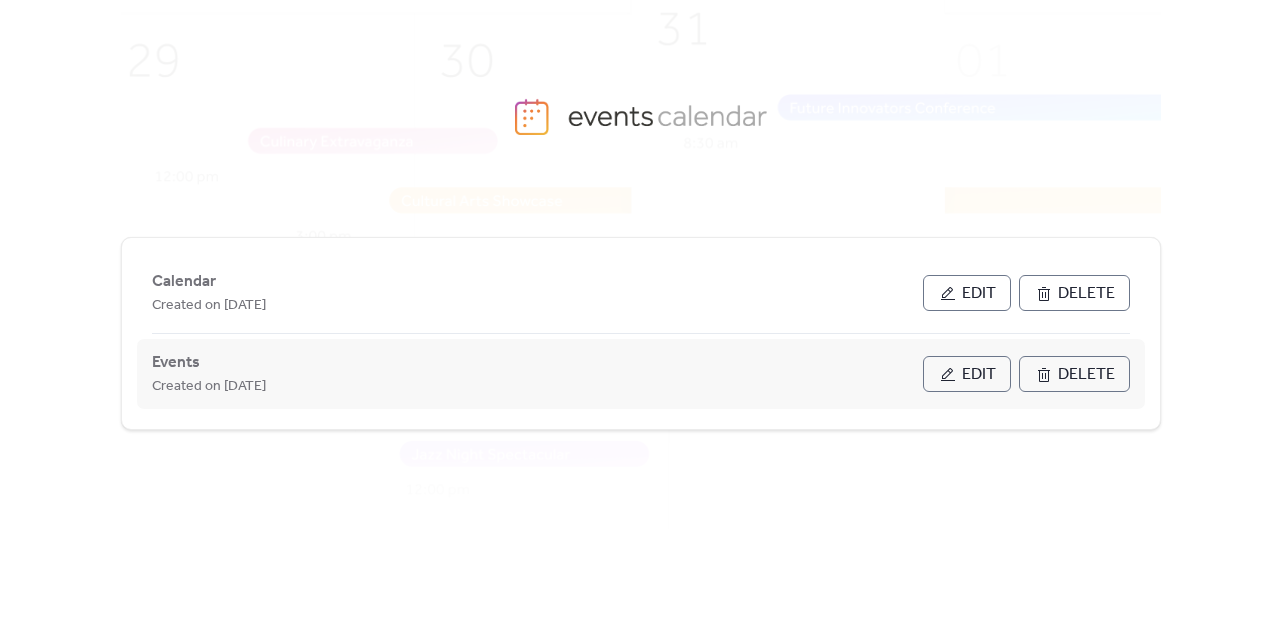 click on "Edit" at bounding box center (967, 374) 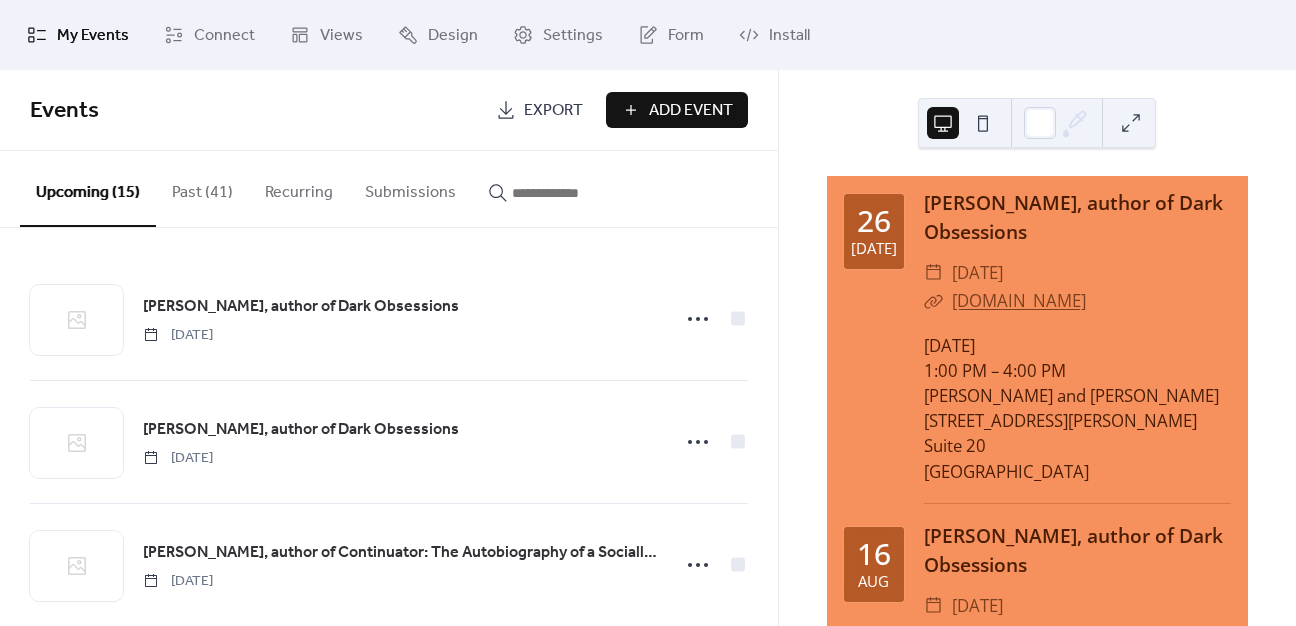 click on "Add Event" at bounding box center [691, 111] 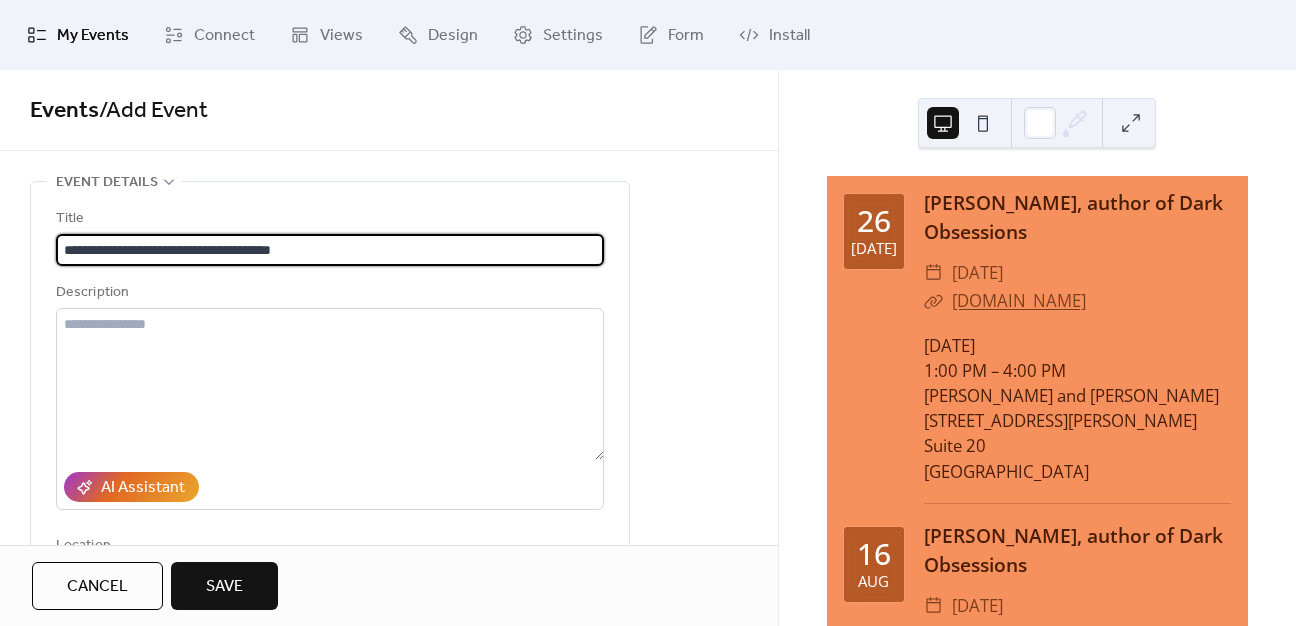 type on "**********" 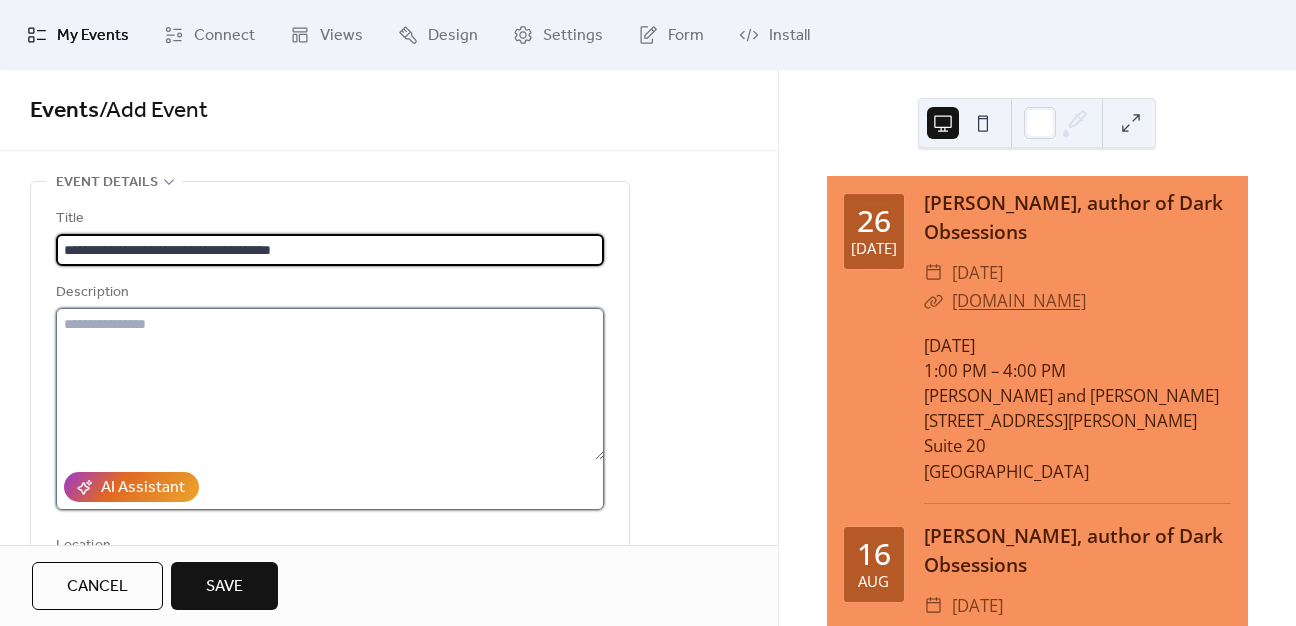 click at bounding box center (330, 384) 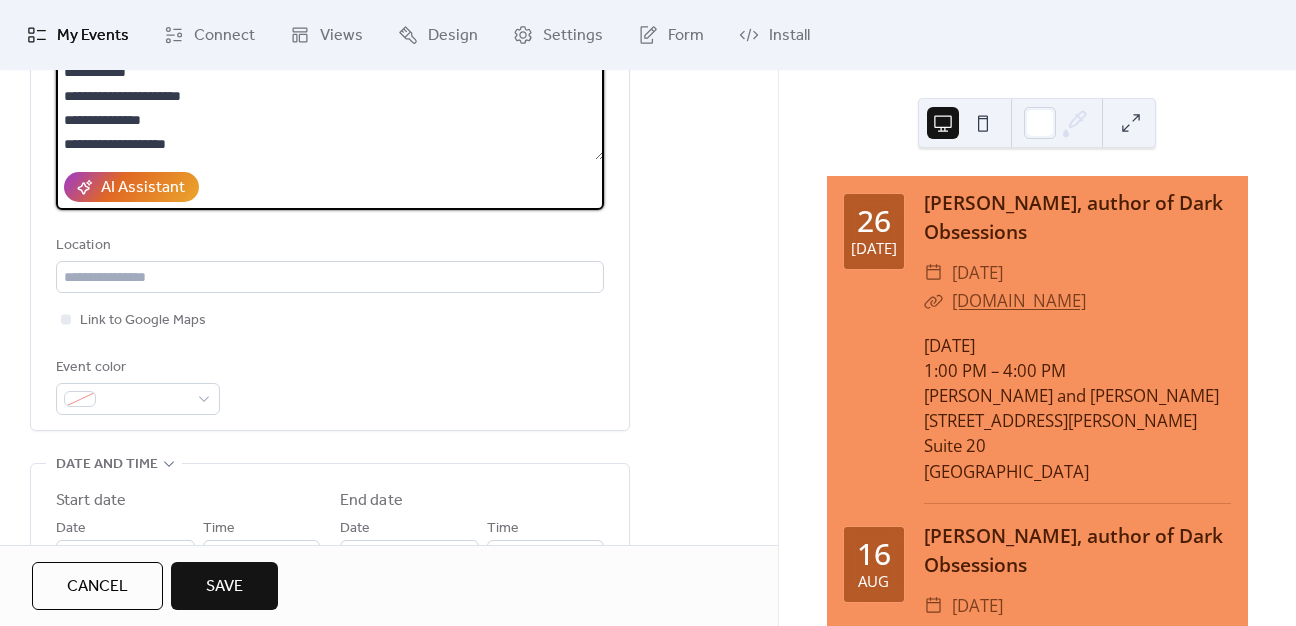 scroll, scrollTop: 500, scrollLeft: 0, axis: vertical 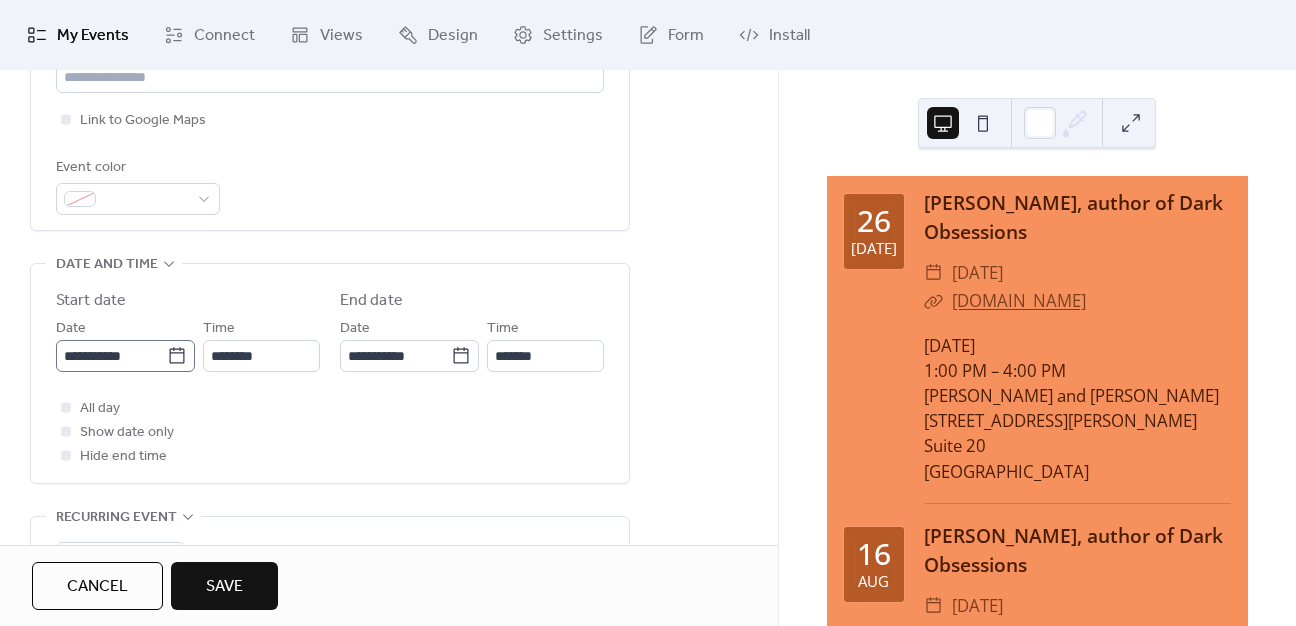 type on "**********" 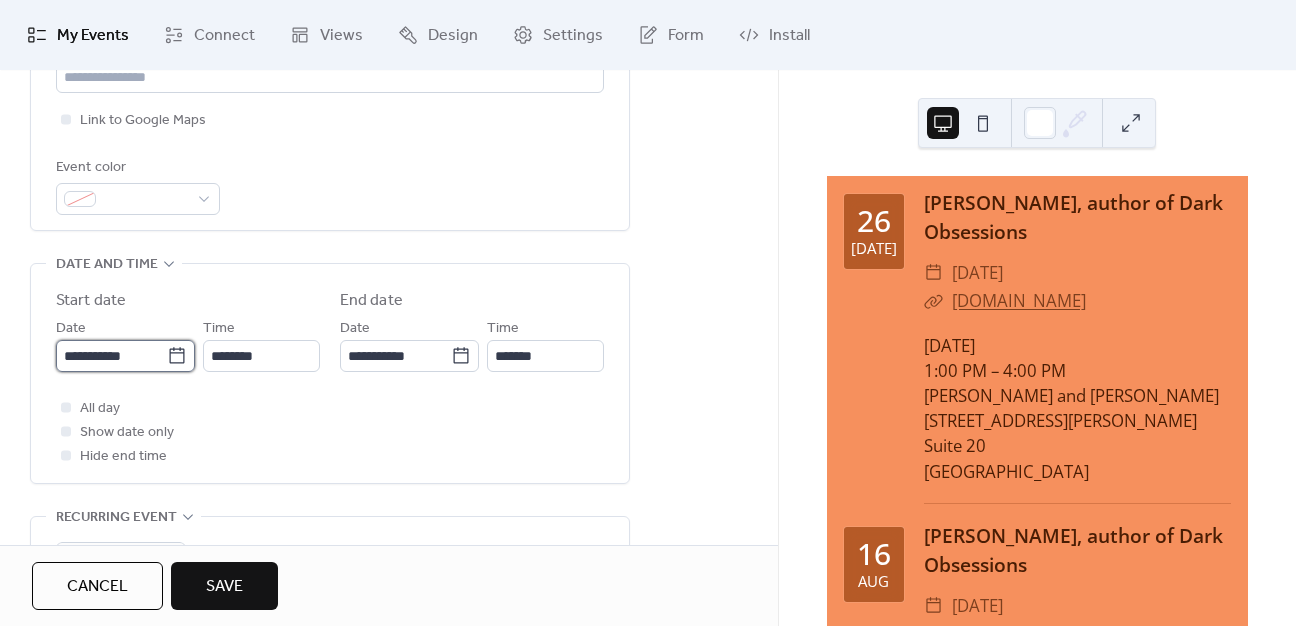 click on "**********" at bounding box center (111, 356) 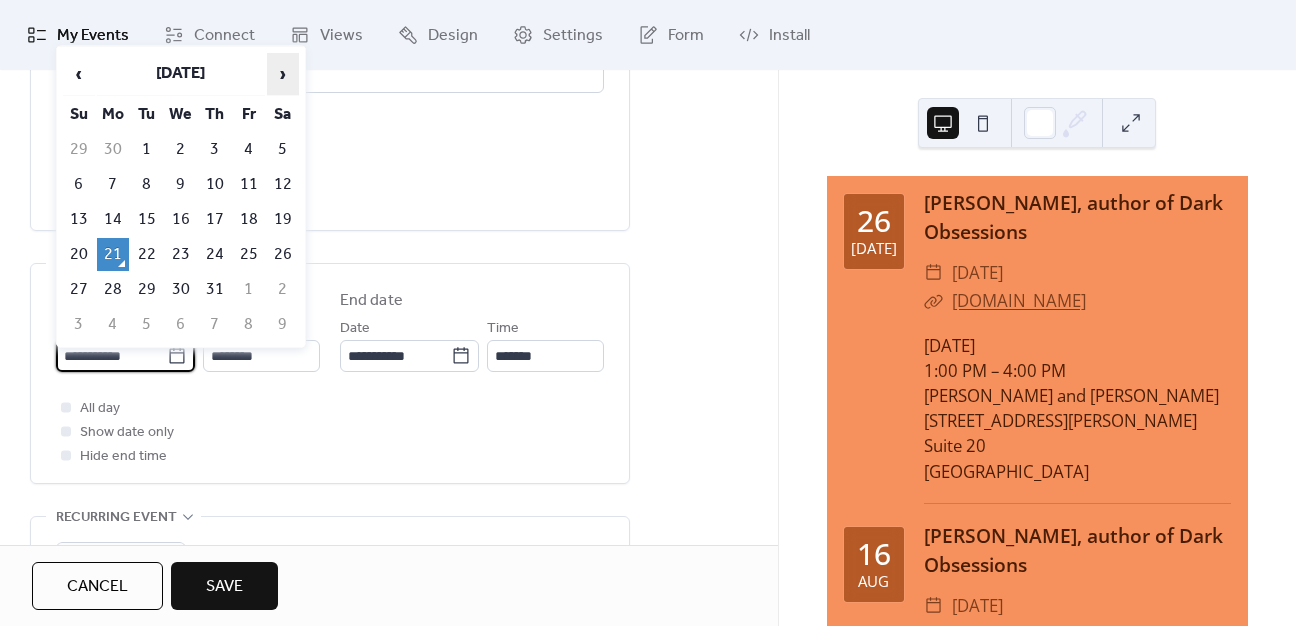 click on "›" at bounding box center [283, 74] 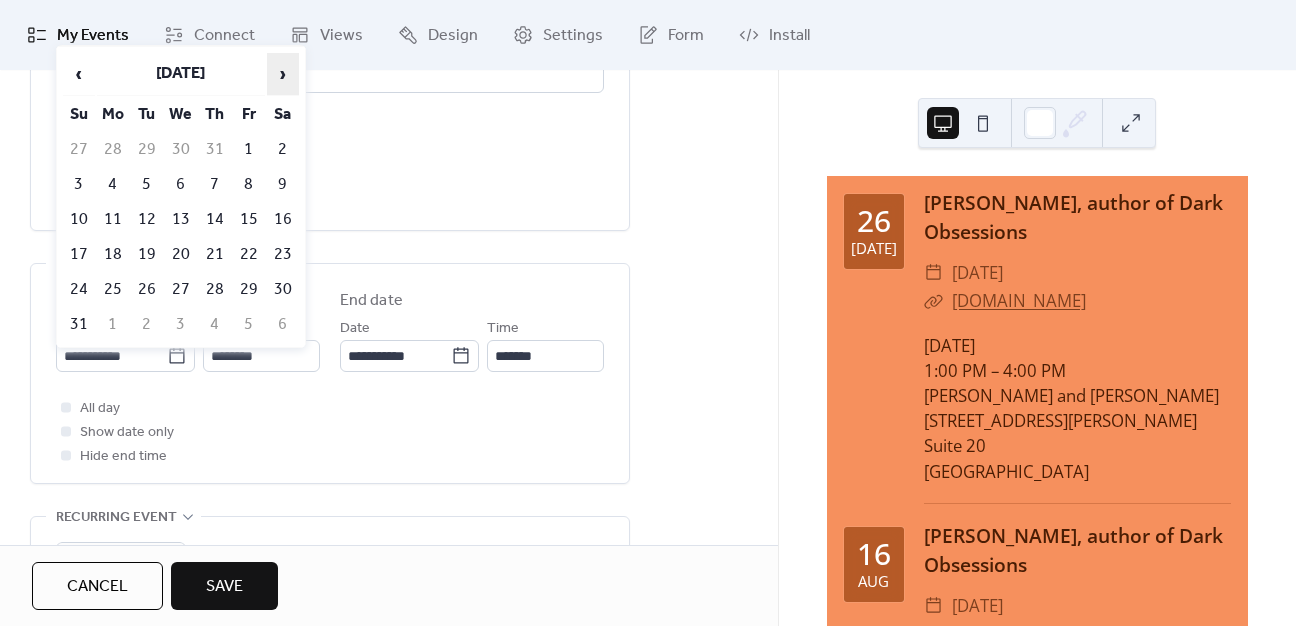 click on "›" at bounding box center [283, 74] 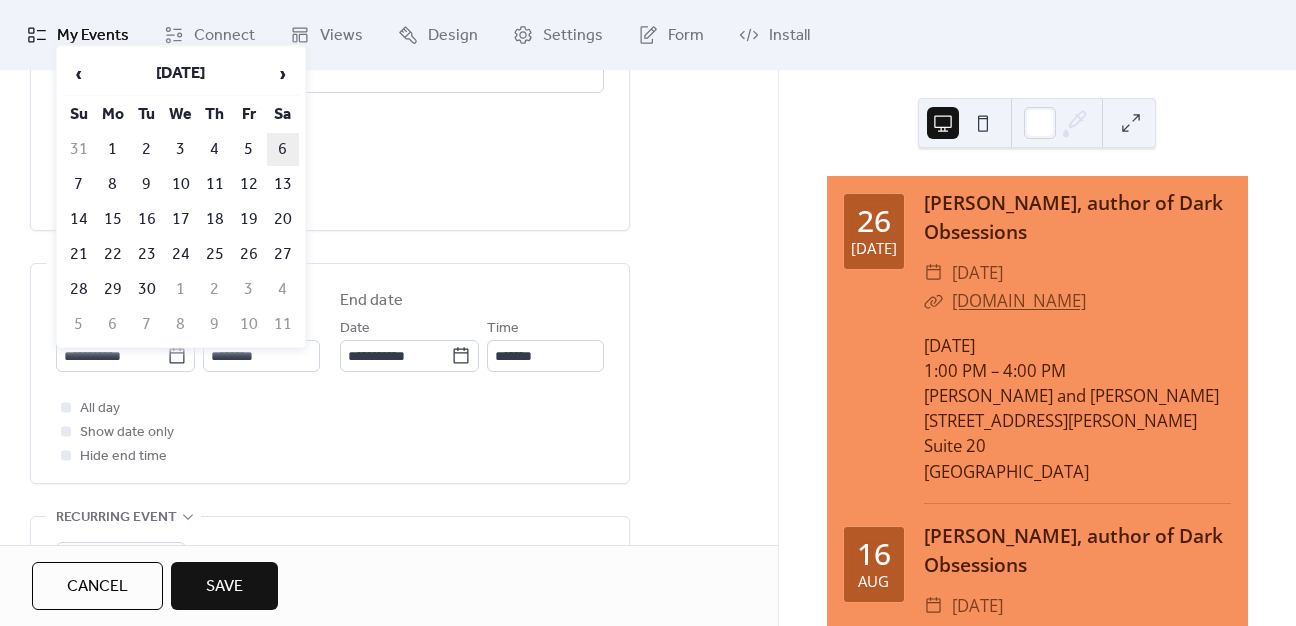 click on "6" at bounding box center [283, 149] 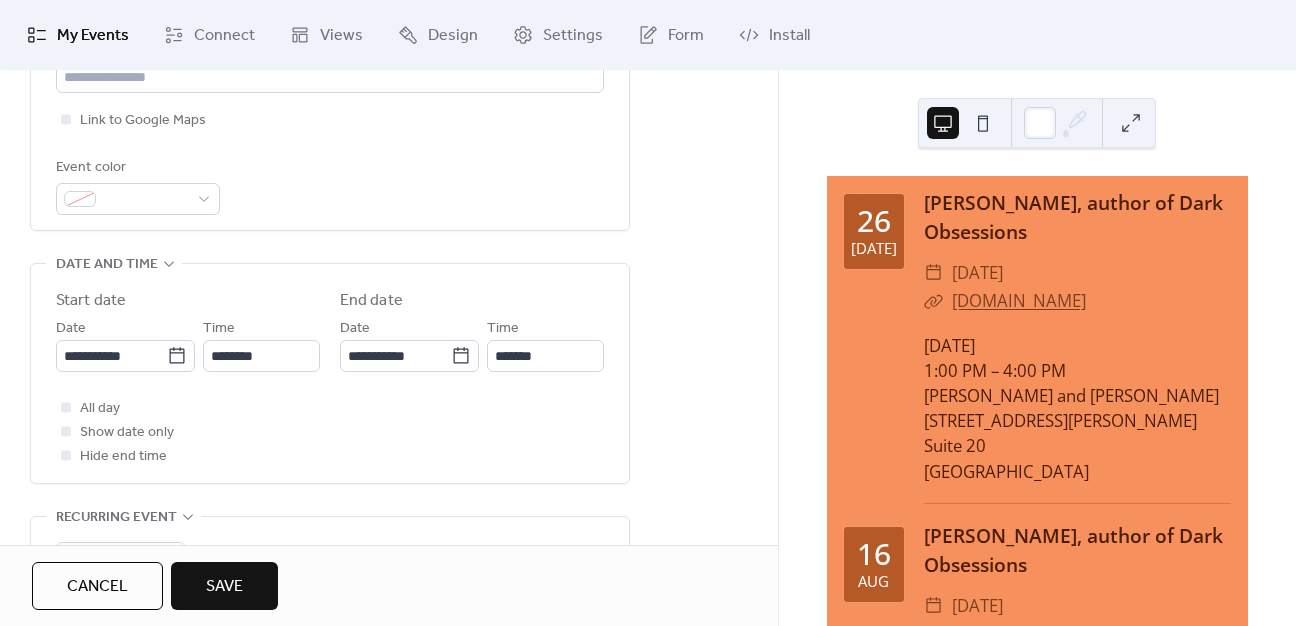 click on "**********" at bounding box center (330, 373) 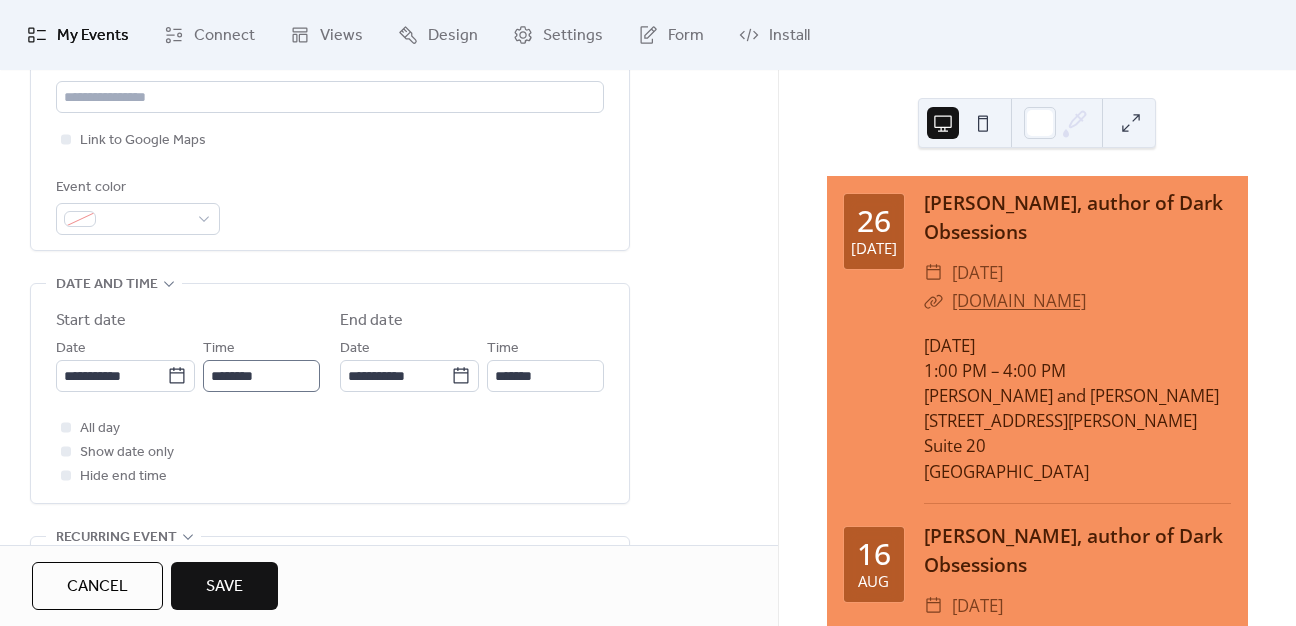 scroll, scrollTop: 500, scrollLeft: 0, axis: vertical 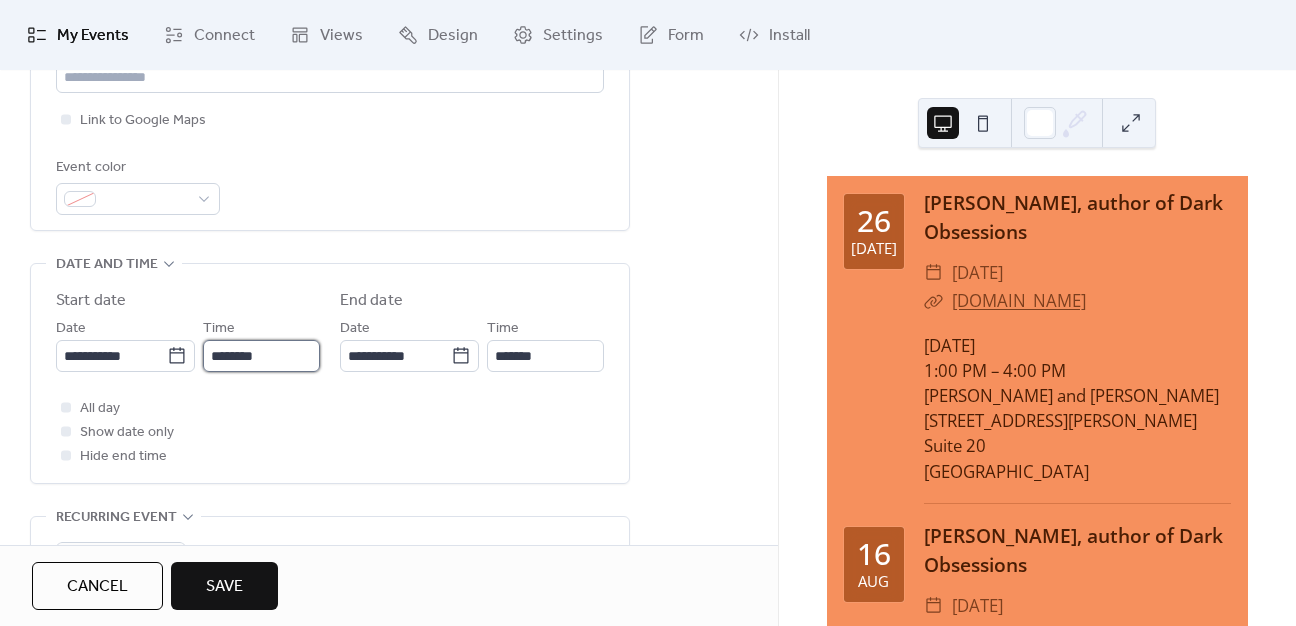 click on "********" at bounding box center (261, 356) 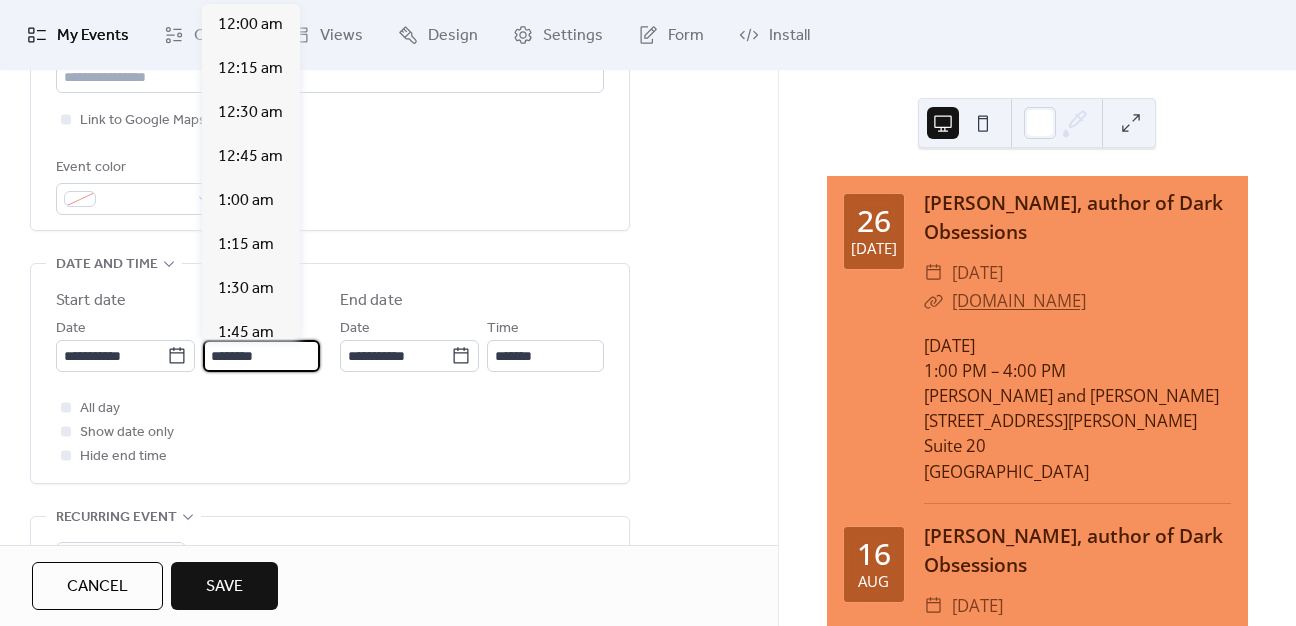 scroll, scrollTop: 2112, scrollLeft: 0, axis: vertical 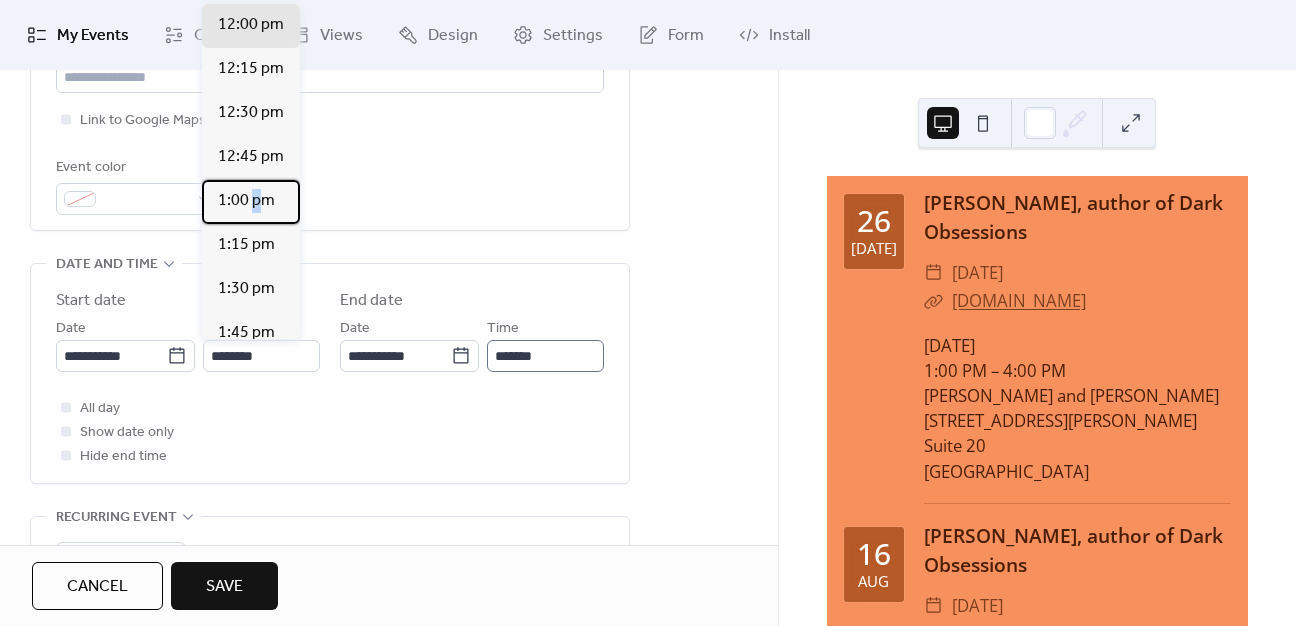 drag, startPoint x: 255, startPoint y: 193, endPoint x: 500, endPoint y: 345, distance: 288.321 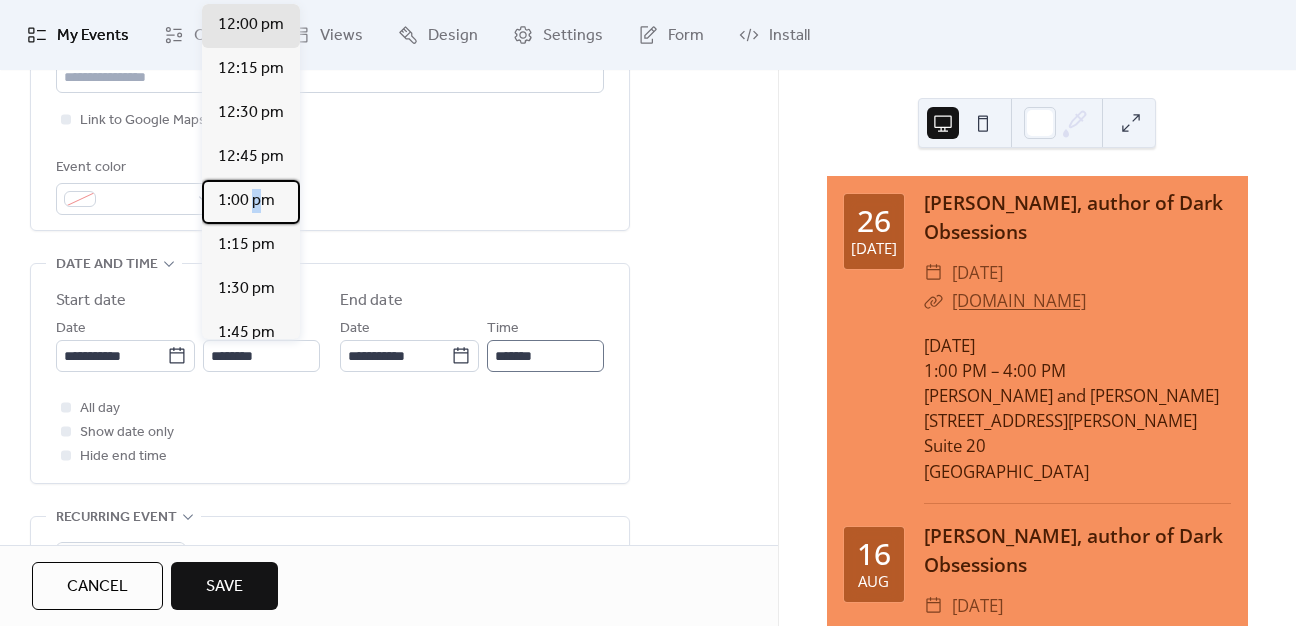 click on "1:00 pm" at bounding box center (246, 201) 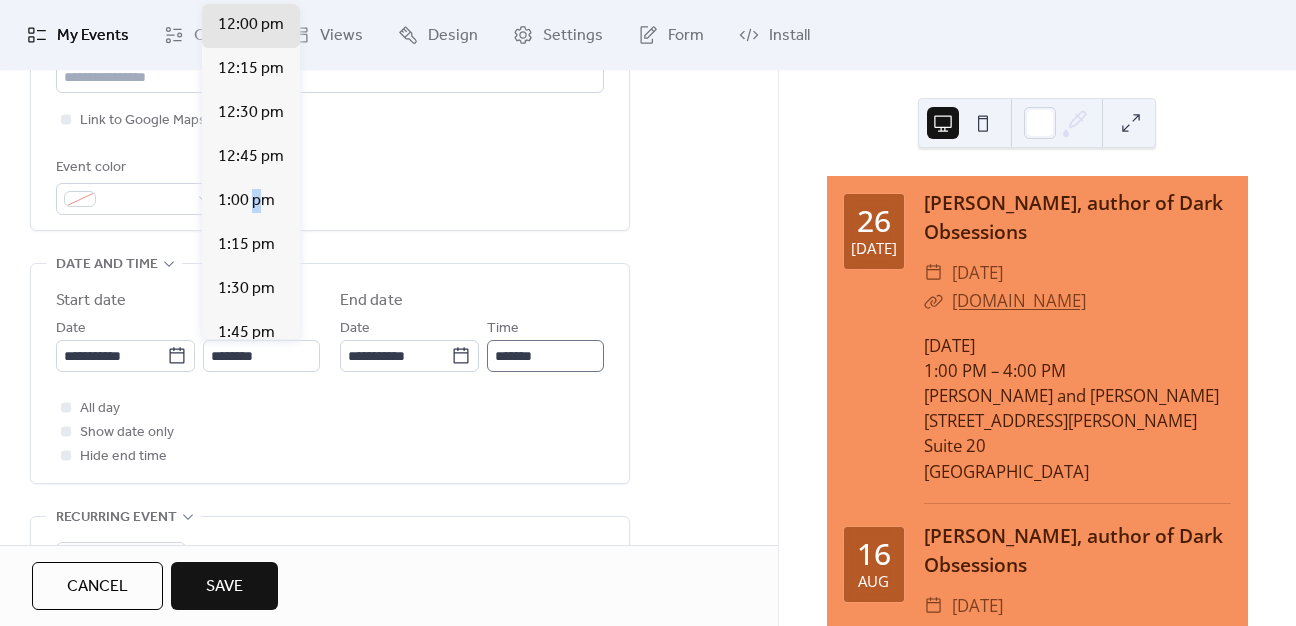 type on "*******" 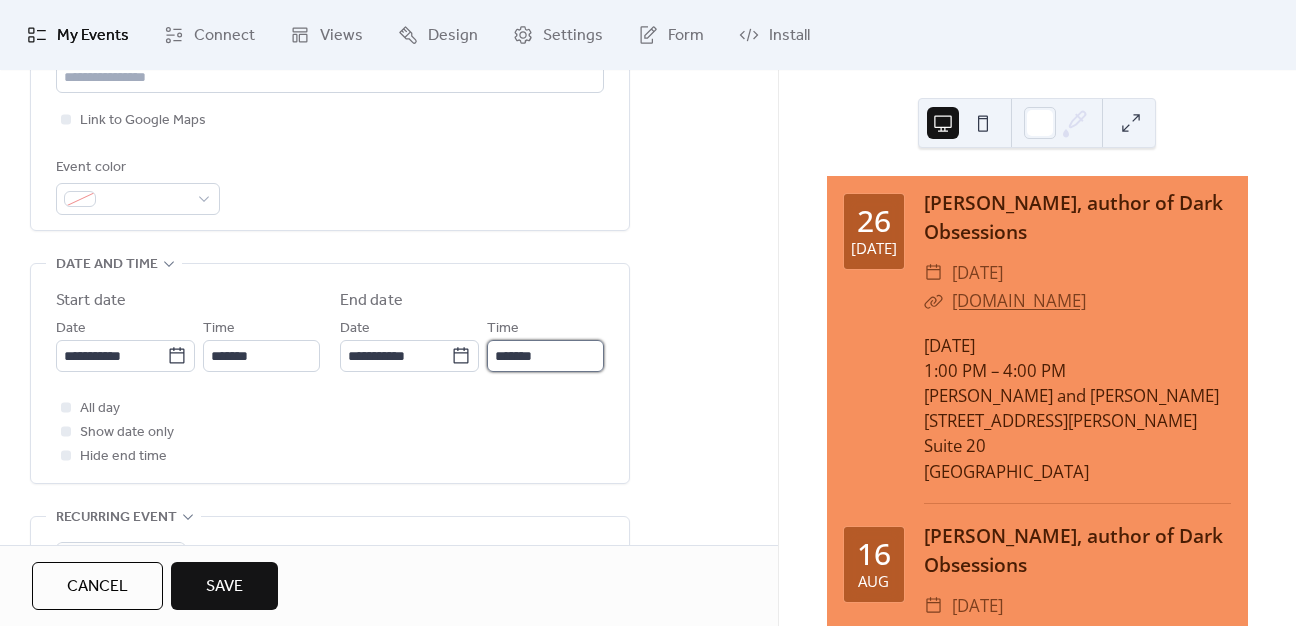 click on "*******" at bounding box center (545, 356) 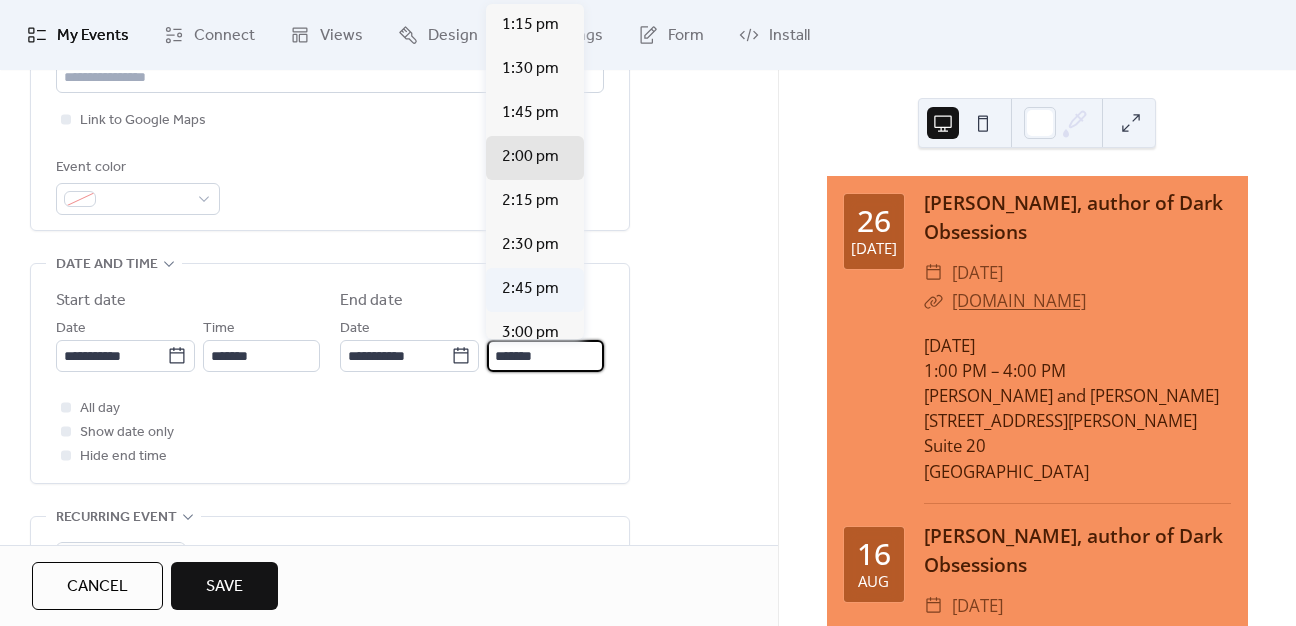 scroll, scrollTop: 100, scrollLeft: 0, axis: vertical 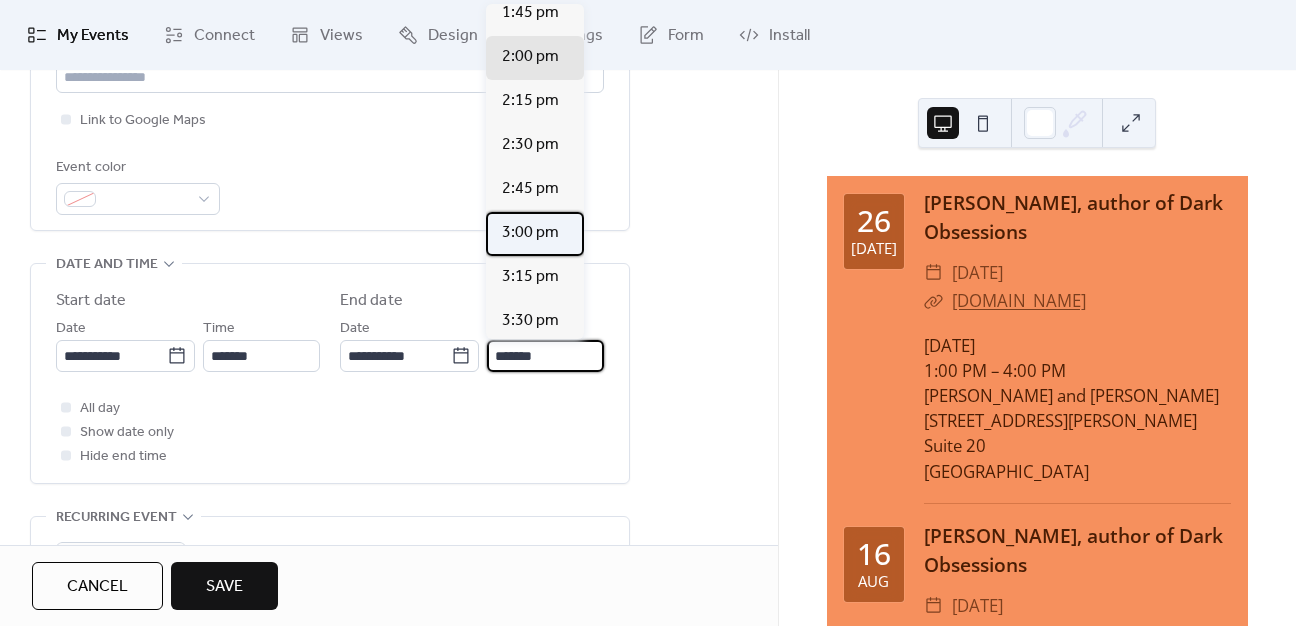 click on "3:00 pm" at bounding box center (530, 233) 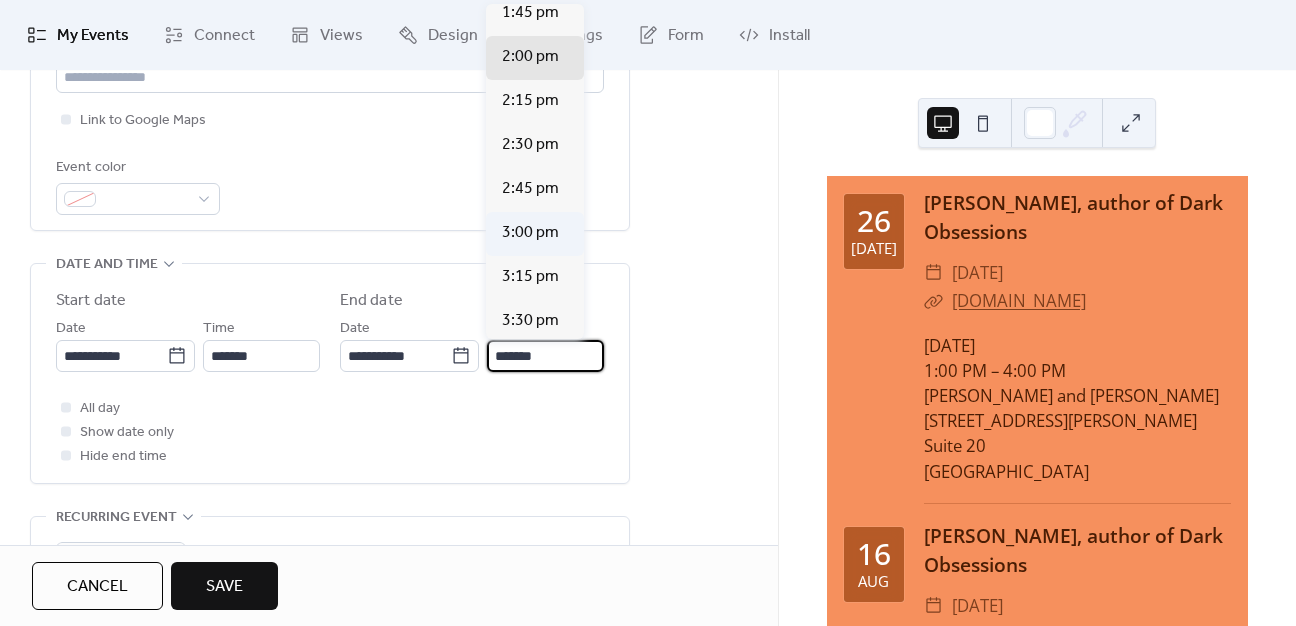type on "*******" 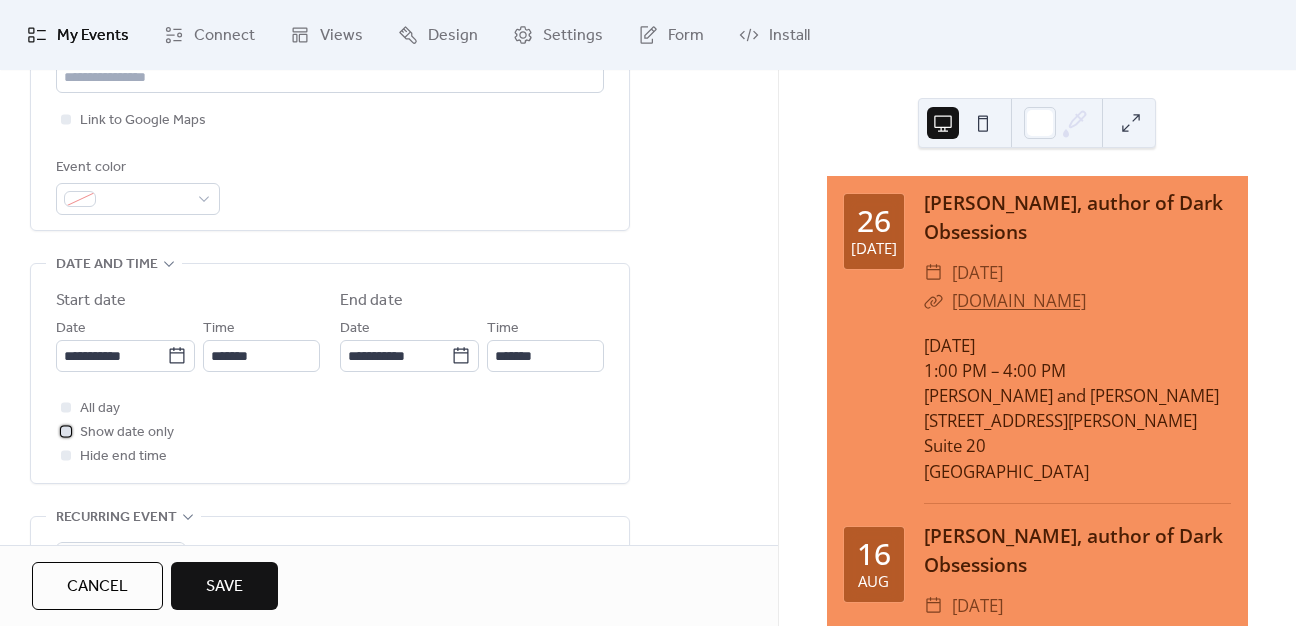 click at bounding box center (66, 431) 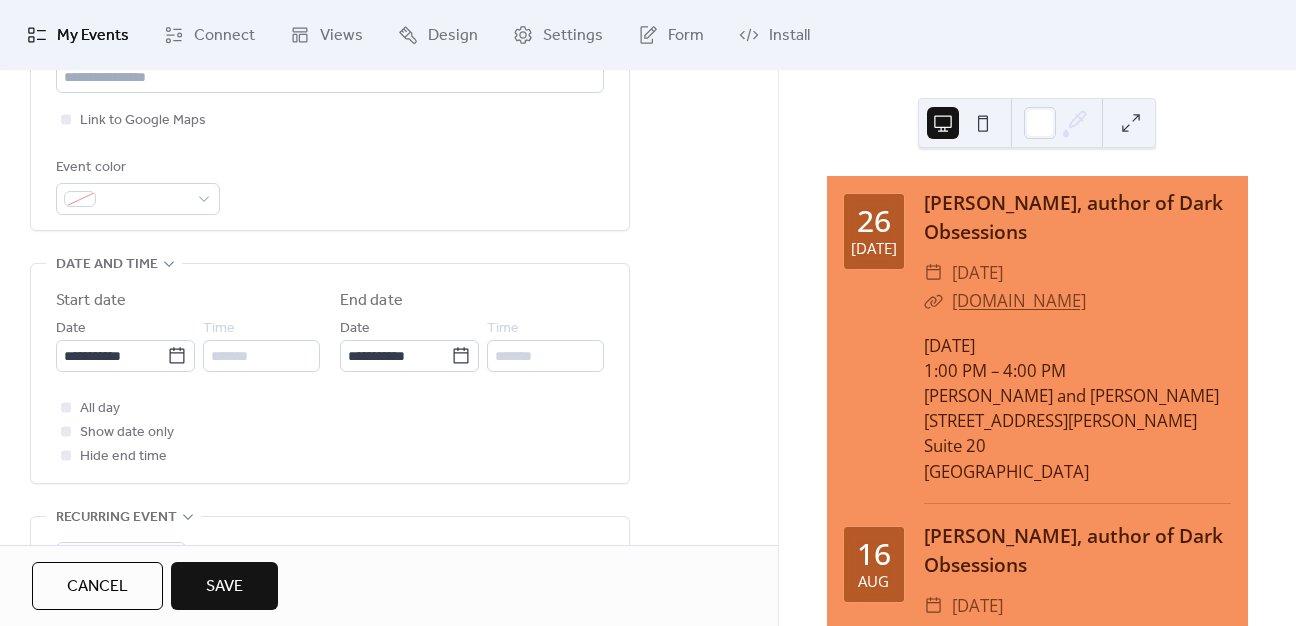 click on "Save" at bounding box center (224, 587) 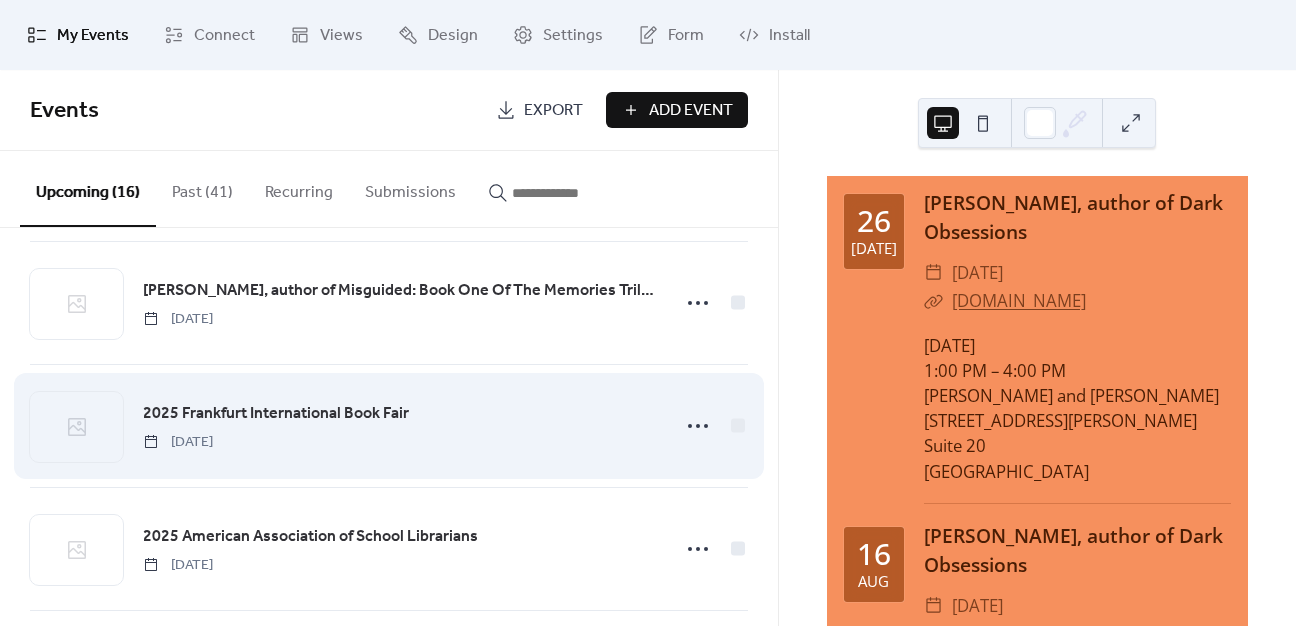 scroll, scrollTop: 800, scrollLeft: 0, axis: vertical 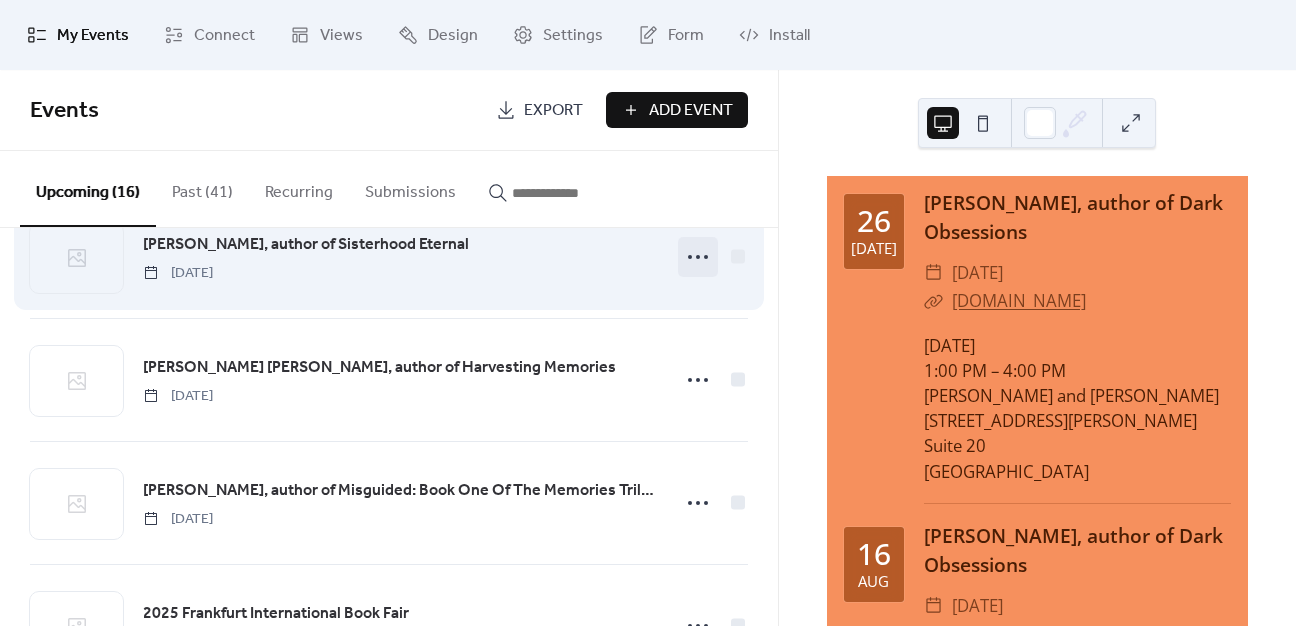 click 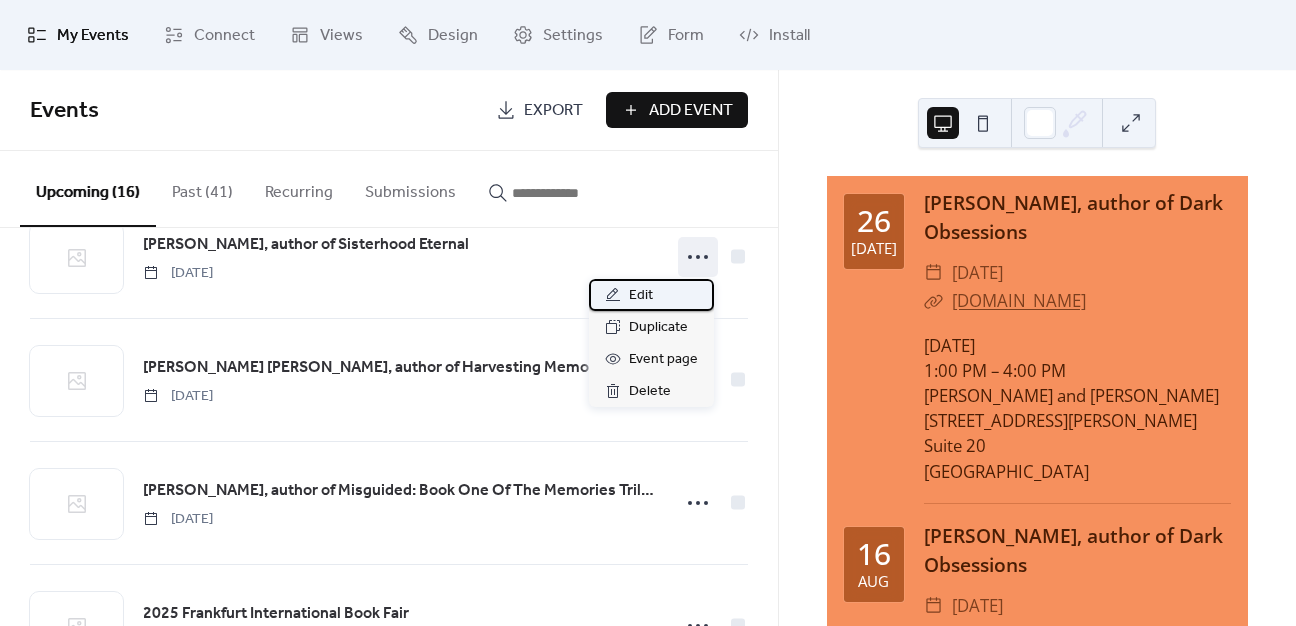 click on "Edit" at bounding box center [651, 295] 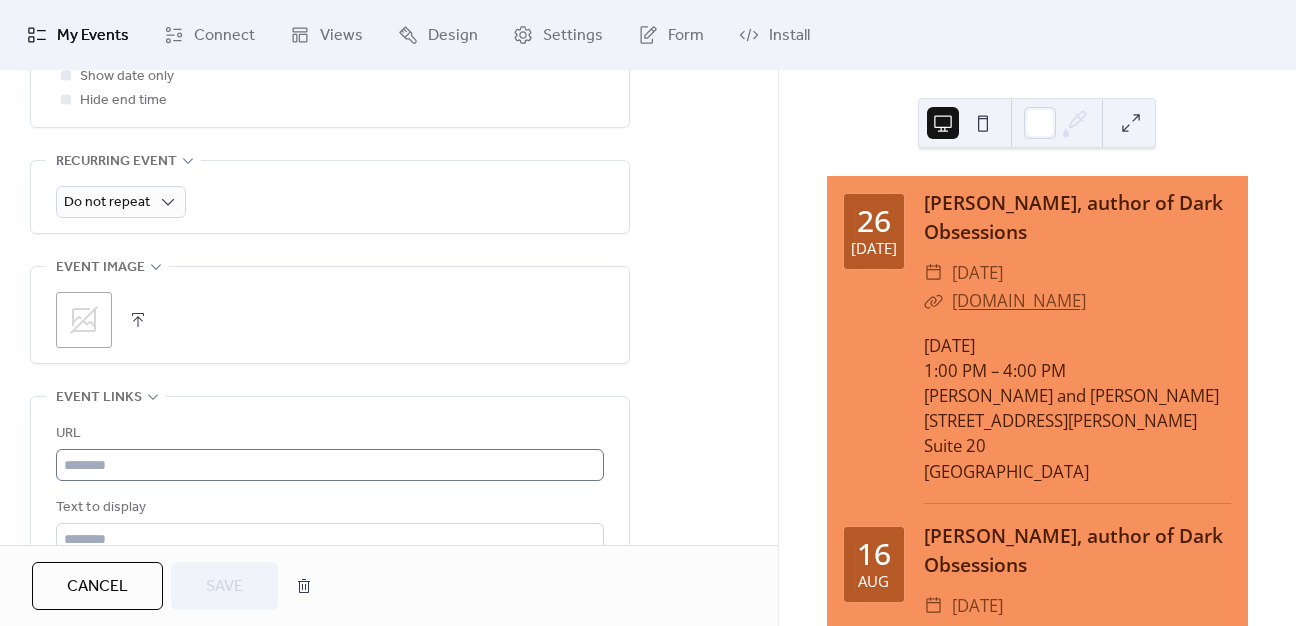 scroll, scrollTop: 1000, scrollLeft: 0, axis: vertical 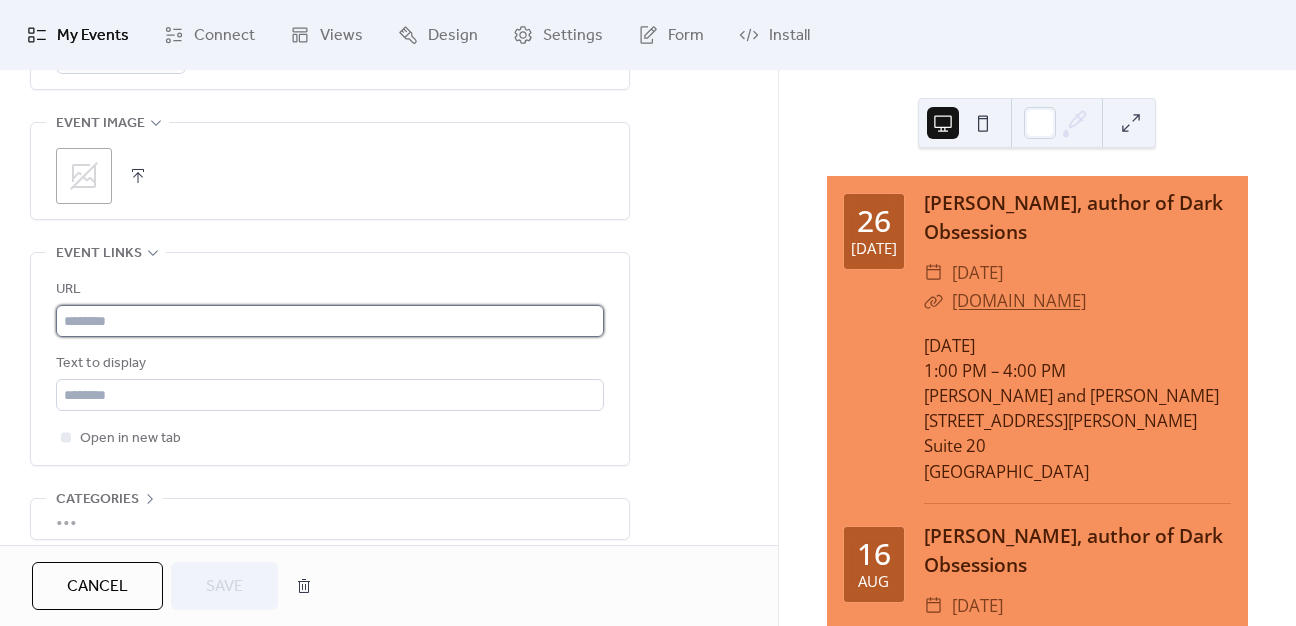 click at bounding box center (330, 321) 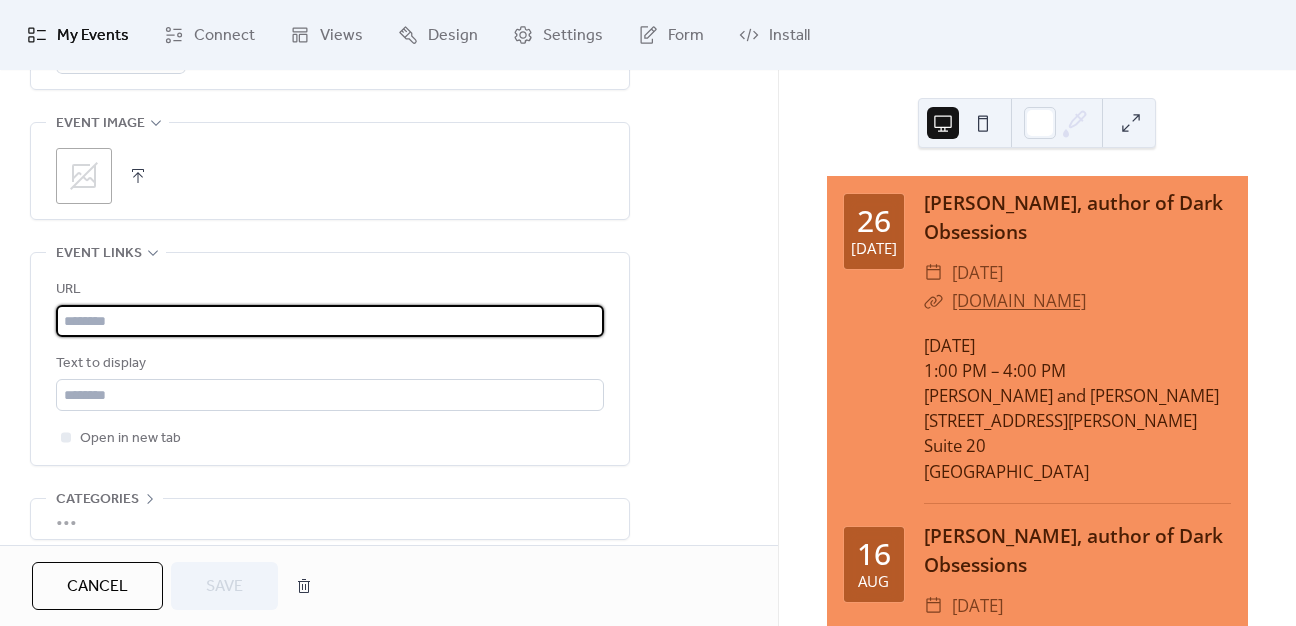 paste on "**********" 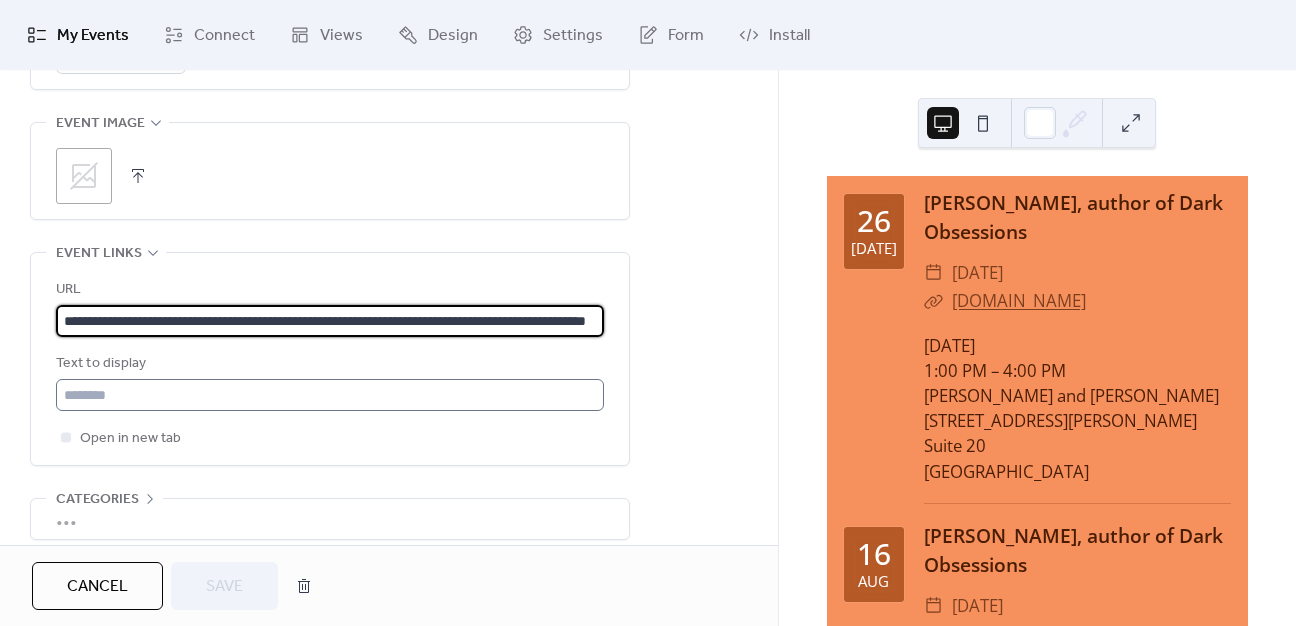 scroll, scrollTop: 0, scrollLeft: 157, axis: horizontal 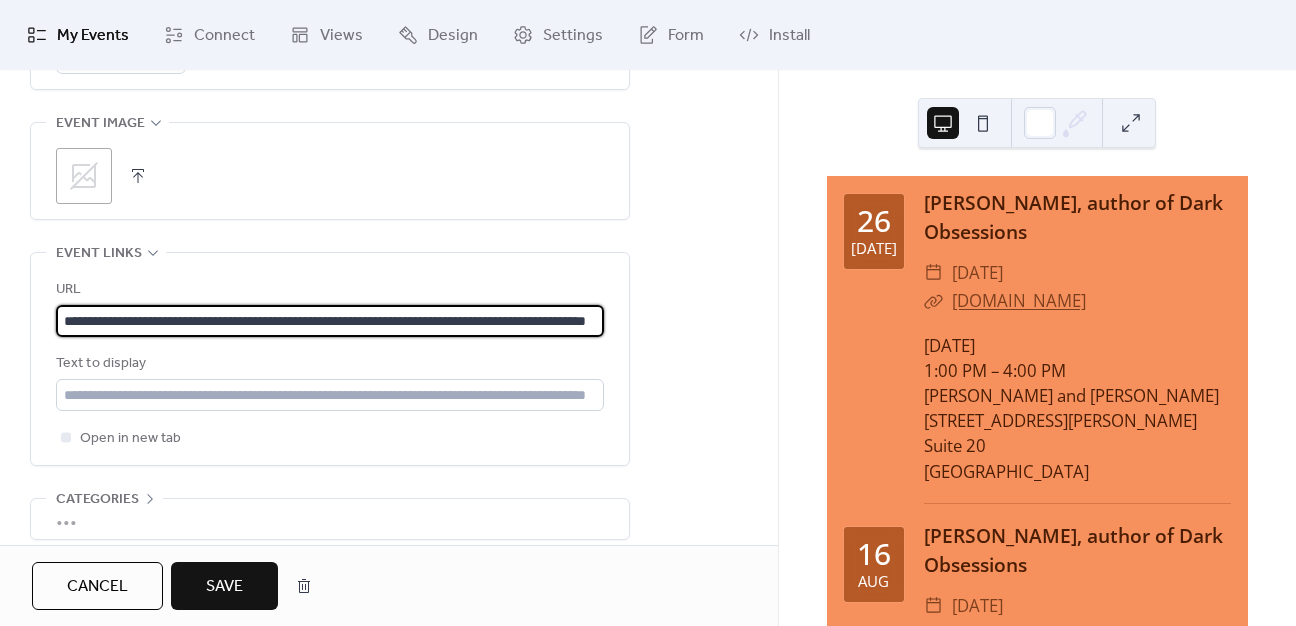 type on "**********" 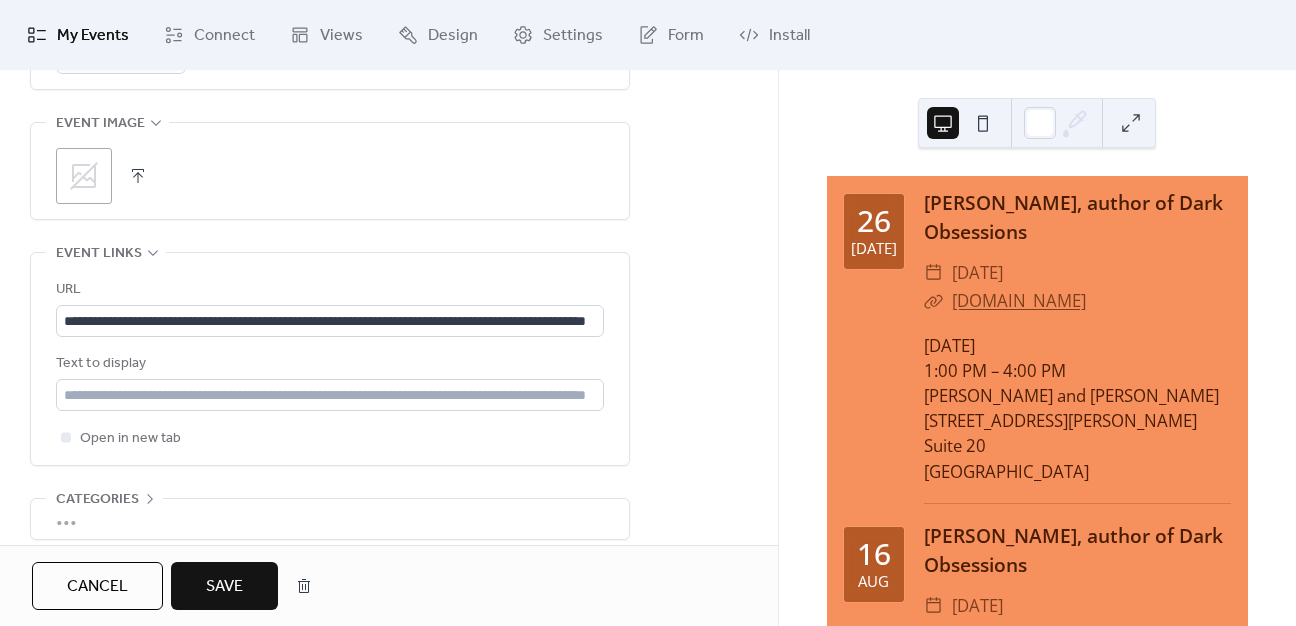 click on "Save" at bounding box center [224, 587] 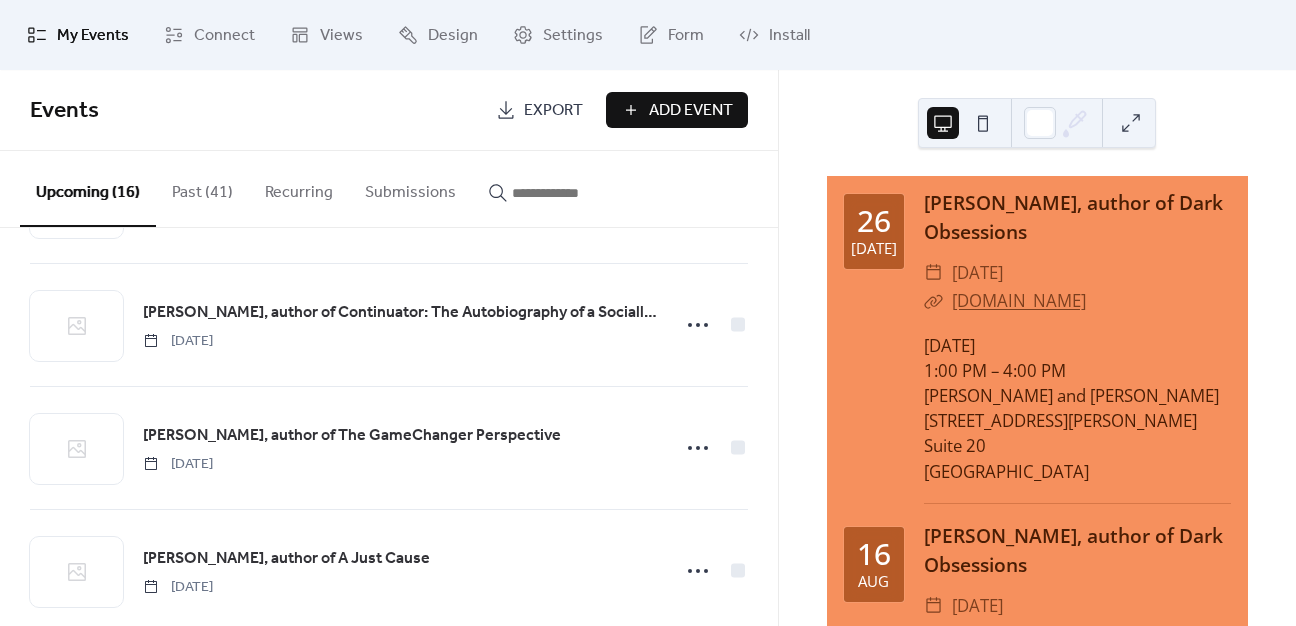 scroll, scrollTop: 0, scrollLeft: 0, axis: both 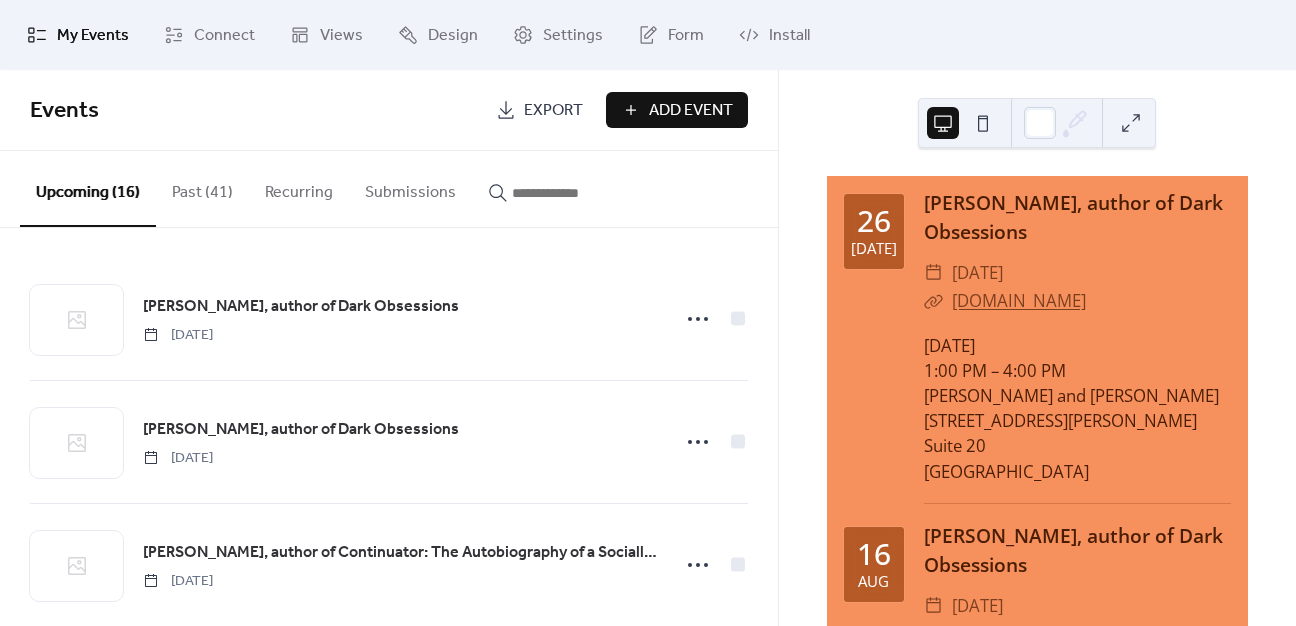 click on "Add Event" at bounding box center (691, 111) 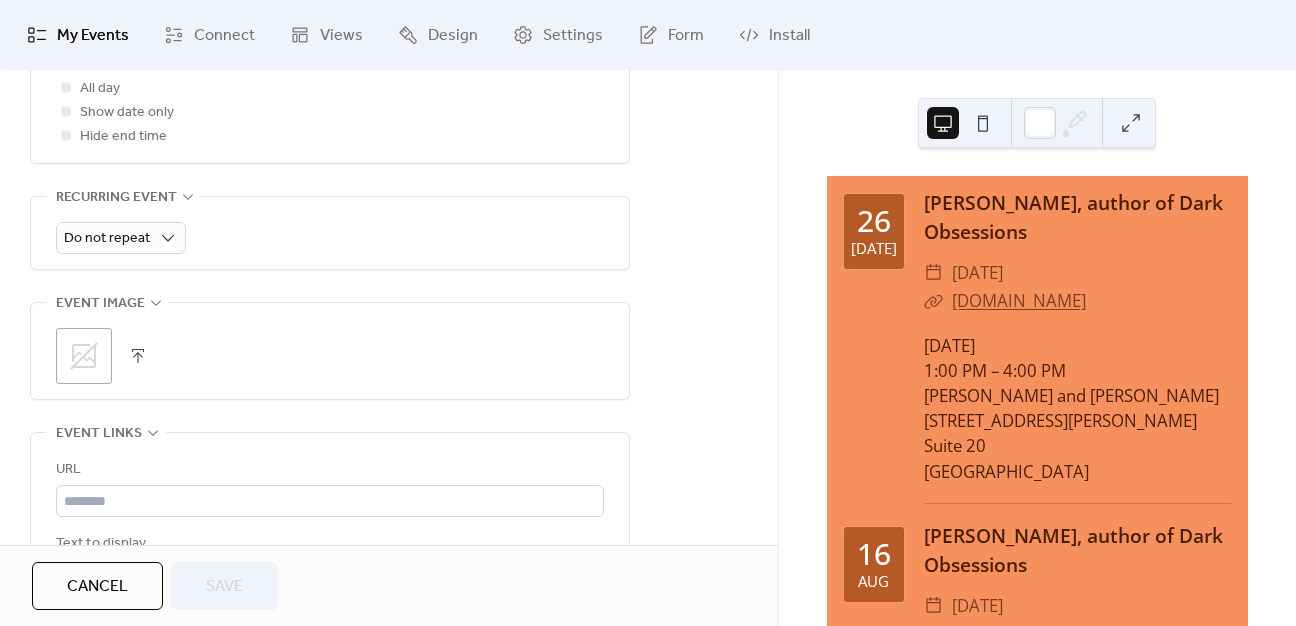 scroll, scrollTop: 1000, scrollLeft: 0, axis: vertical 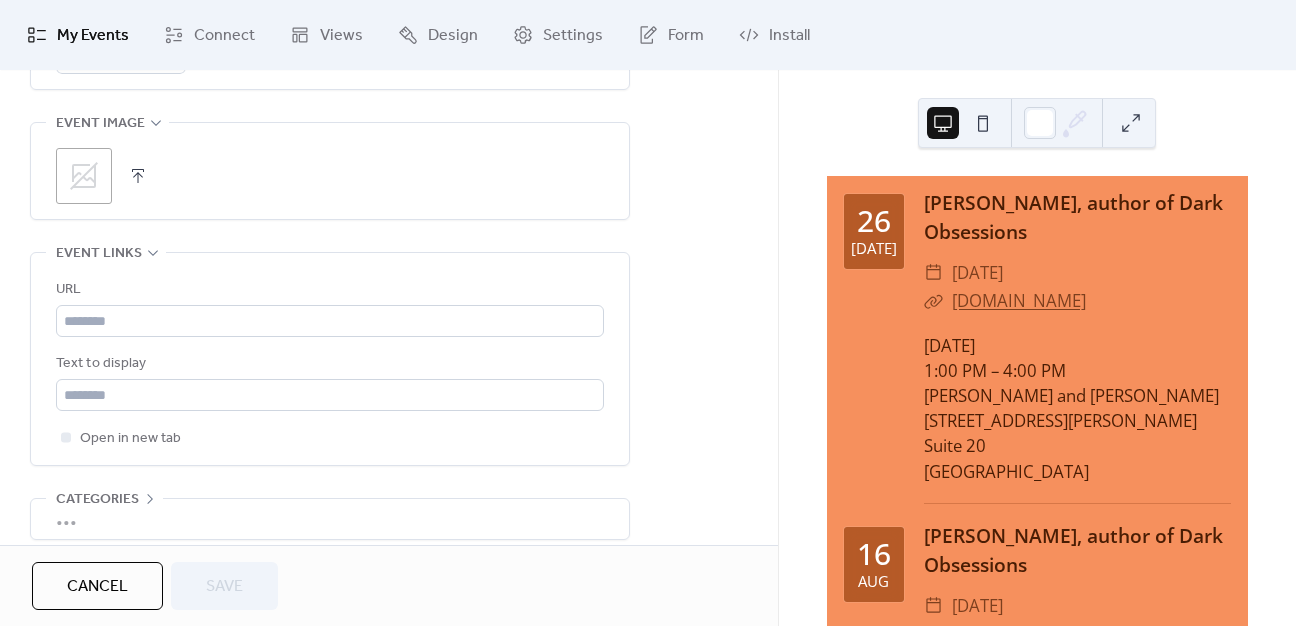 click on "URL Text to display Open in new tab" at bounding box center (330, 364) 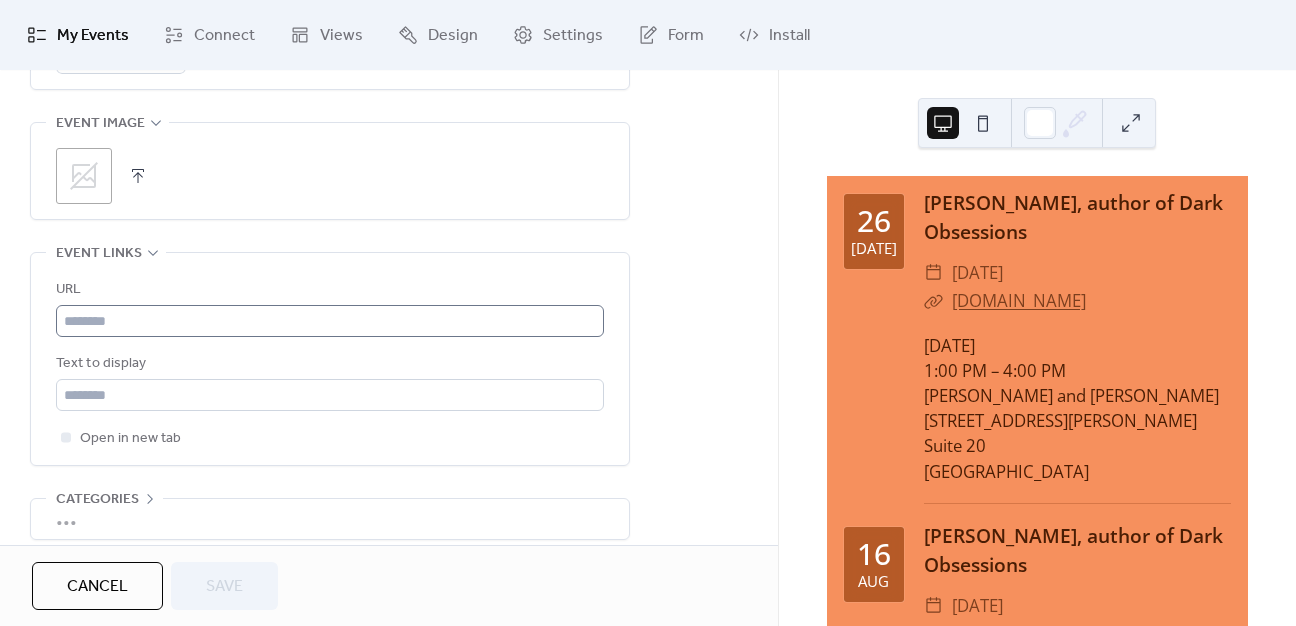 drag, startPoint x: 152, startPoint y: 339, endPoint x: 156, endPoint y: 317, distance: 22.36068 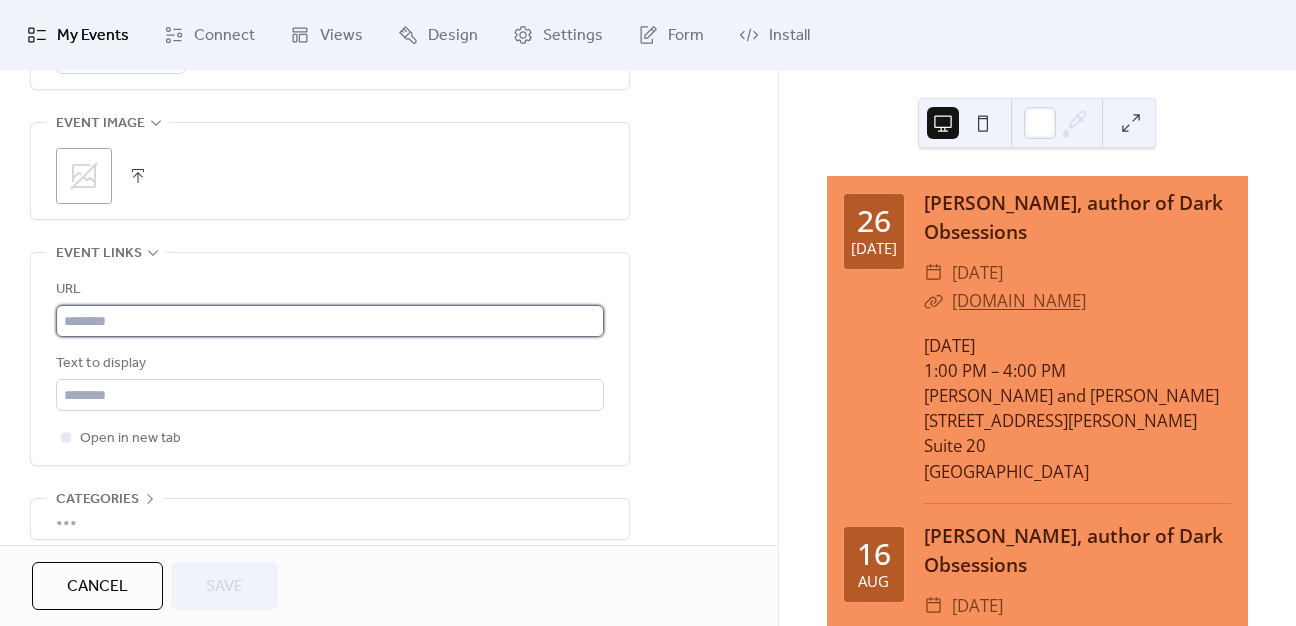 click at bounding box center [330, 321] 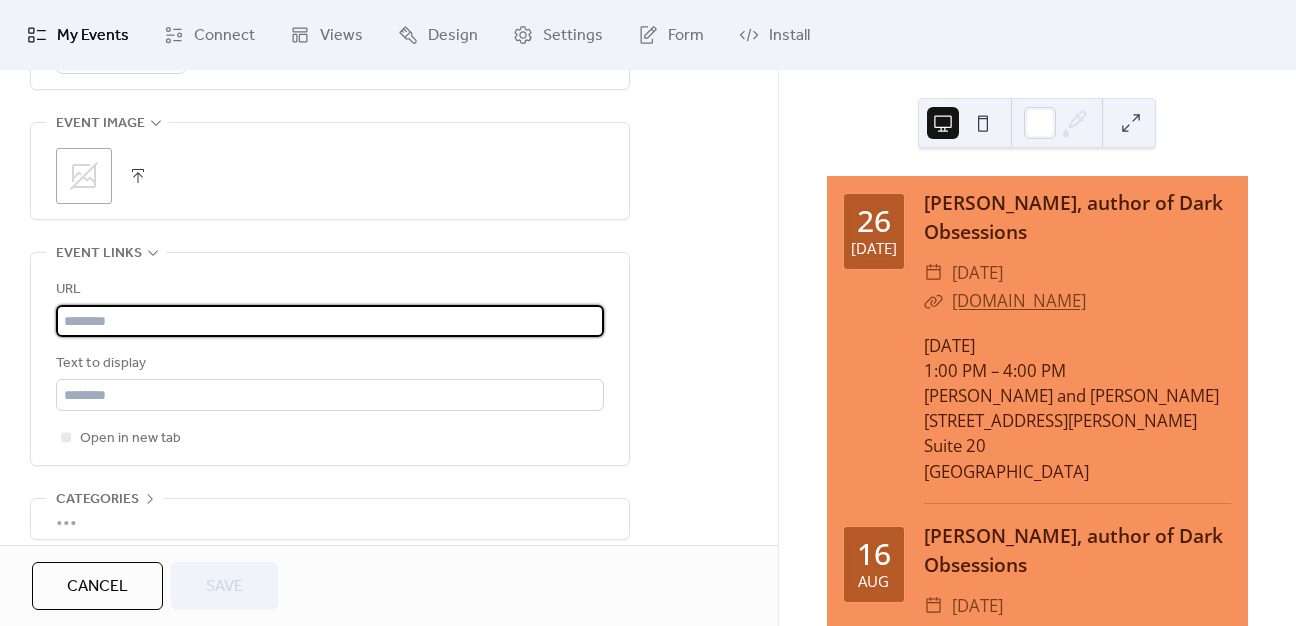paste on "**********" 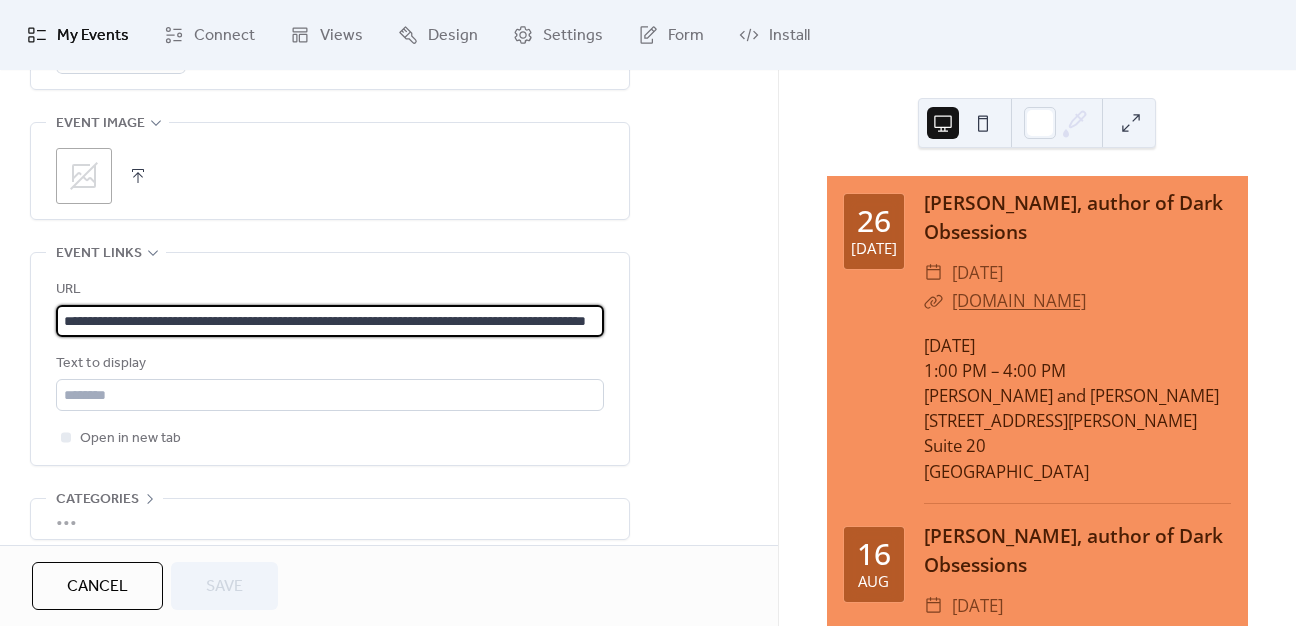 scroll, scrollTop: 0, scrollLeft: 157, axis: horizontal 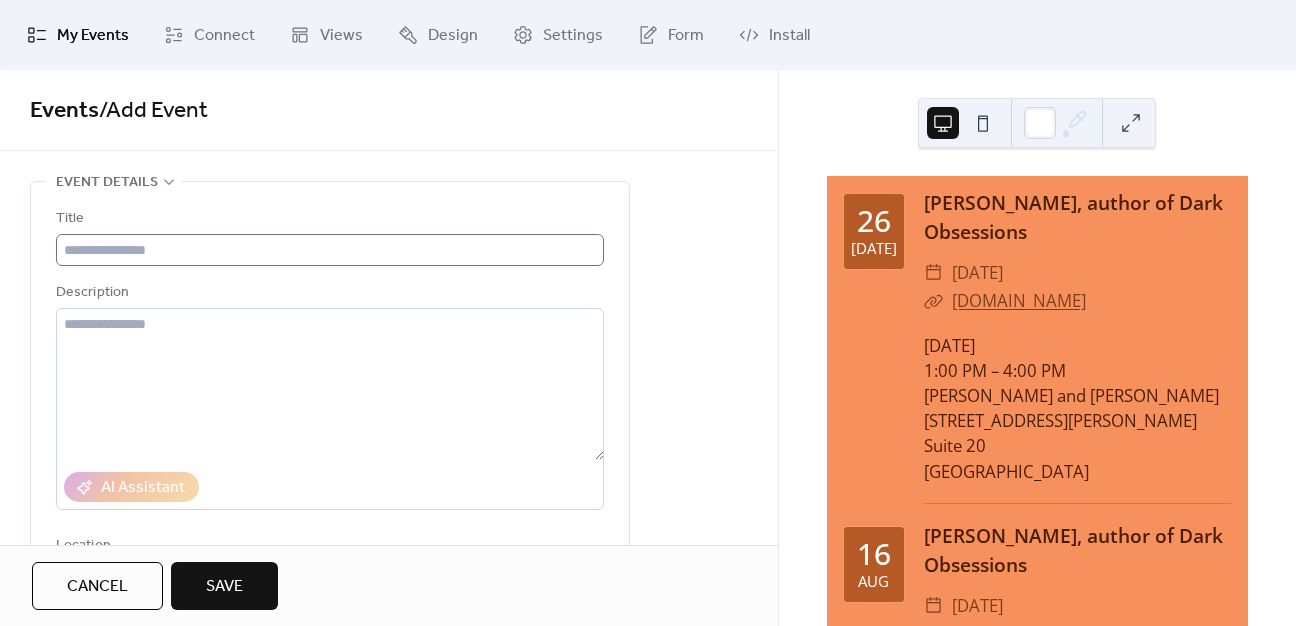 type on "**********" 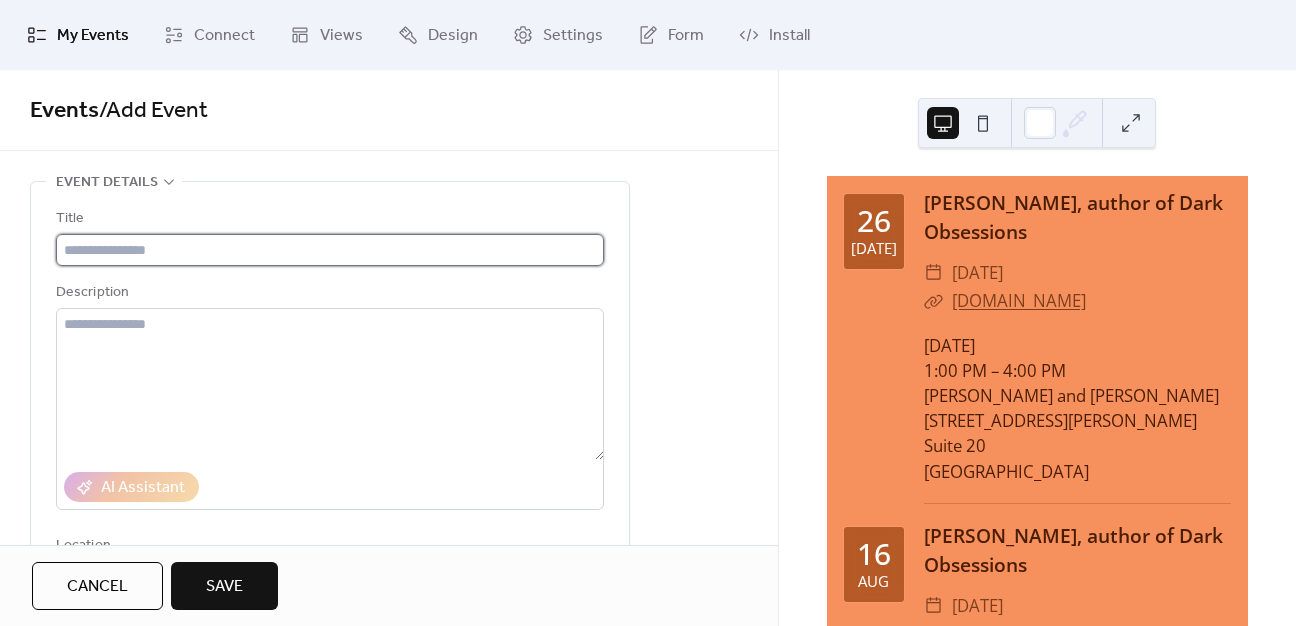 click at bounding box center (330, 250) 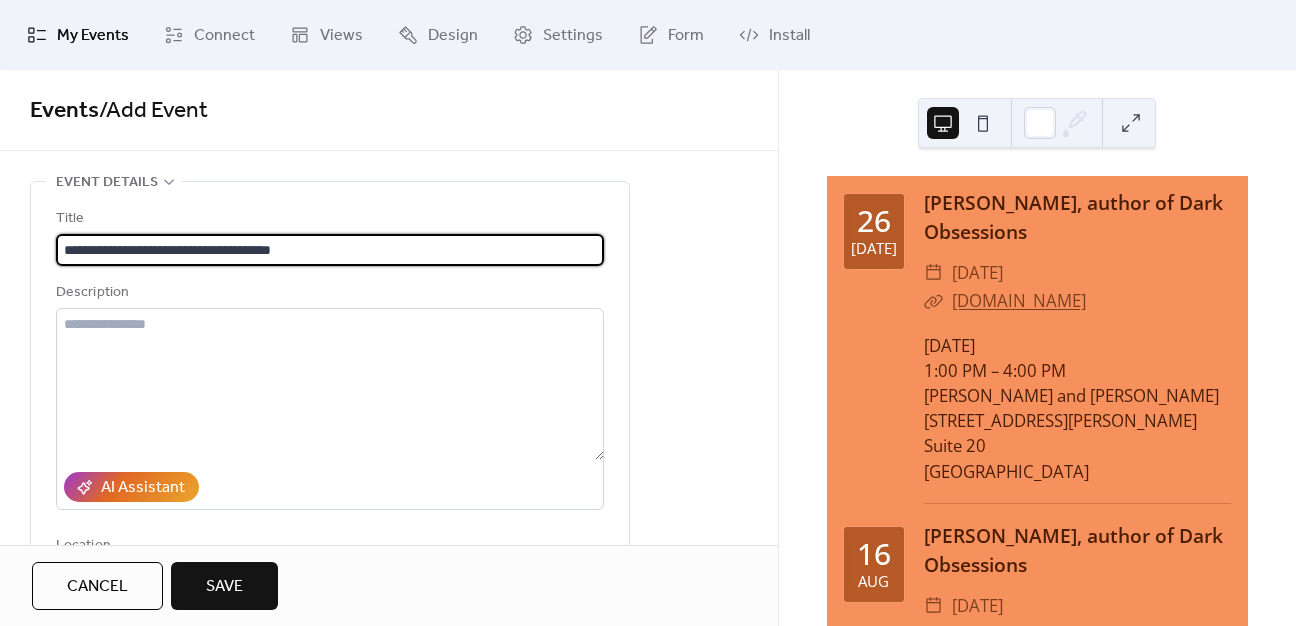type on "**********" 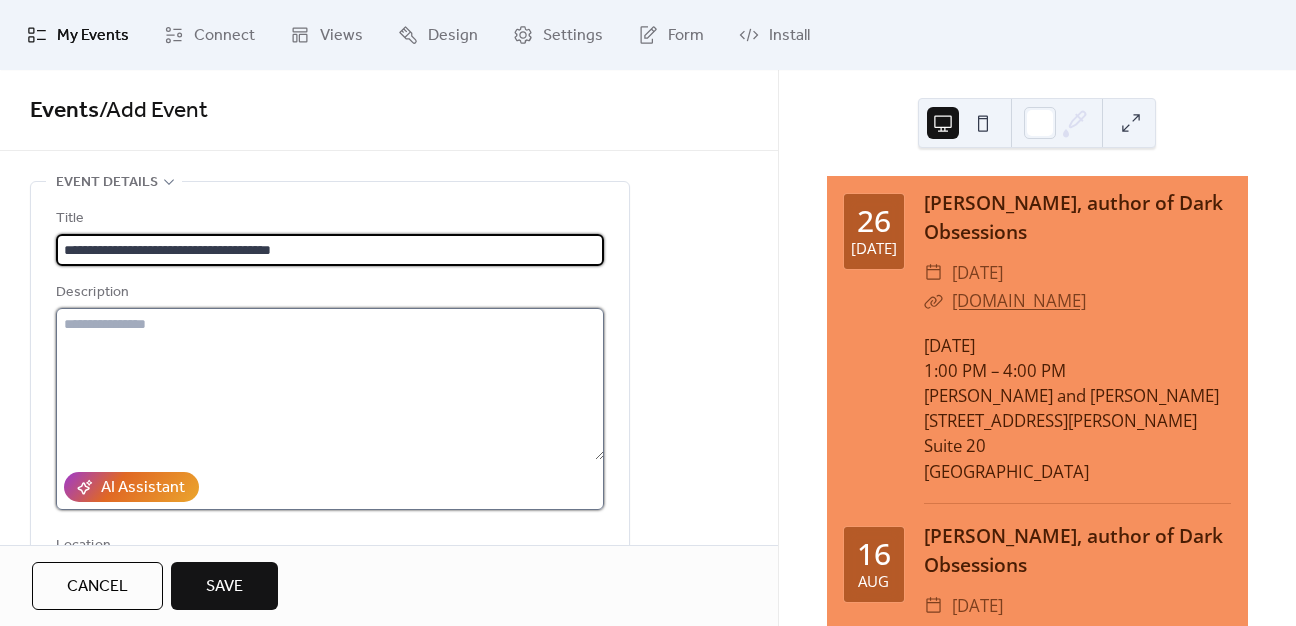 click at bounding box center [330, 384] 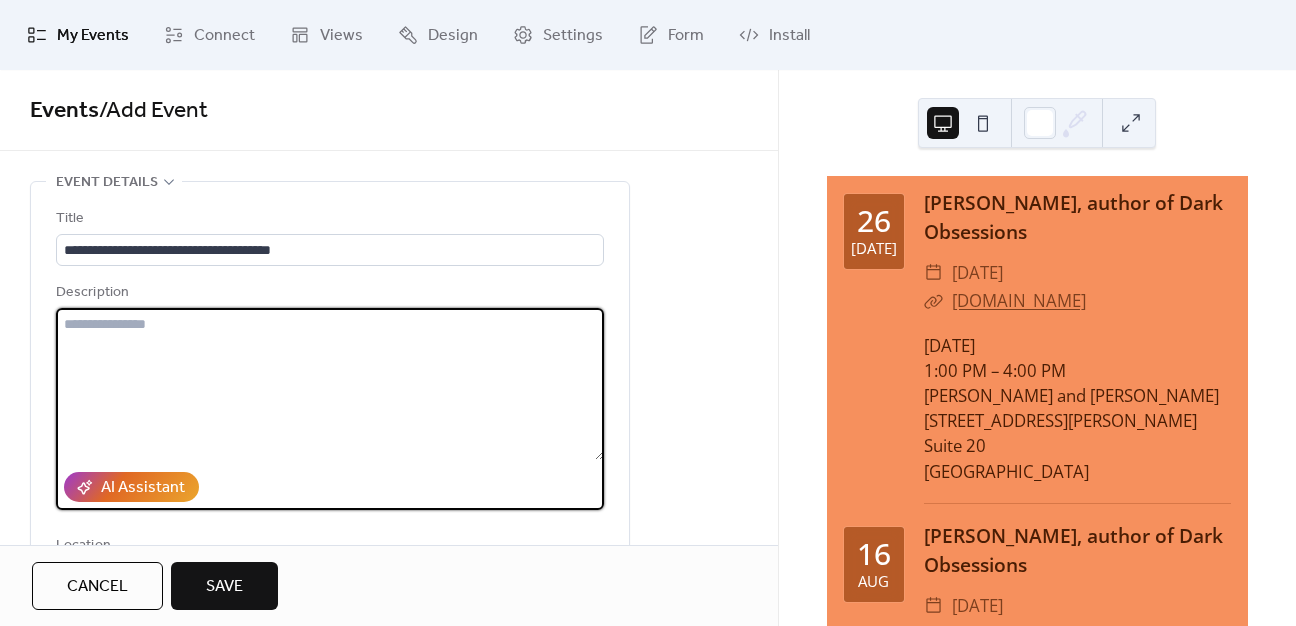 paste on "**********" 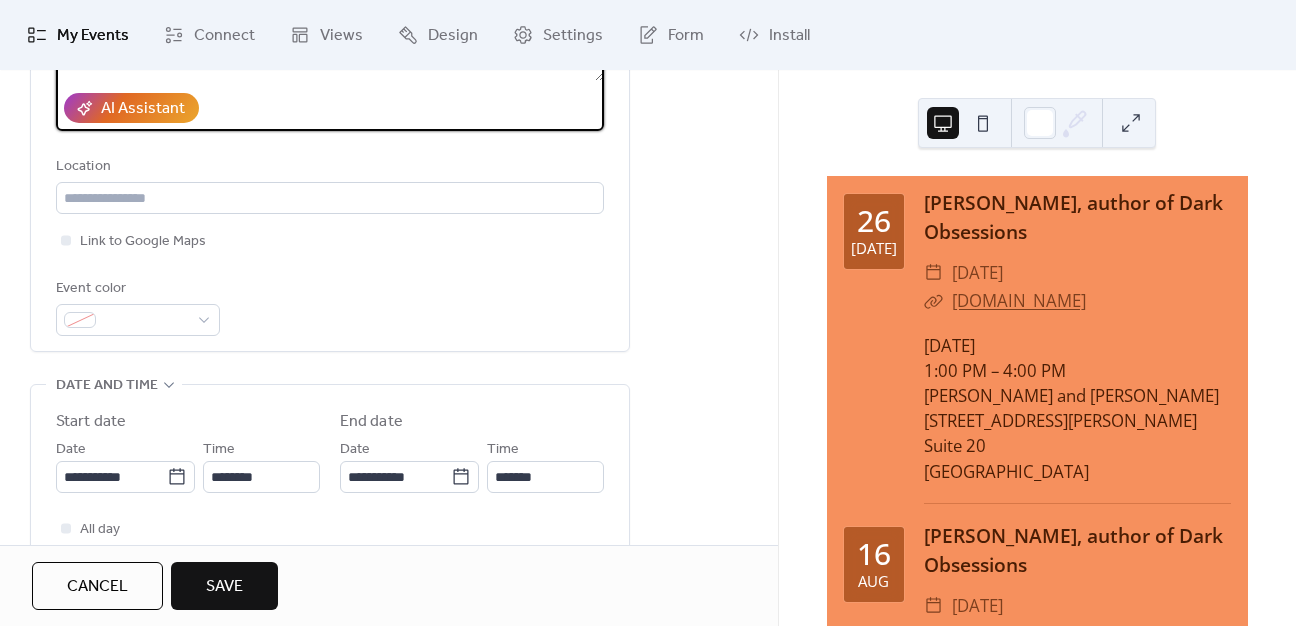 scroll, scrollTop: 400, scrollLeft: 0, axis: vertical 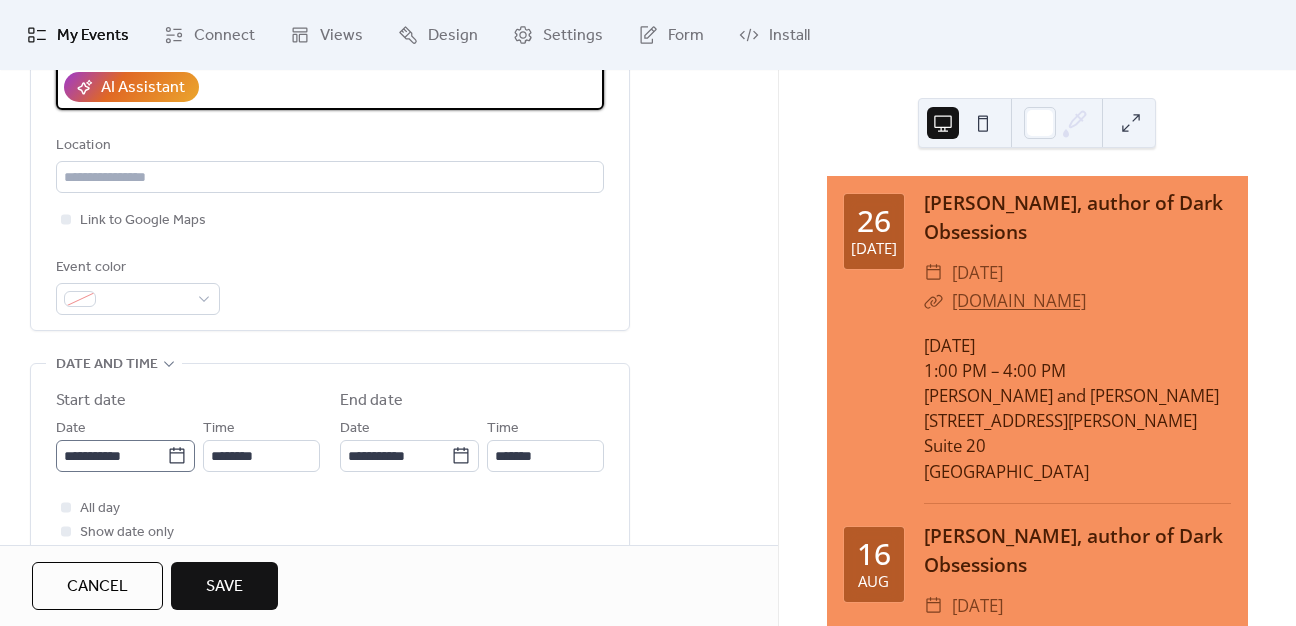 type on "**********" 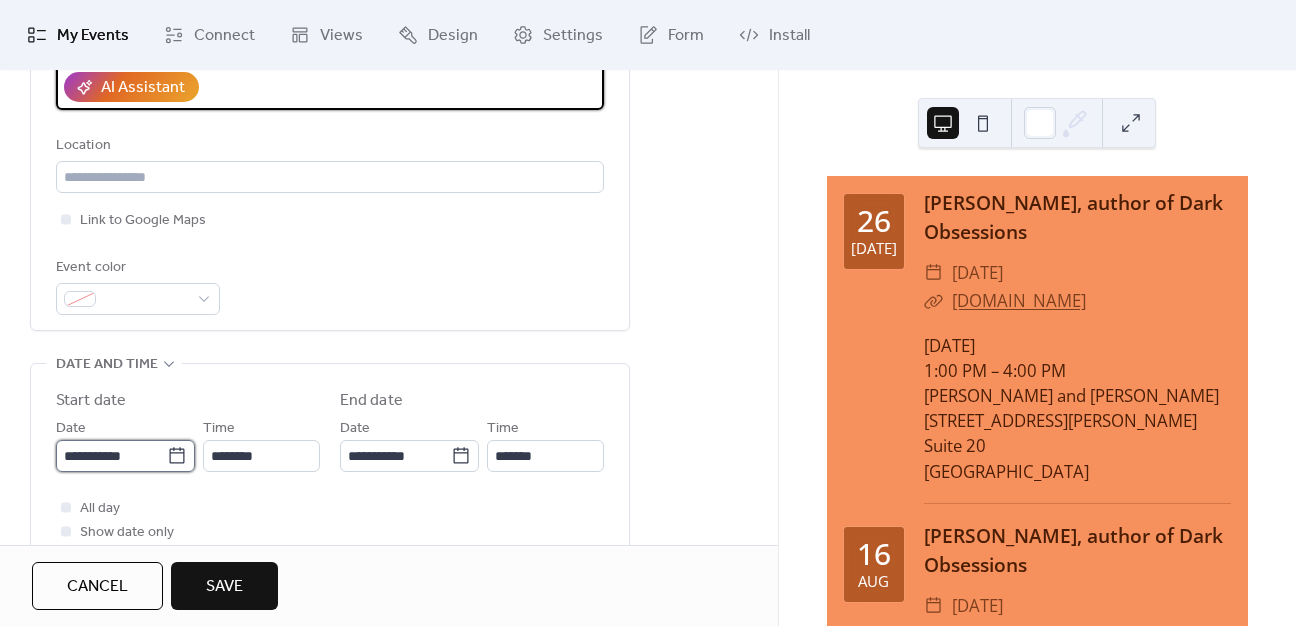 click on "**********" at bounding box center [111, 456] 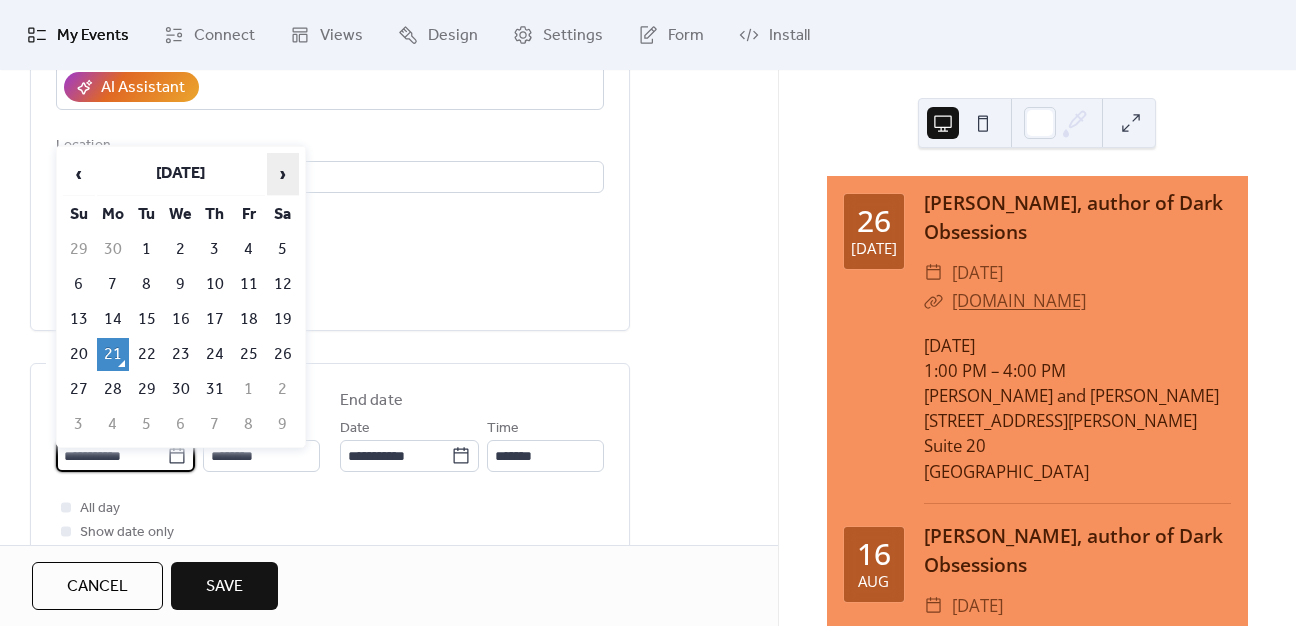 click on "›" at bounding box center (283, 174) 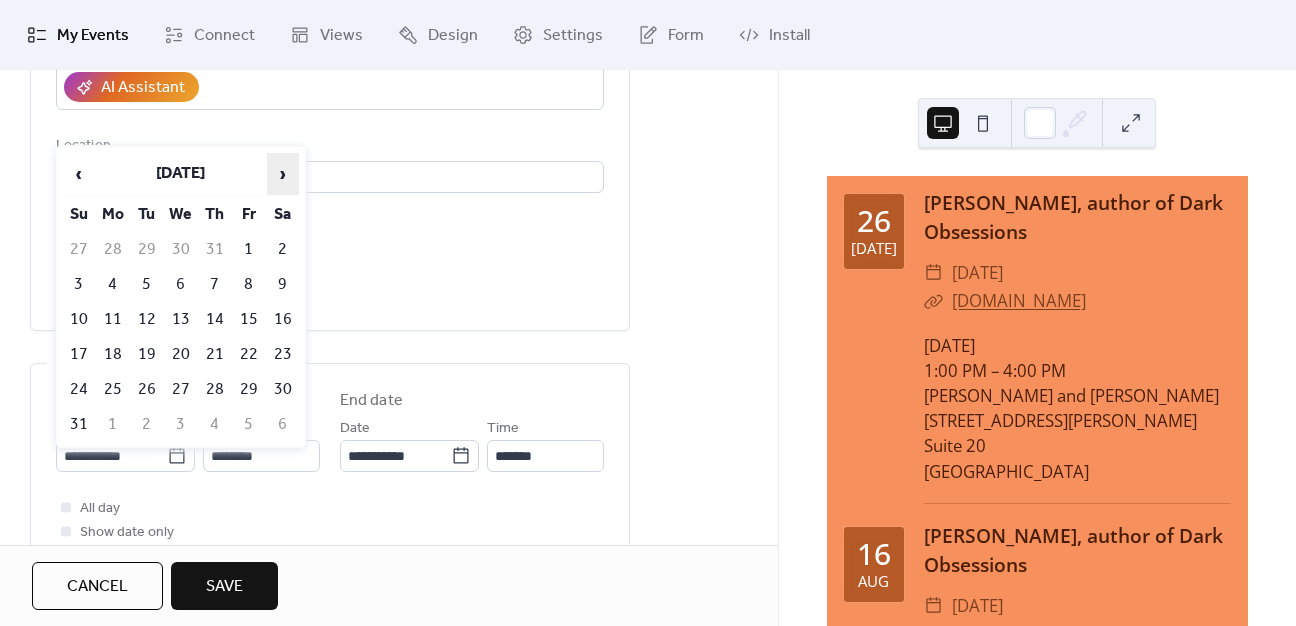 click on "›" at bounding box center [283, 174] 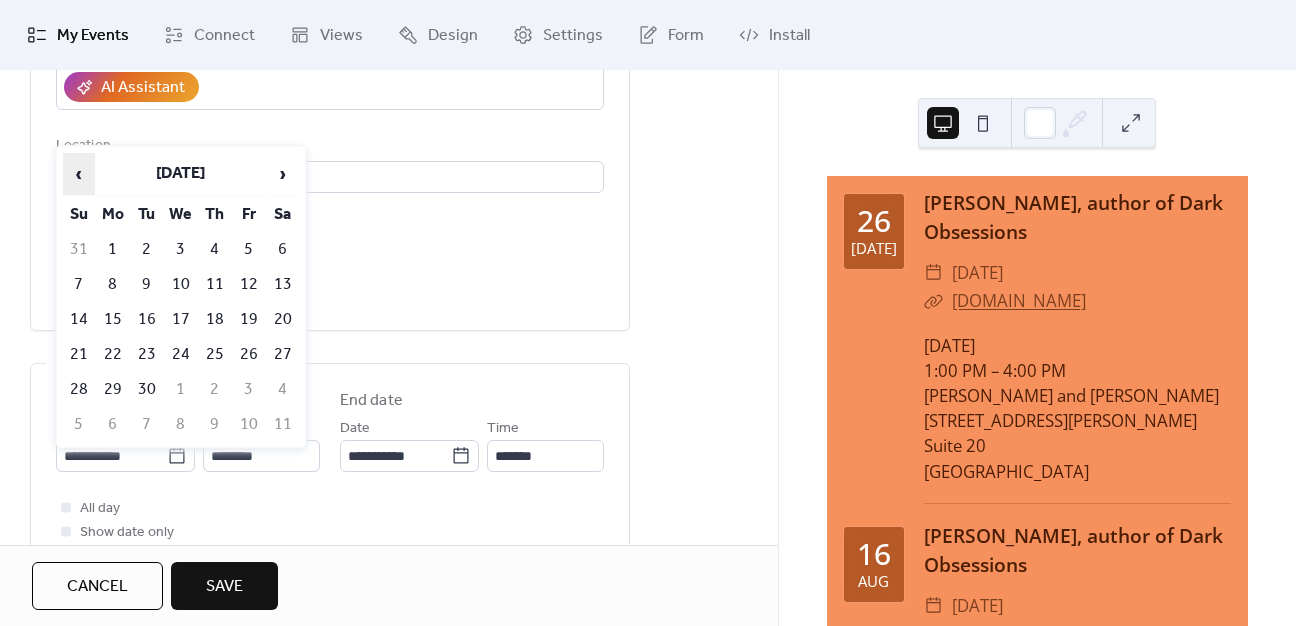 click on "‹" at bounding box center (79, 174) 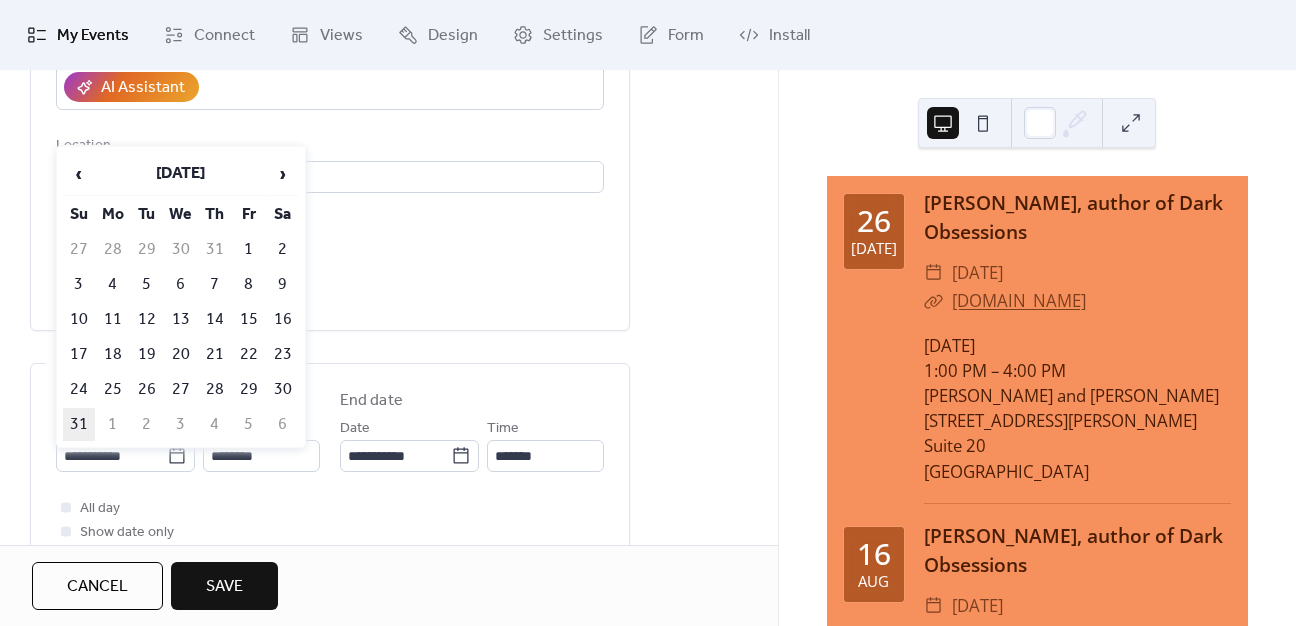 click on "31" at bounding box center [79, 424] 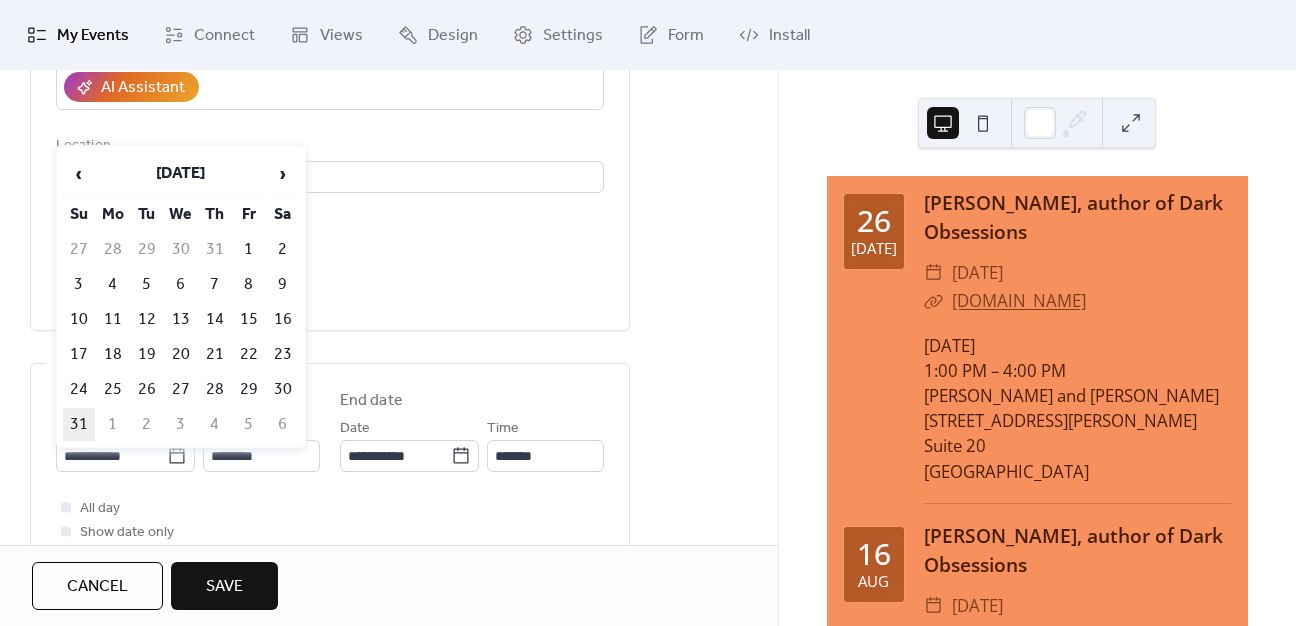 type on "**********" 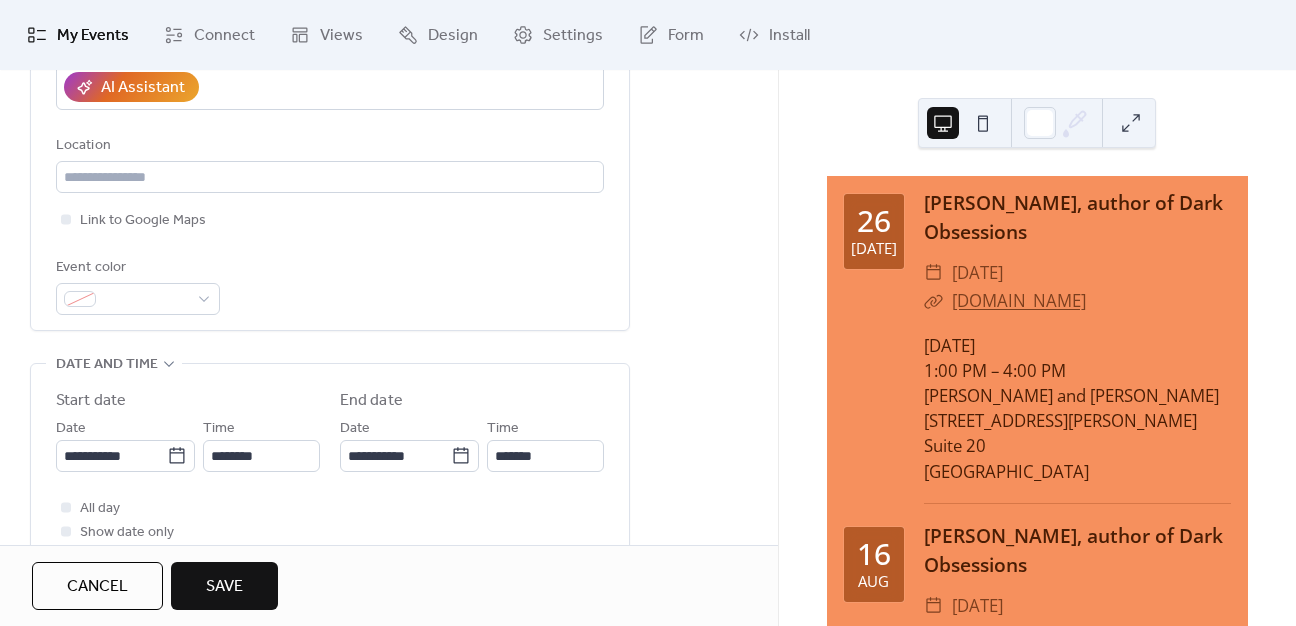 click on "**********" at bounding box center [330, 497] 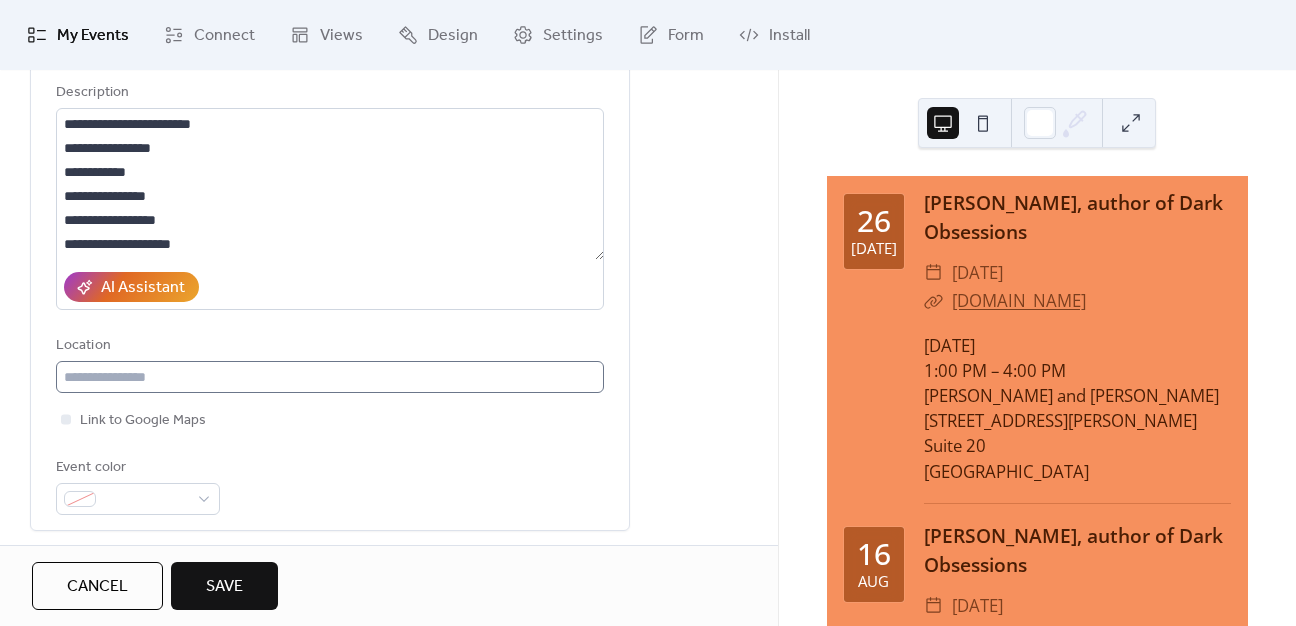 scroll, scrollTop: 700, scrollLeft: 0, axis: vertical 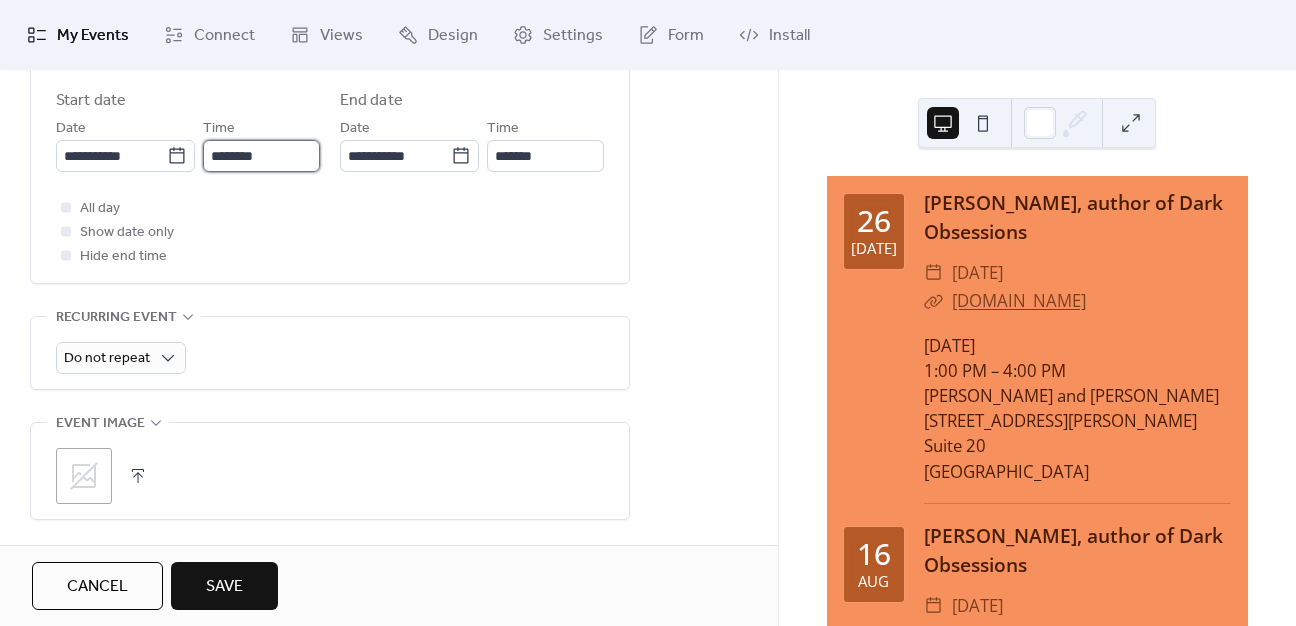 click on "********" at bounding box center [261, 156] 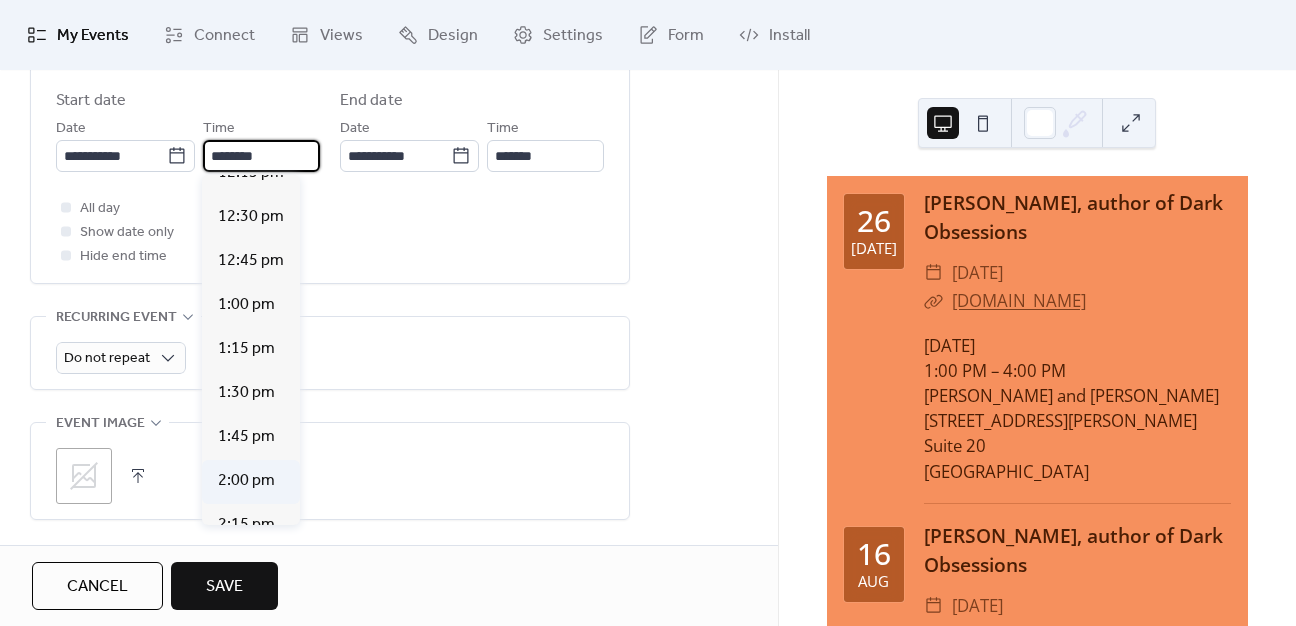 scroll, scrollTop: 2212, scrollLeft: 0, axis: vertical 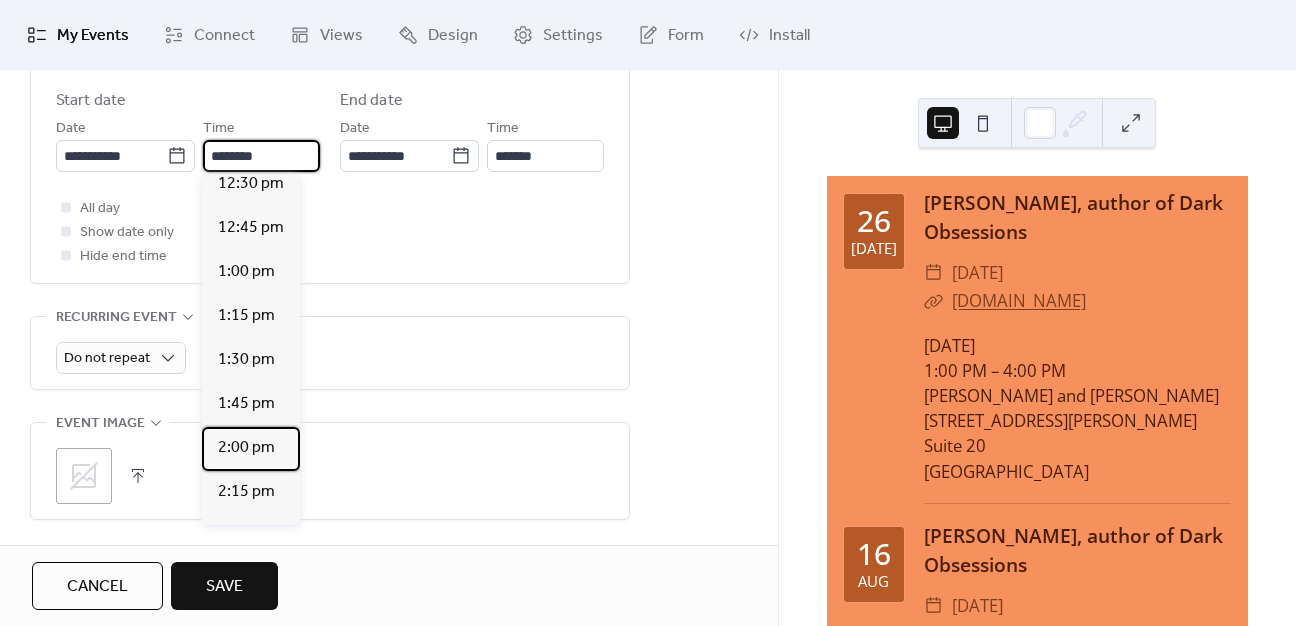 drag, startPoint x: 275, startPoint y: 450, endPoint x: 292, endPoint y: 420, distance: 34.48188 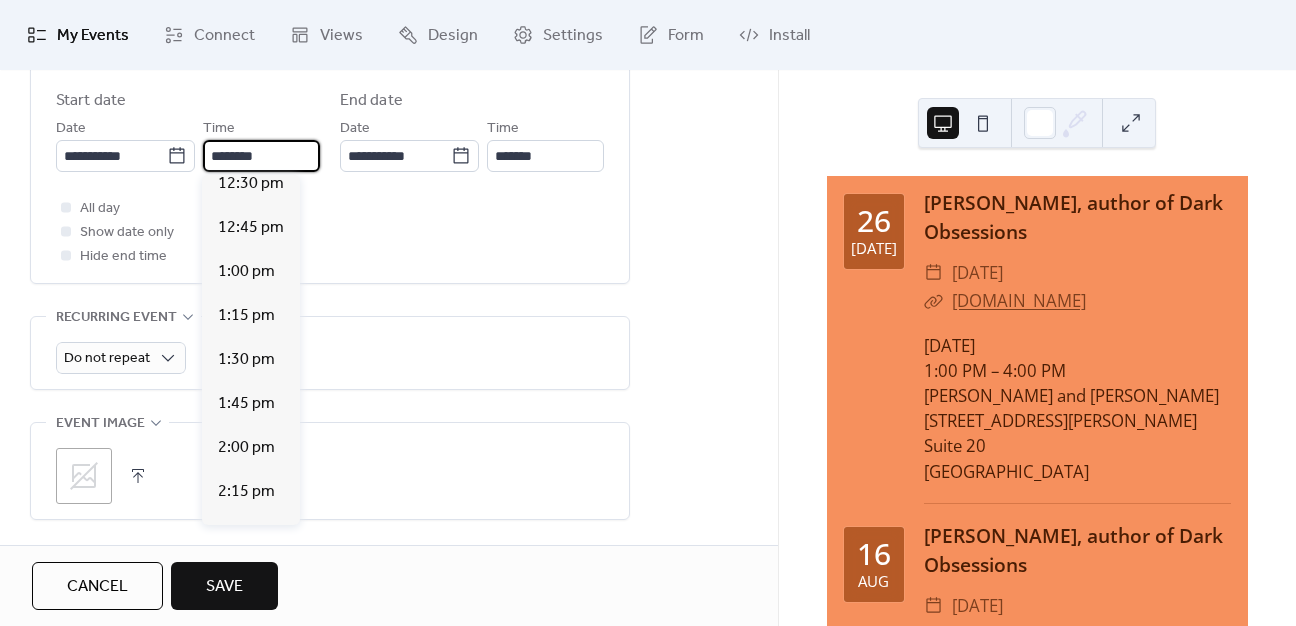 type on "*******" 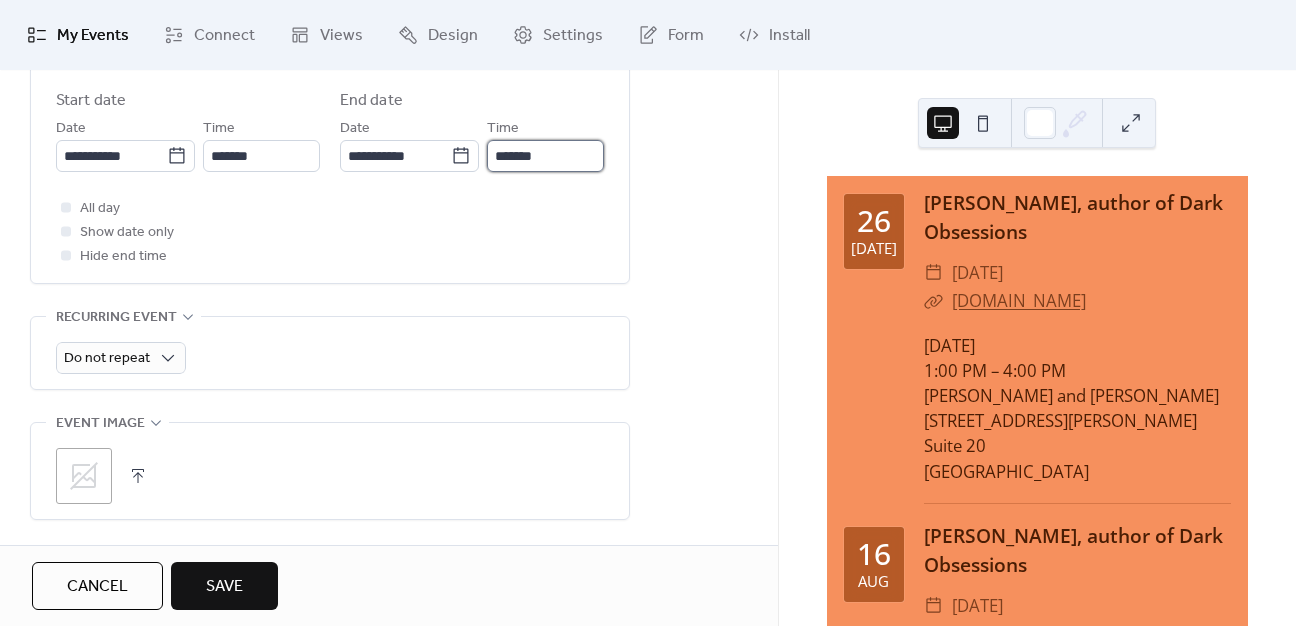click on "*******" at bounding box center (545, 156) 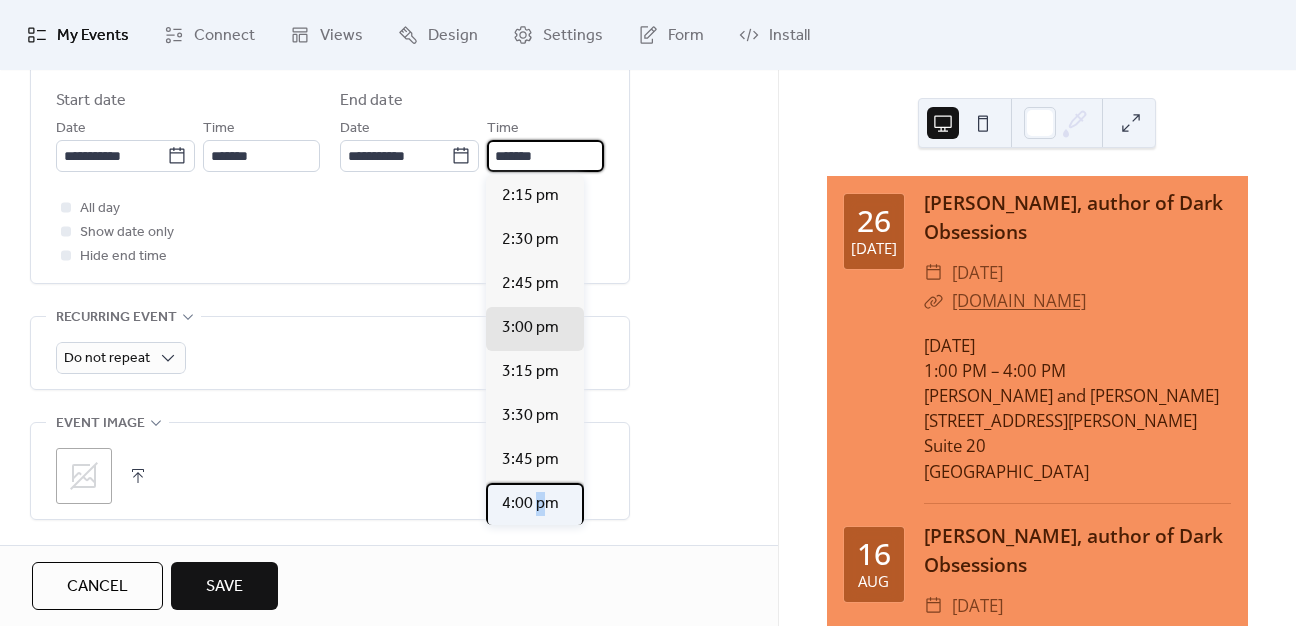 click on "4:00 pm" at bounding box center (530, 504) 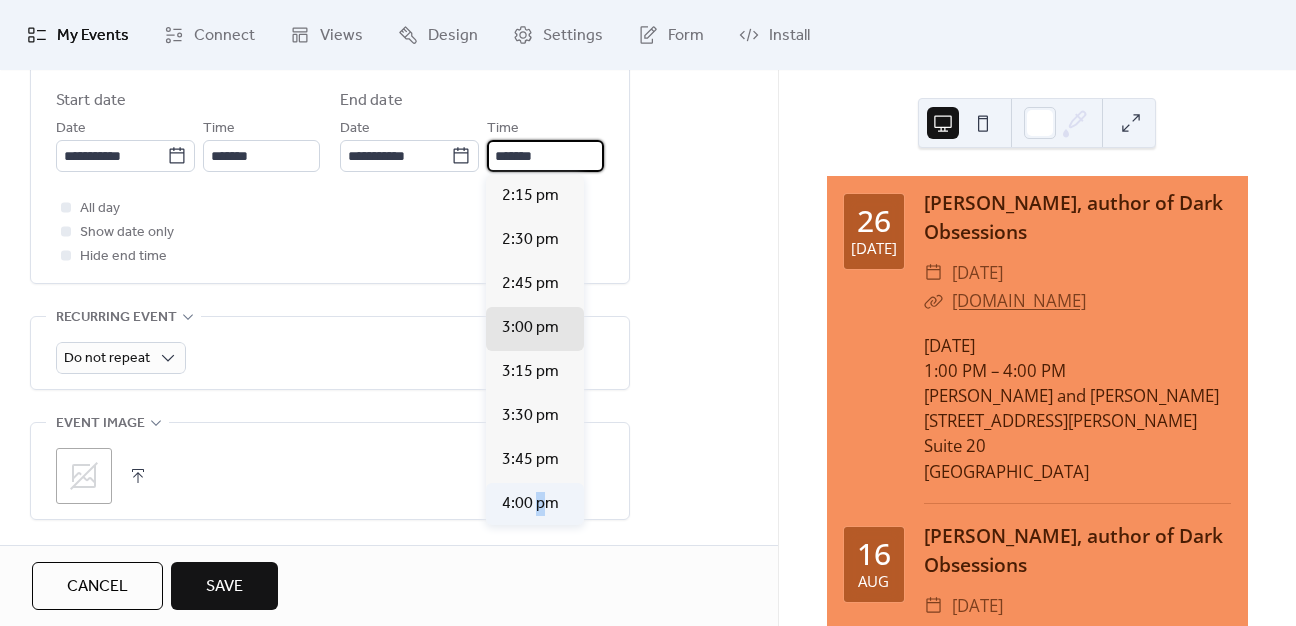 type on "*******" 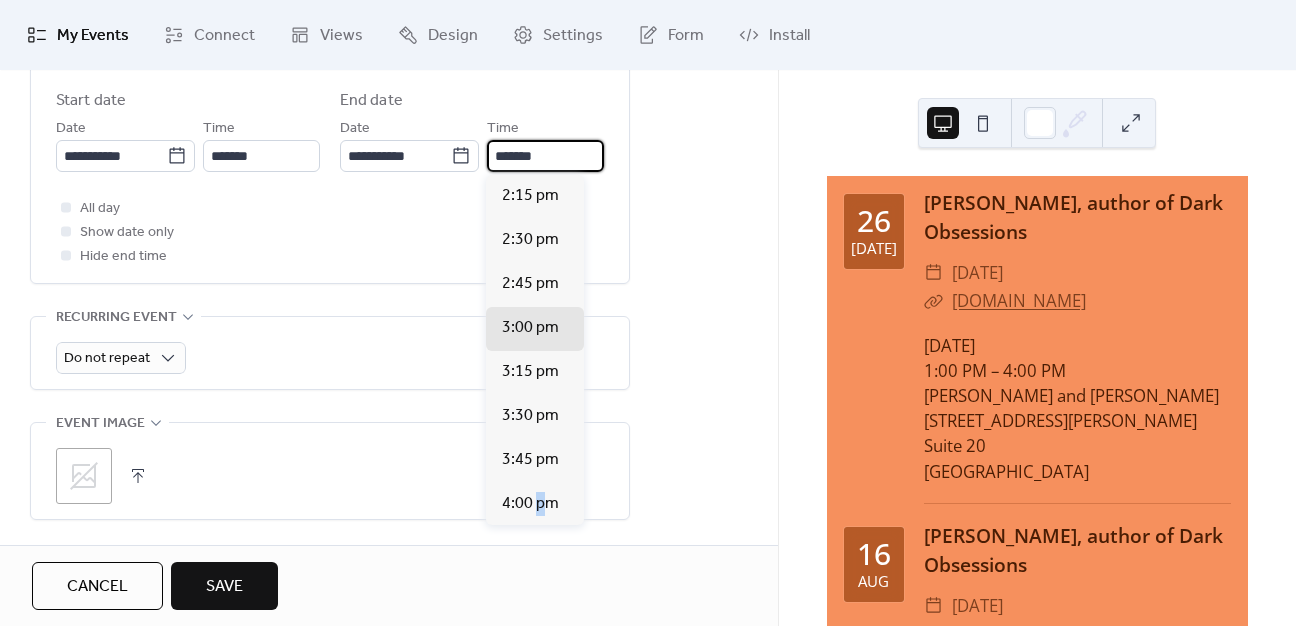 scroll, scrollTop: 0, scrollLeft: 0, axis: both 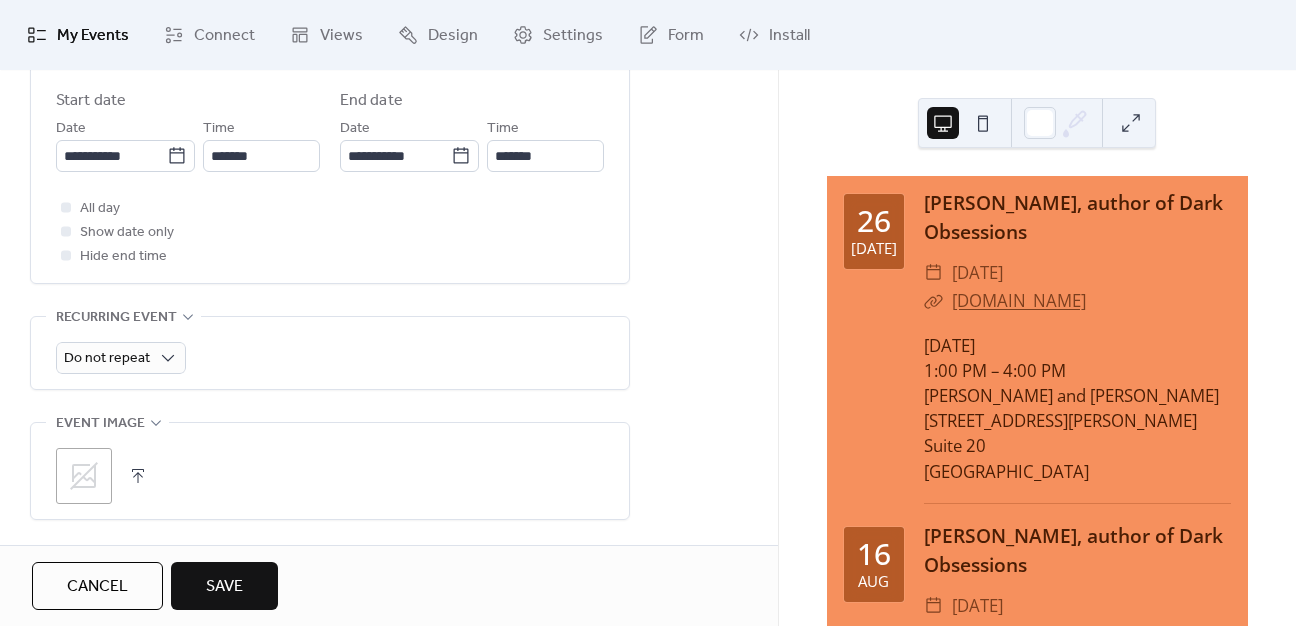 click on "All day Show date only Hide end time" at bounding box center (330, 232) 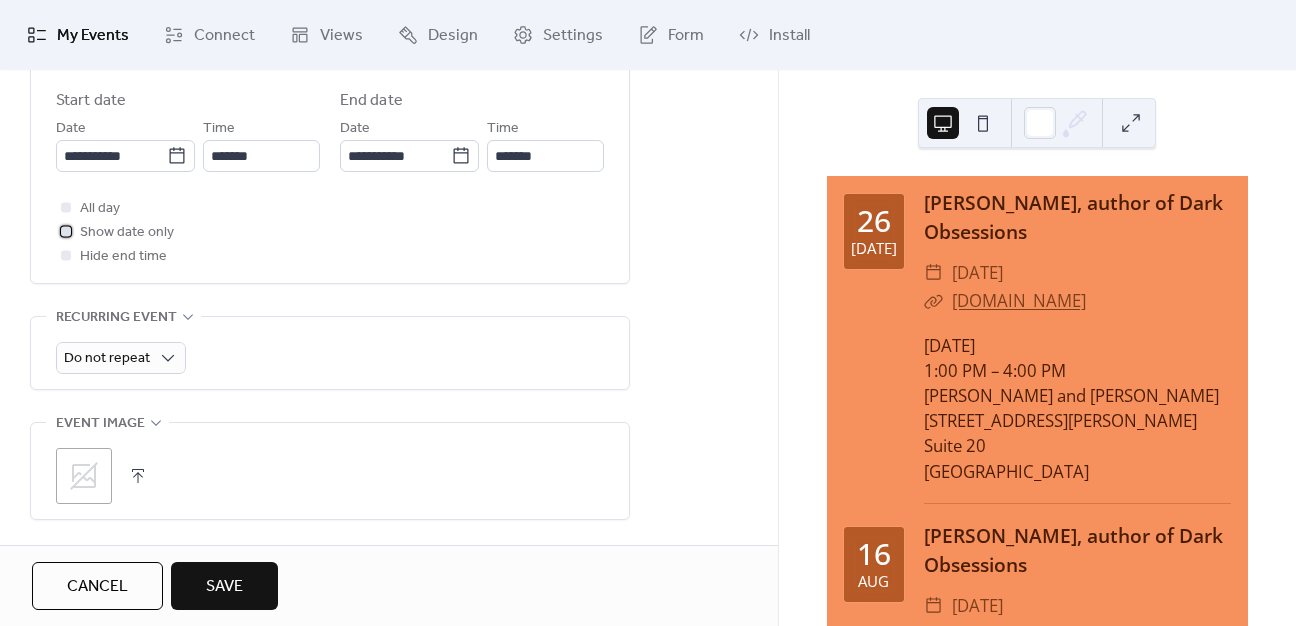 click at bounding box center (66, 231) 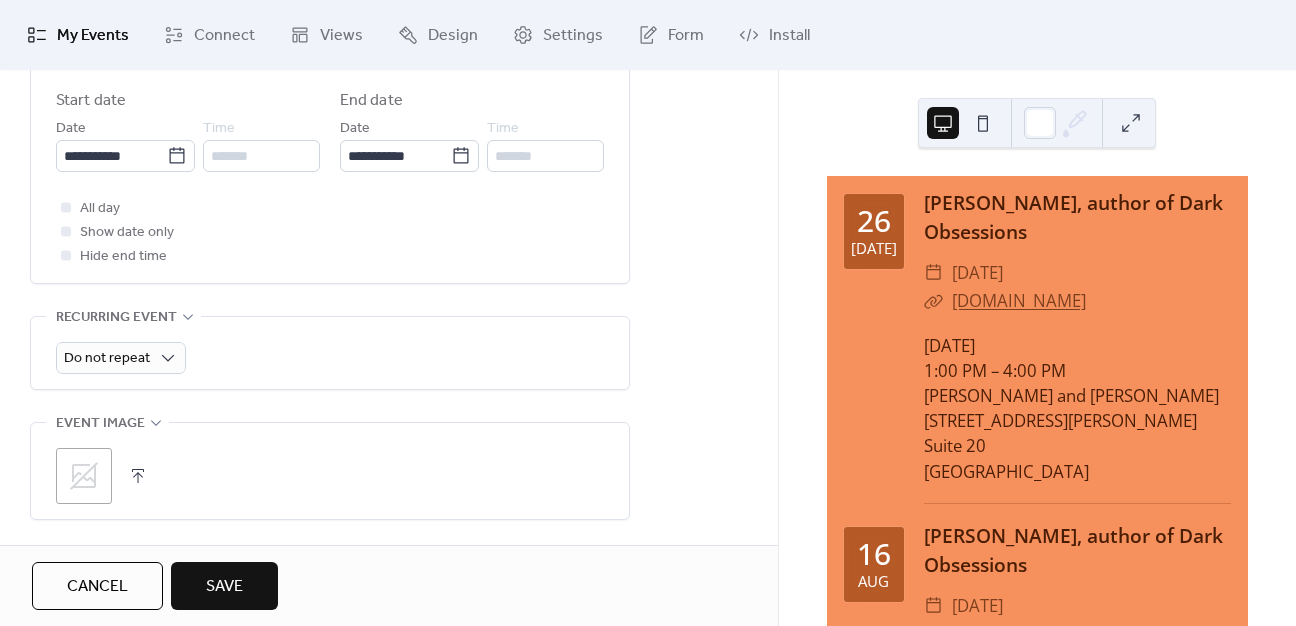 click on "Save" at bounding box center [224, 586] 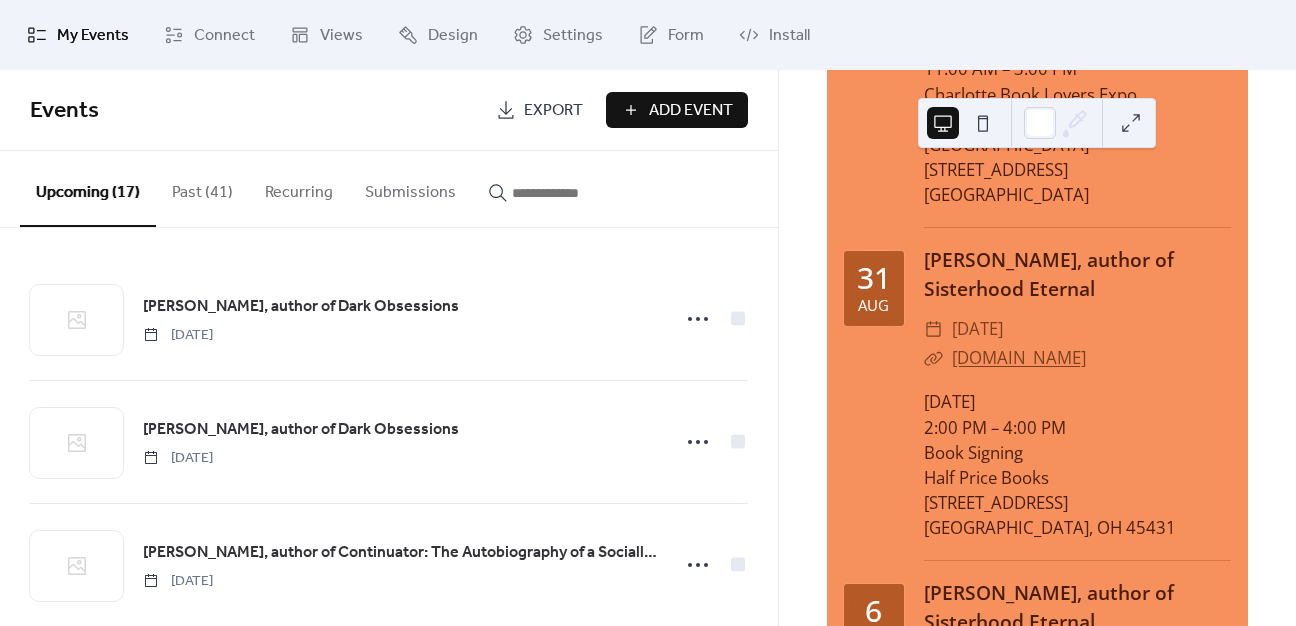 scroll, scrollTop: 1700, scrollLeft: 0, axis: vertical 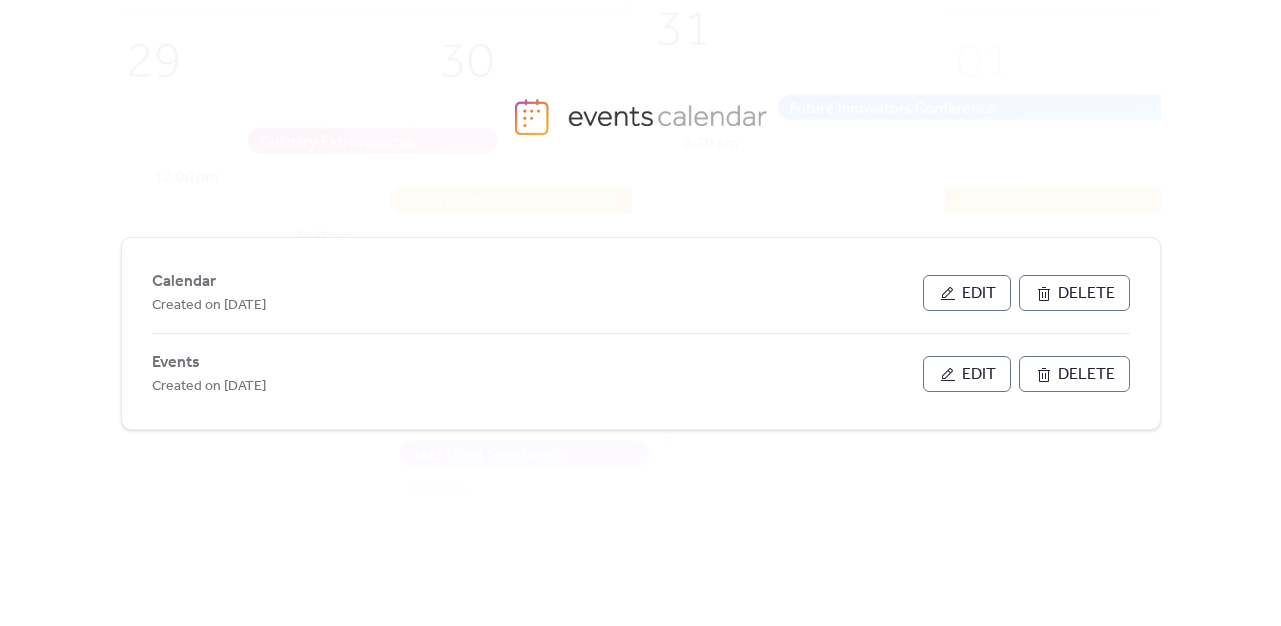 click on "Edit" at bounding box center [967, 293] 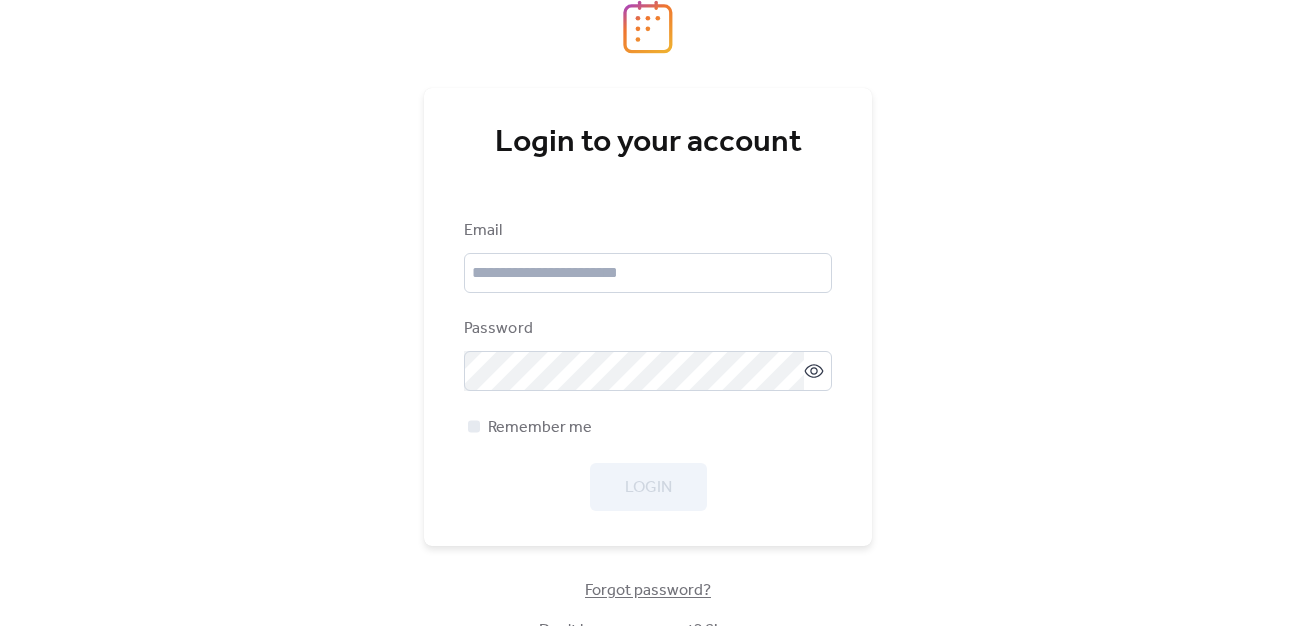 scroll, scrollTop: 0, scrollLeft: 0, axis: both 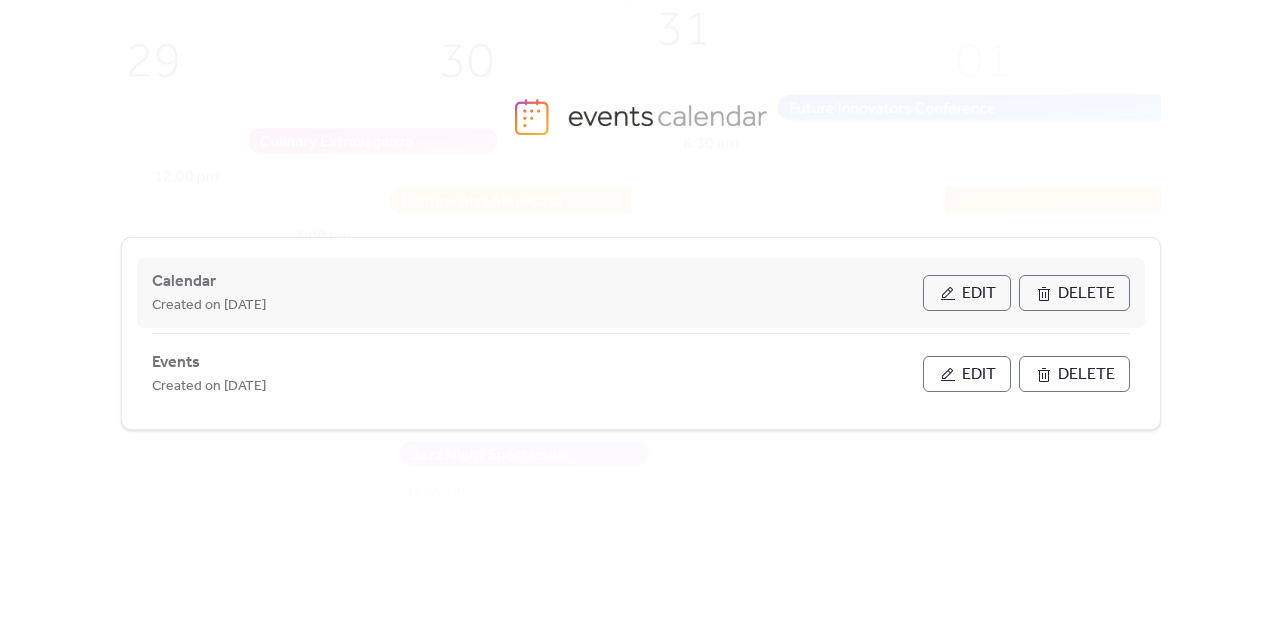 click on "Edit" at bounding box center [979, 294] 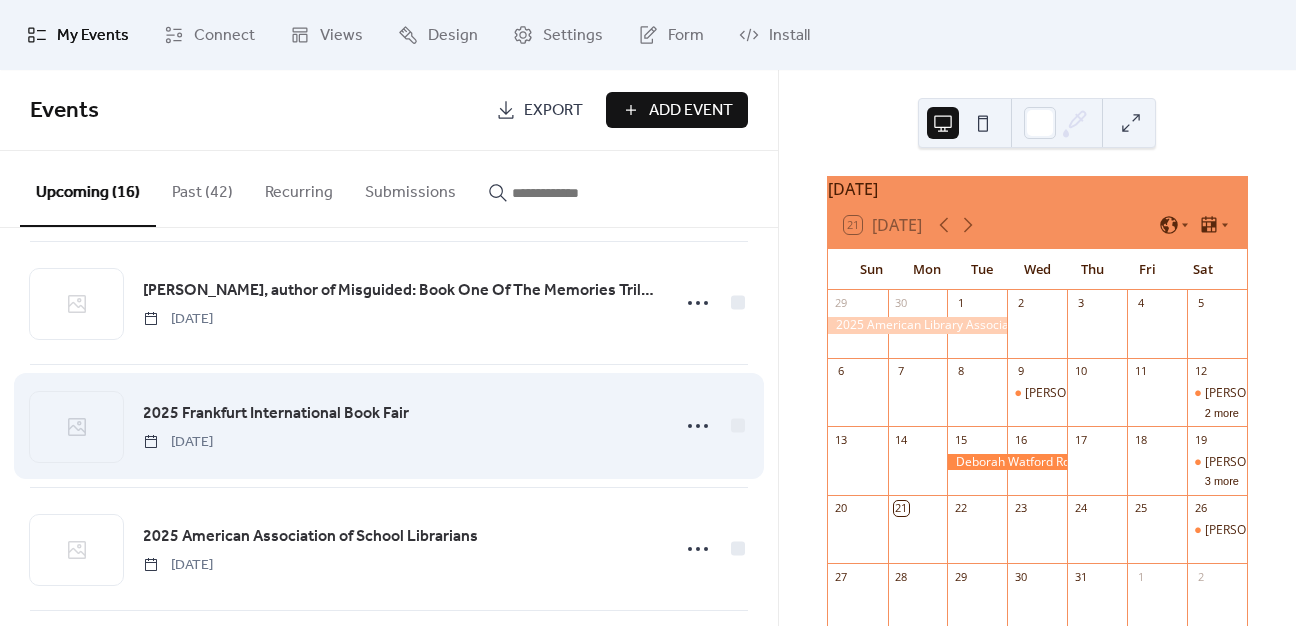 scroll, scrollTop: 700, scrollLeft: 0, axis: vertical 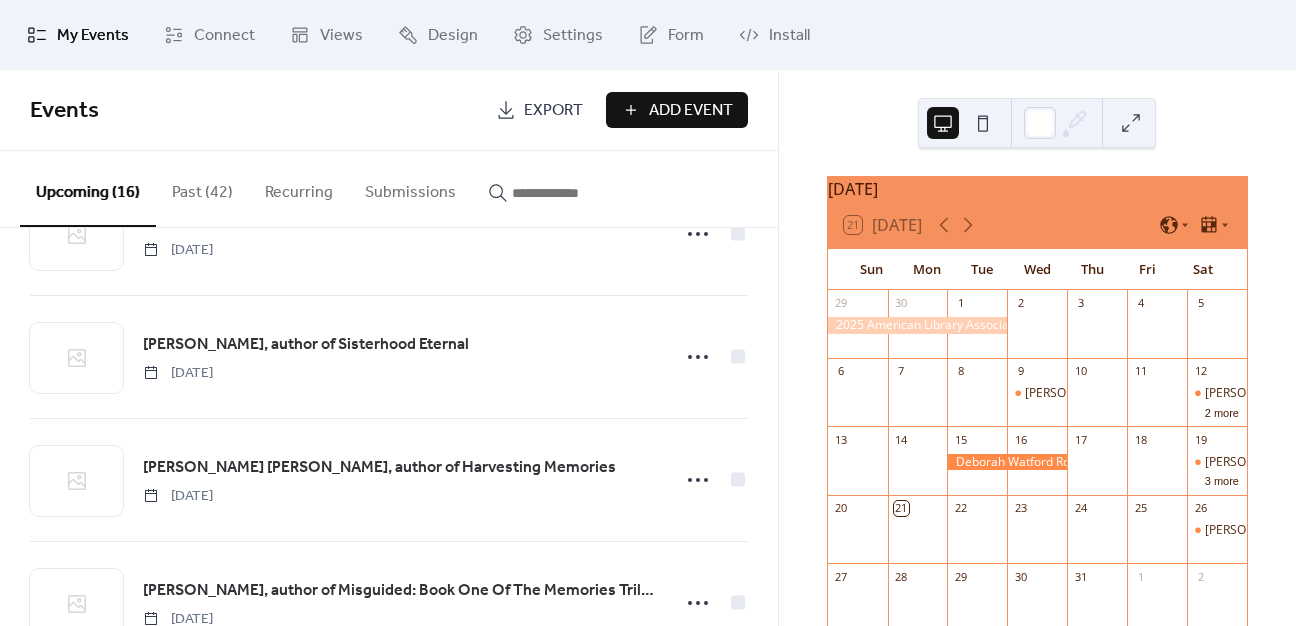 click on "Add Event" at bounding box center (691, 111) 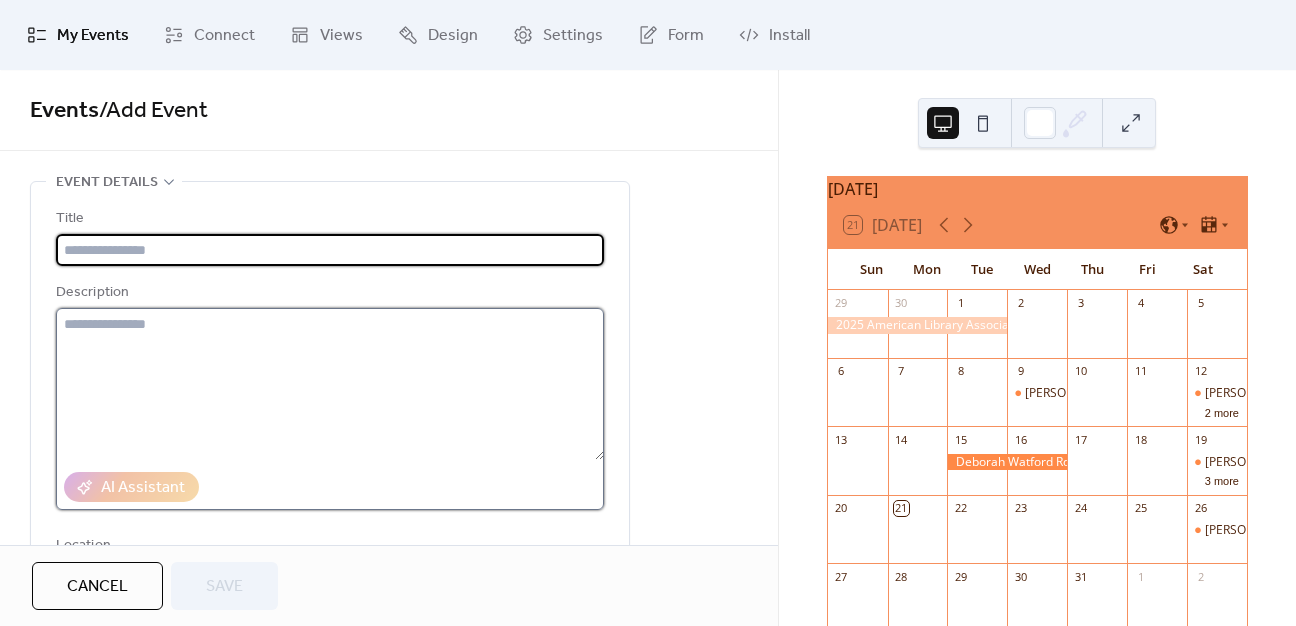 click at bounding box center (330, 384) 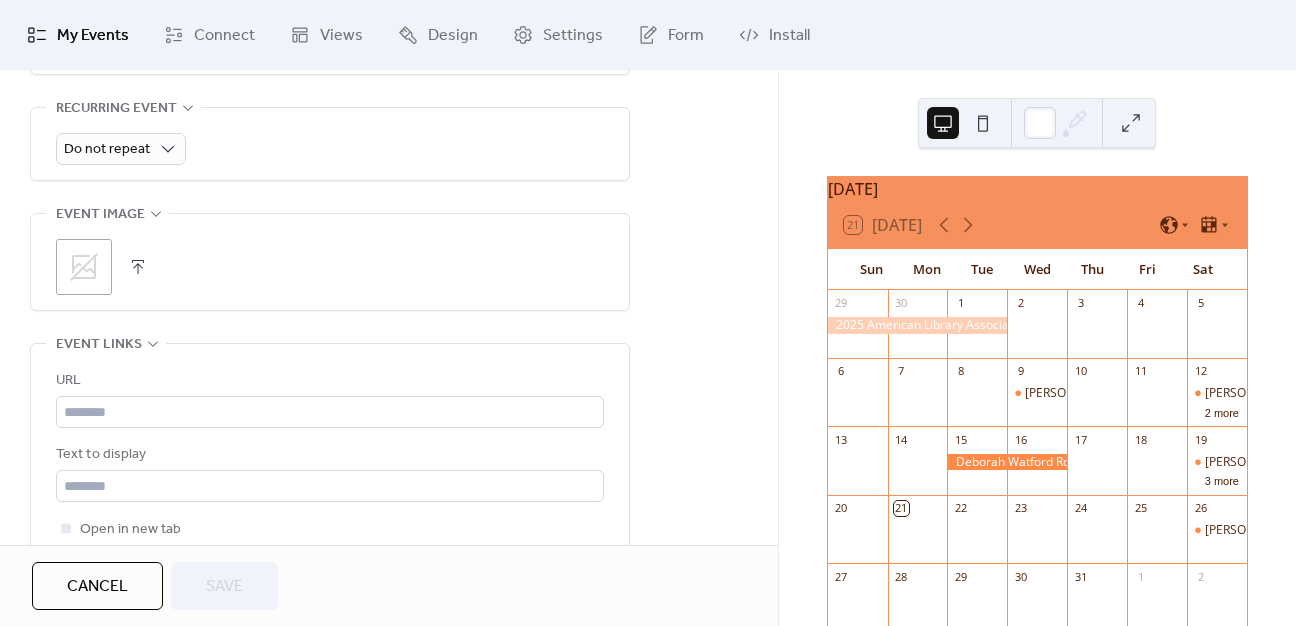scroll, scrollTop: 1089, scrollLeft: 0, axis: vertical 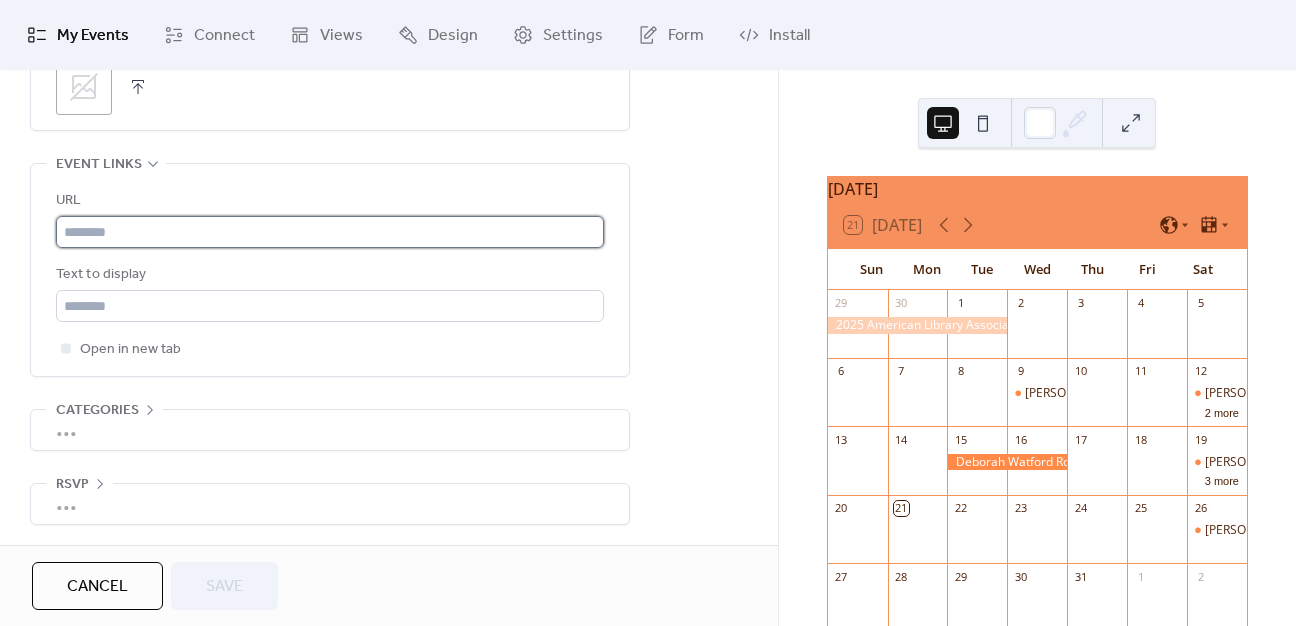 click at bounding box center [330, 232] 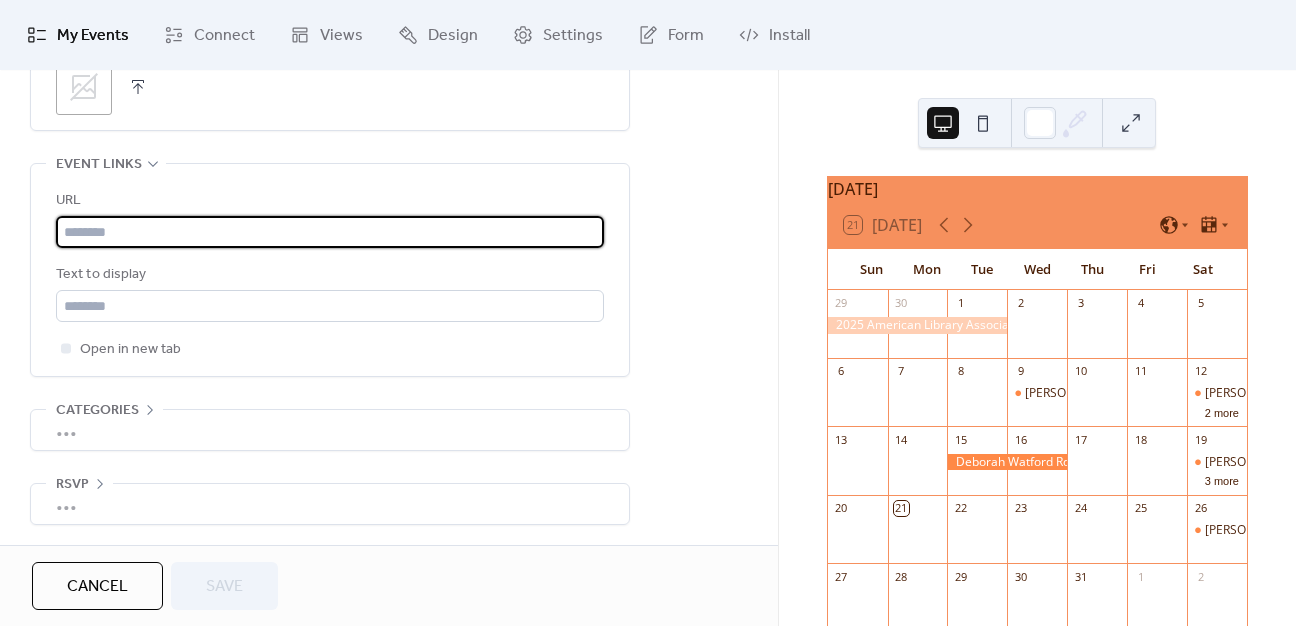 paste on "**********" 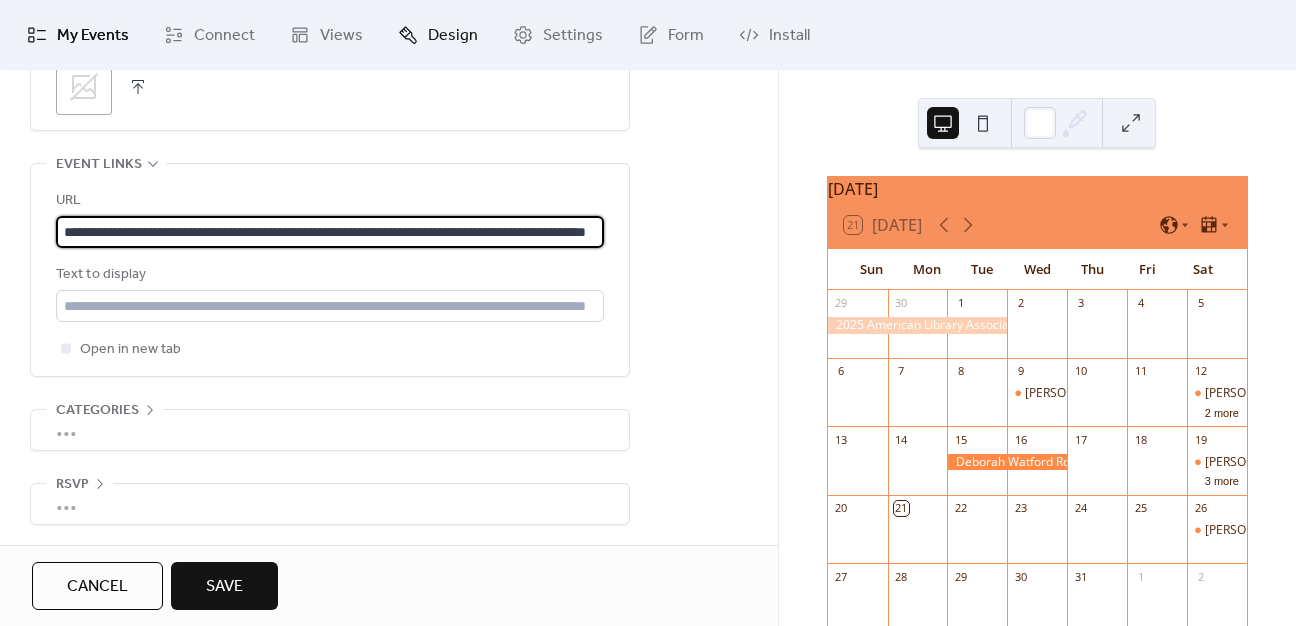 scroll, scrollTop: 0, scrollLeft: 157, axis: horizontal 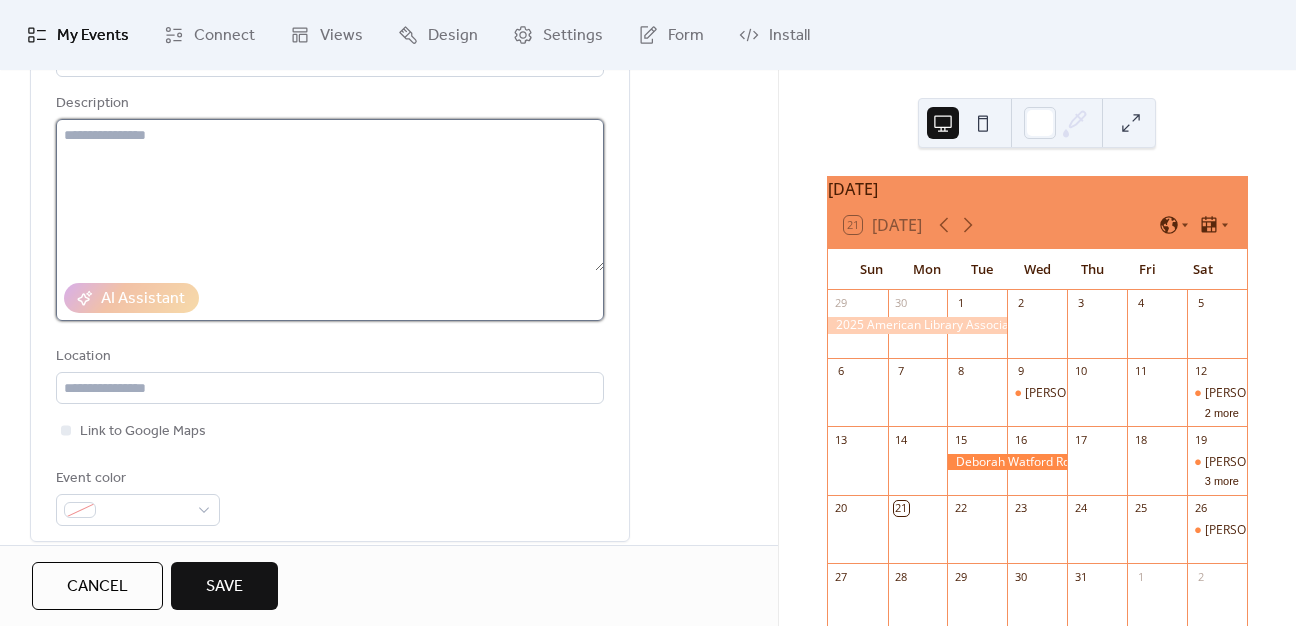 click at bounding box center (330, 195) 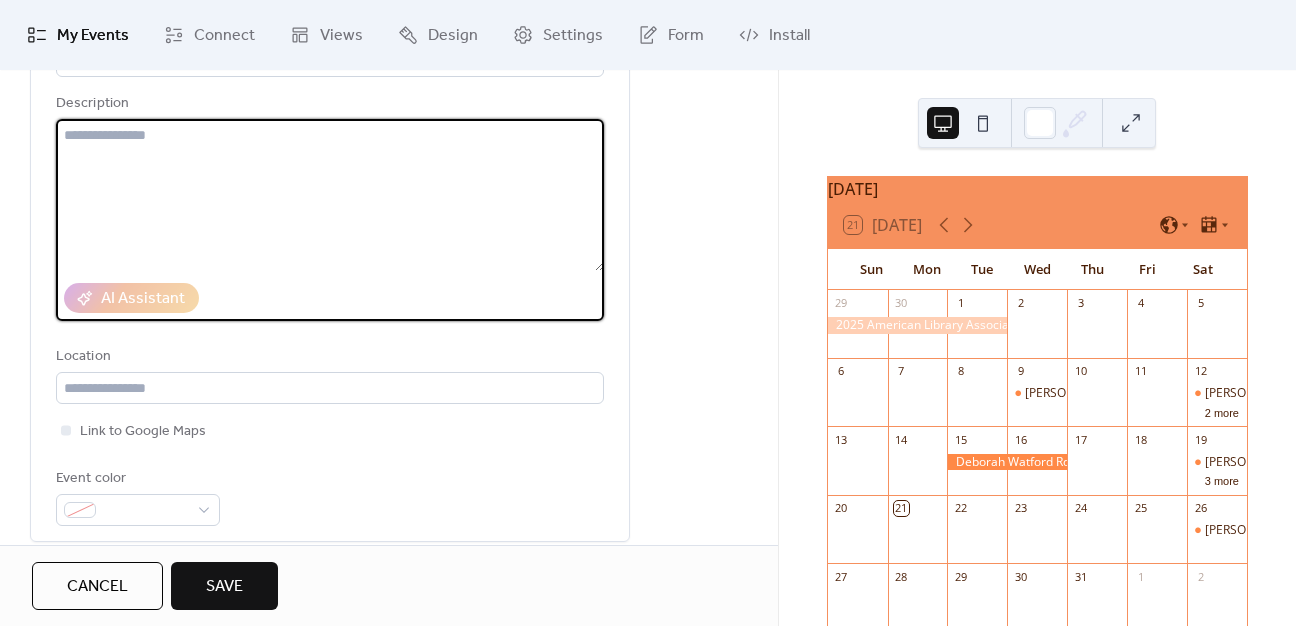 paste on "**********" 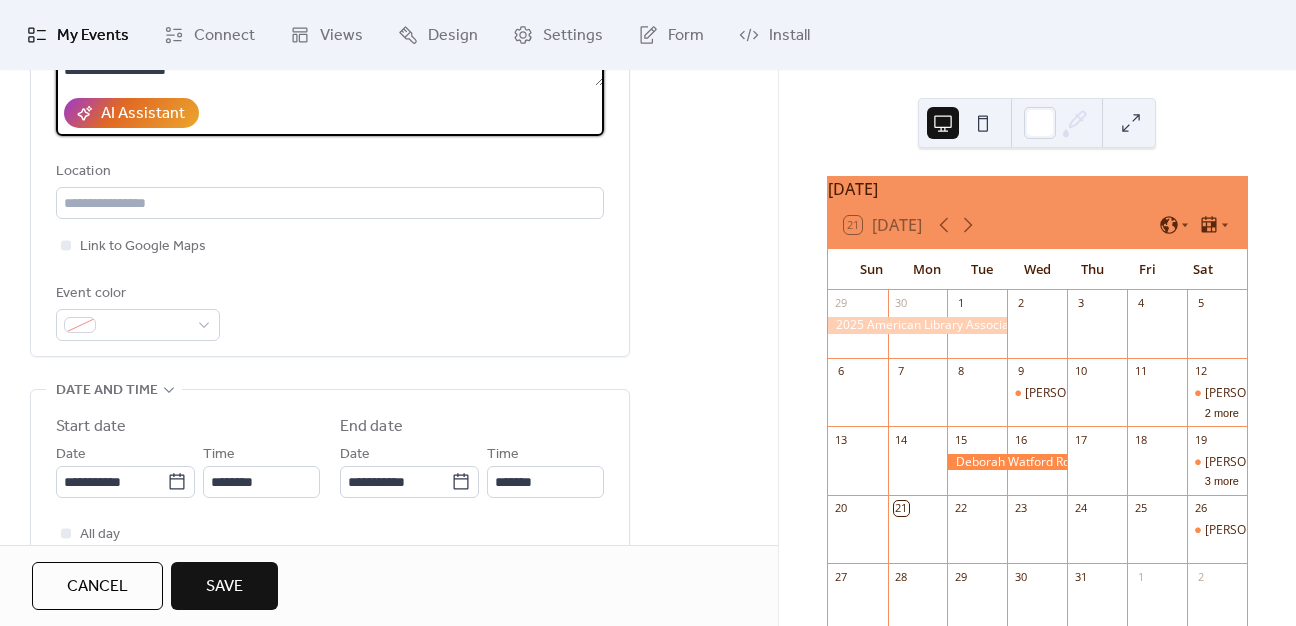 scroll, scrollTop: 489, scrollLeft: 0, axis: vertical 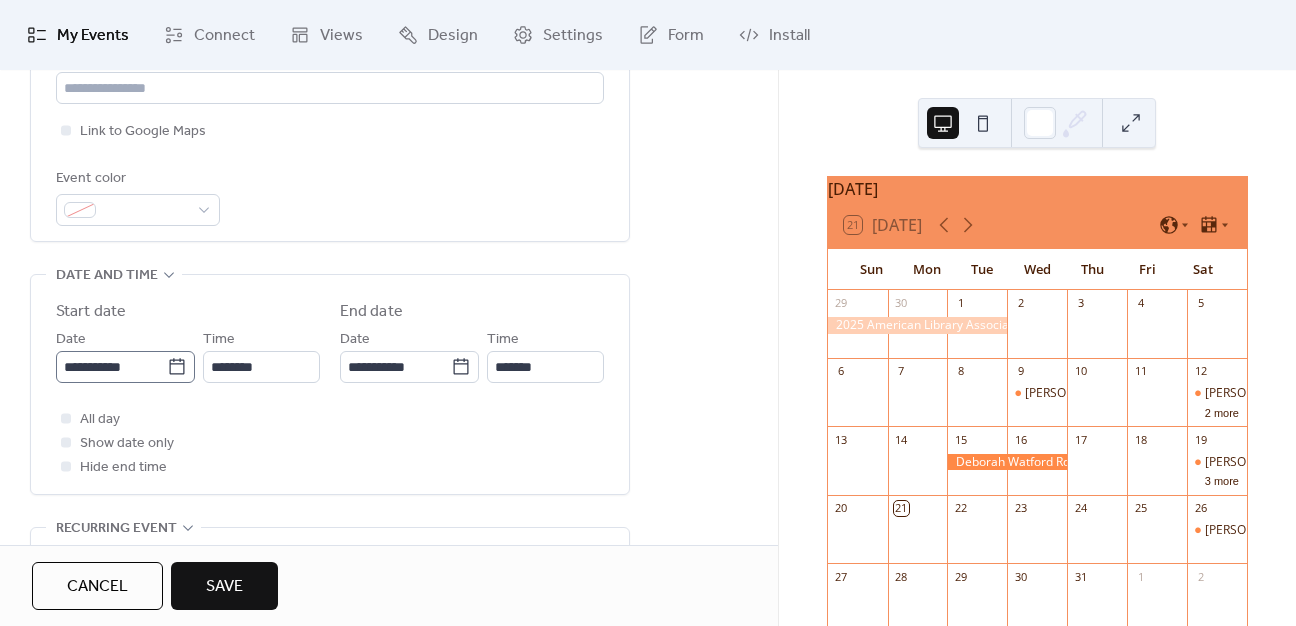 type on "**********" 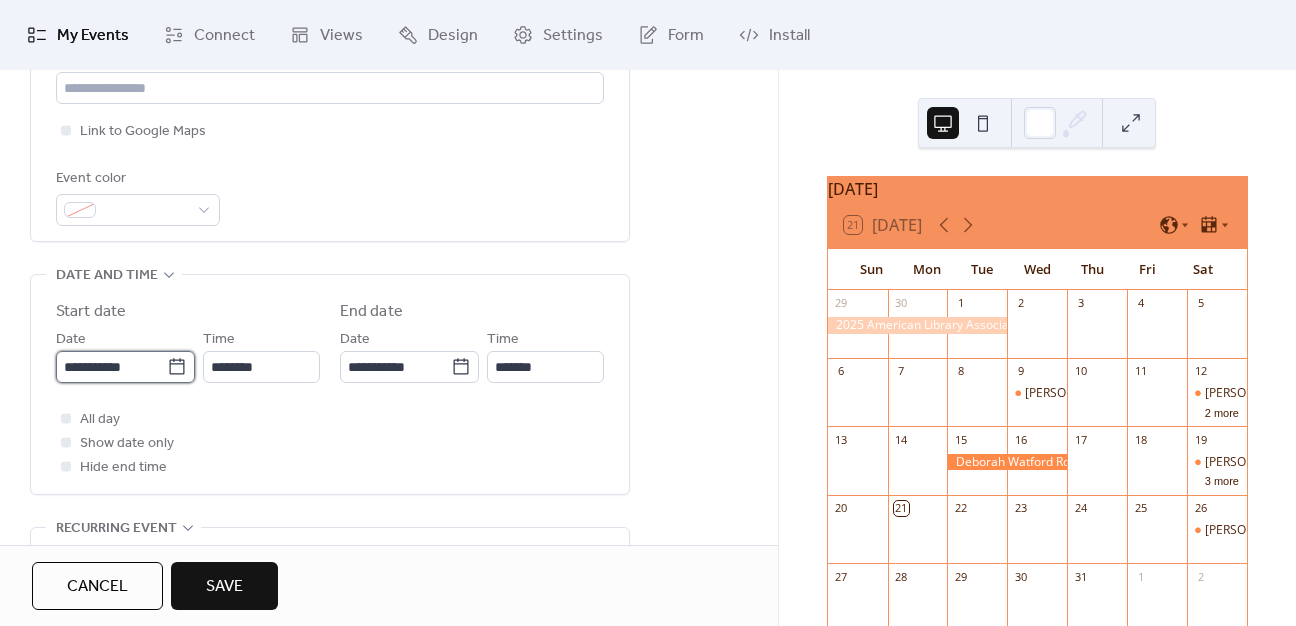 click on "**********" at bounding box center [111, 367] 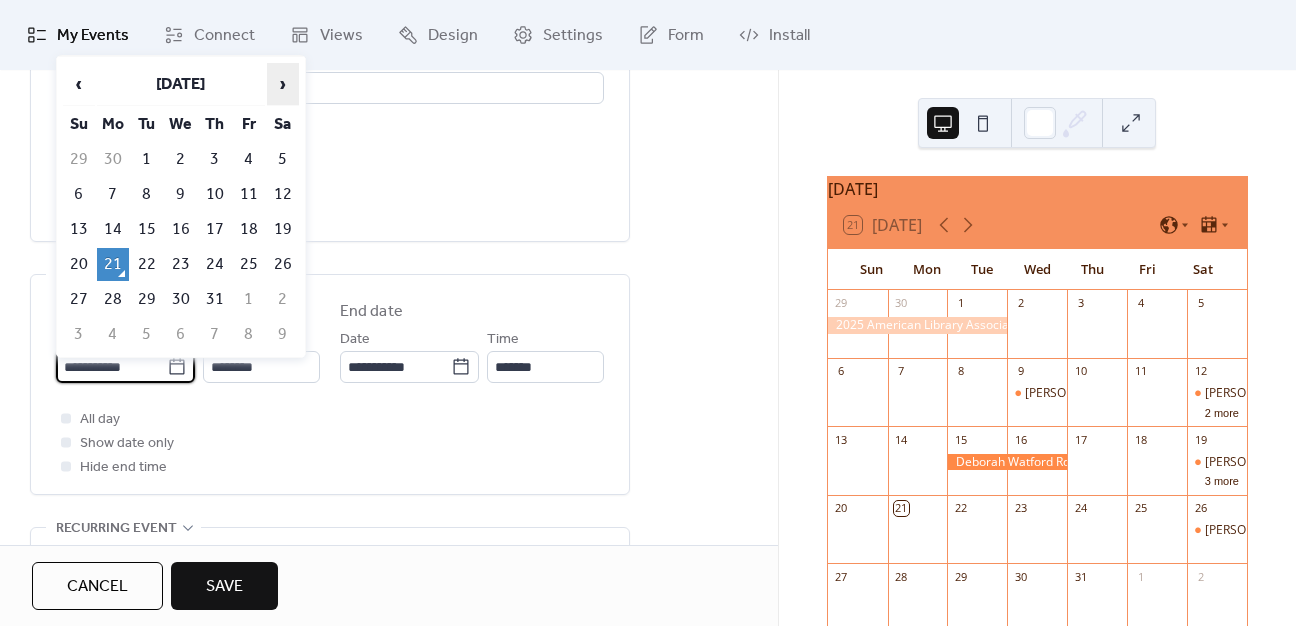 click on "›" at bounding box center (283, 84) 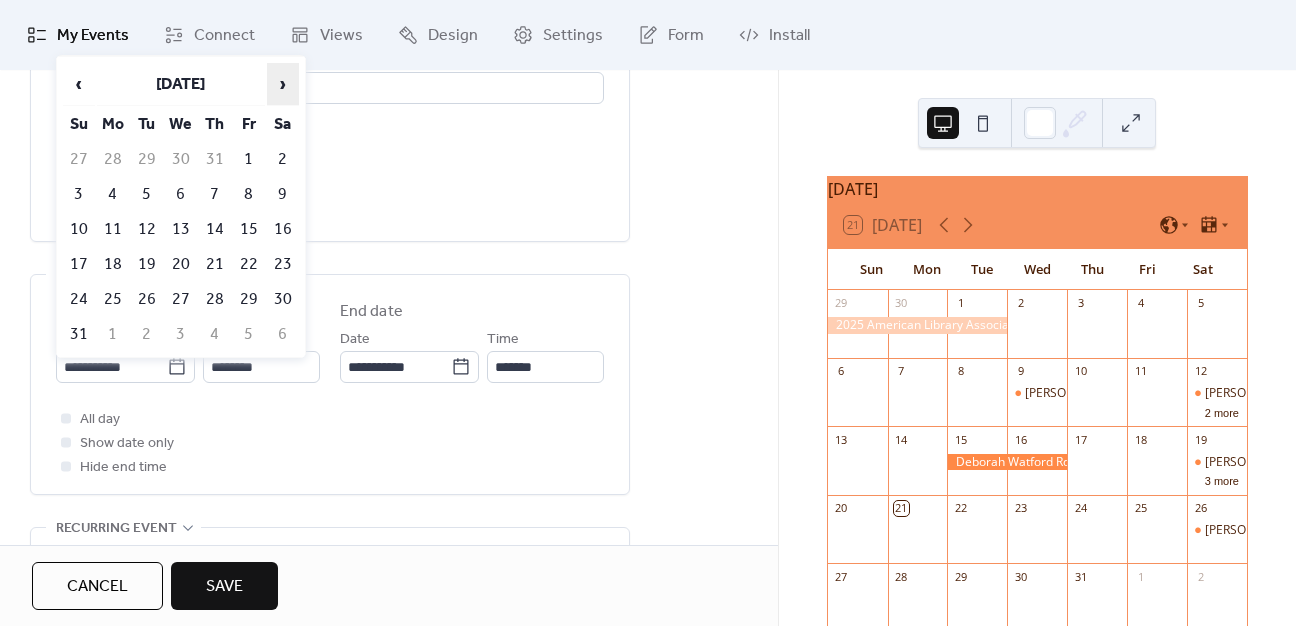 click on "›" at bounding box center [283, 84] 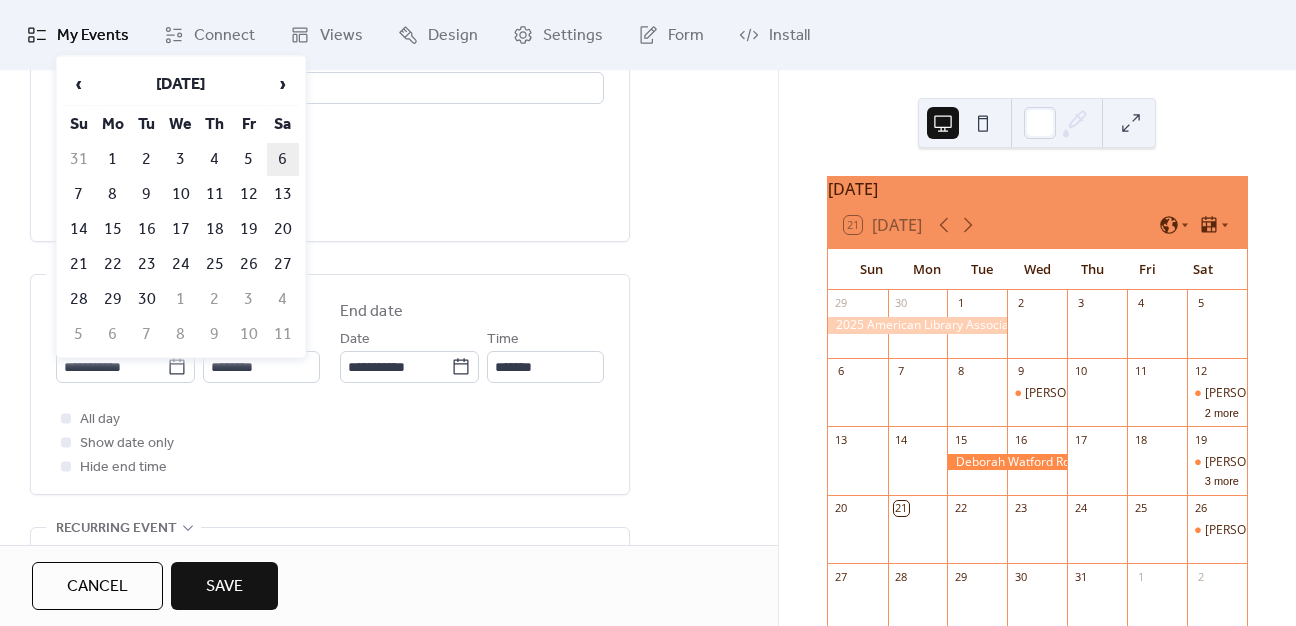 click on "6" at bounding box center (283, 159) 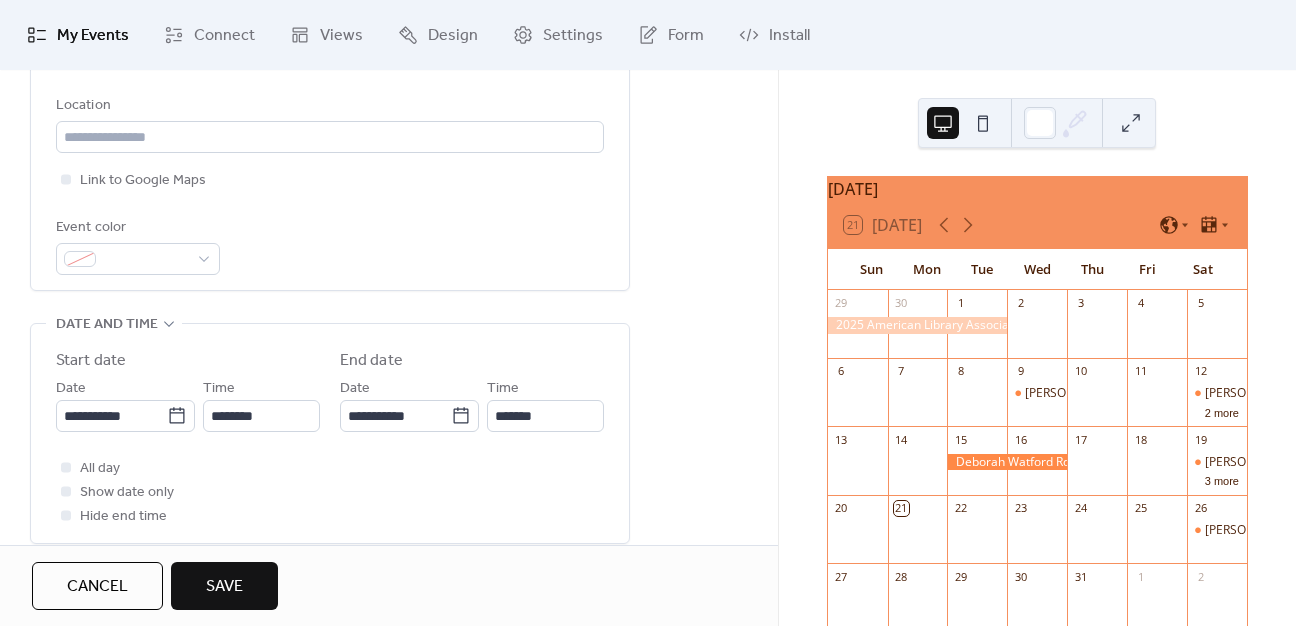 scroll, scrollTop: 489, scrollLeft: 0, axis: vertical 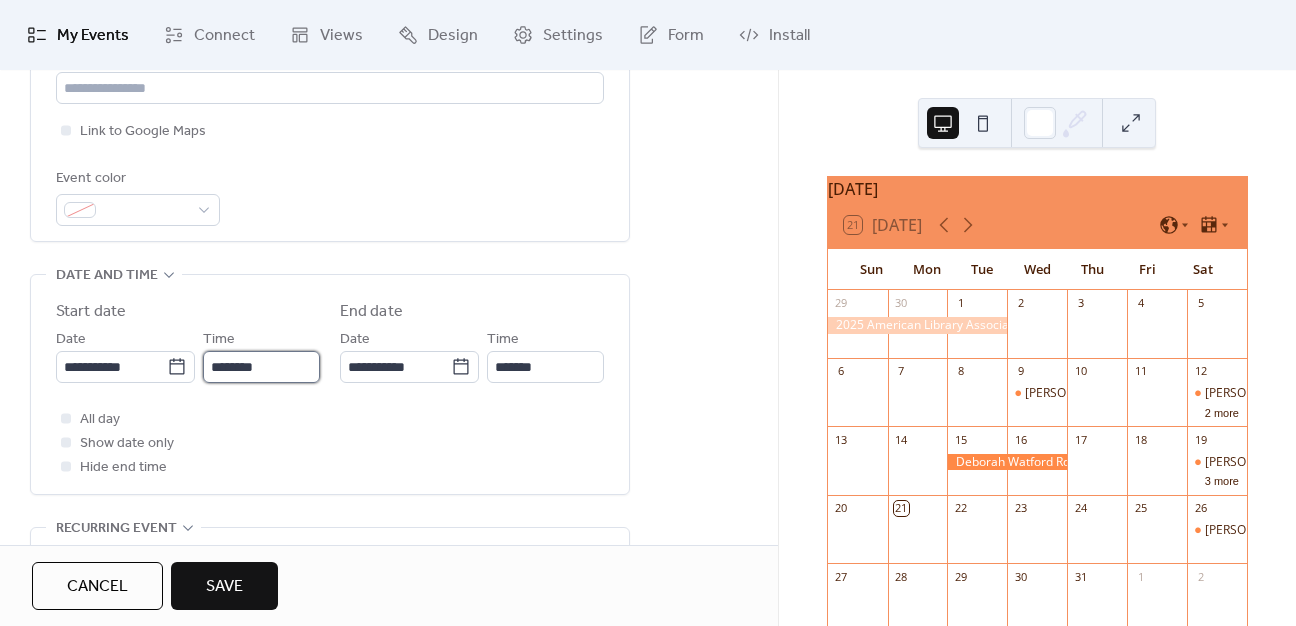 click on "********" at bounding box center (261, 367) 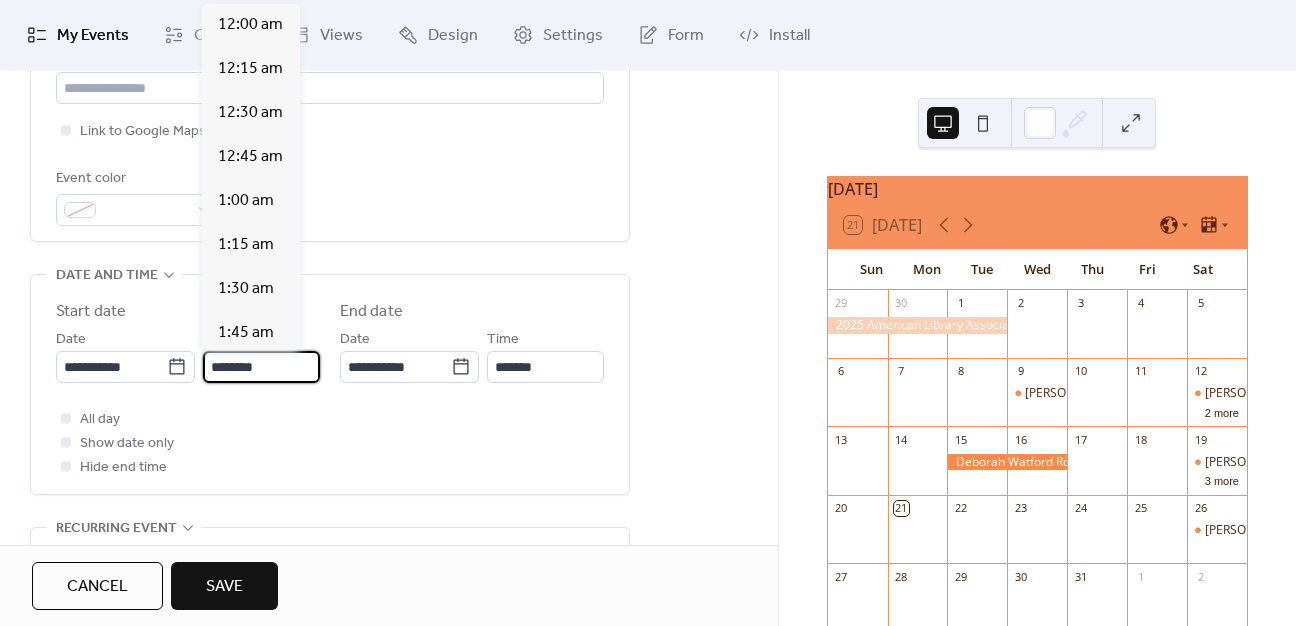 scroll, scrollTop: 2112, scrollLeft: 0, axis: vertical 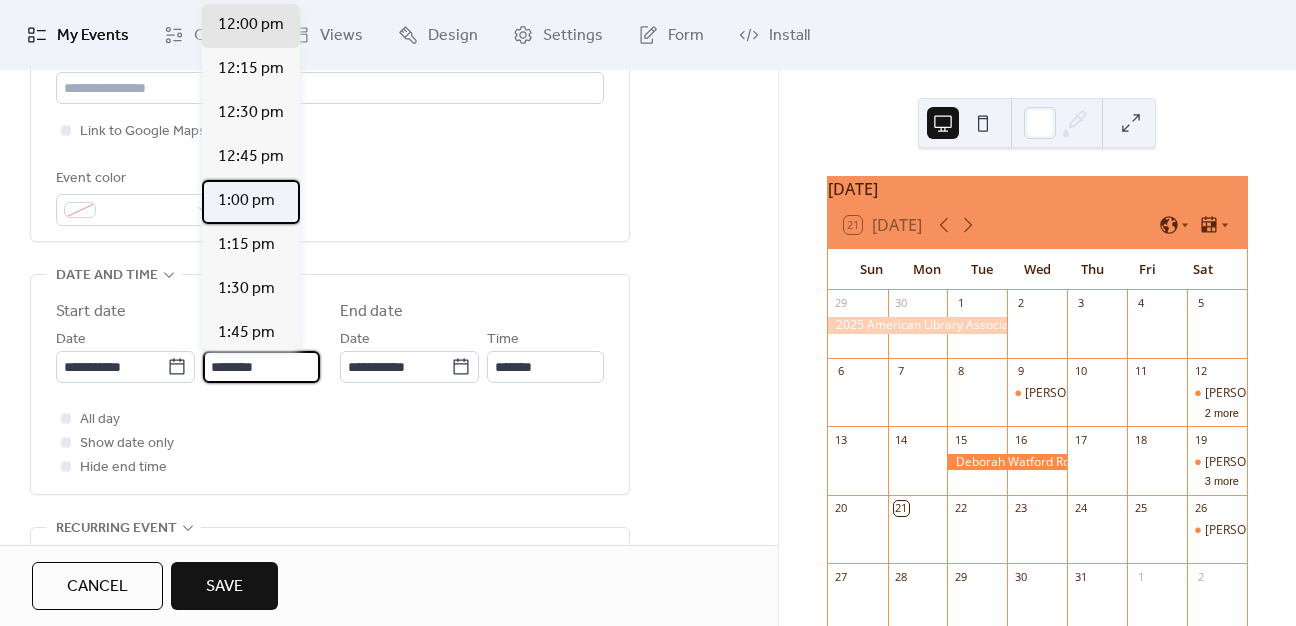 click on "1:00 pm" at bounding box center [246, 201] 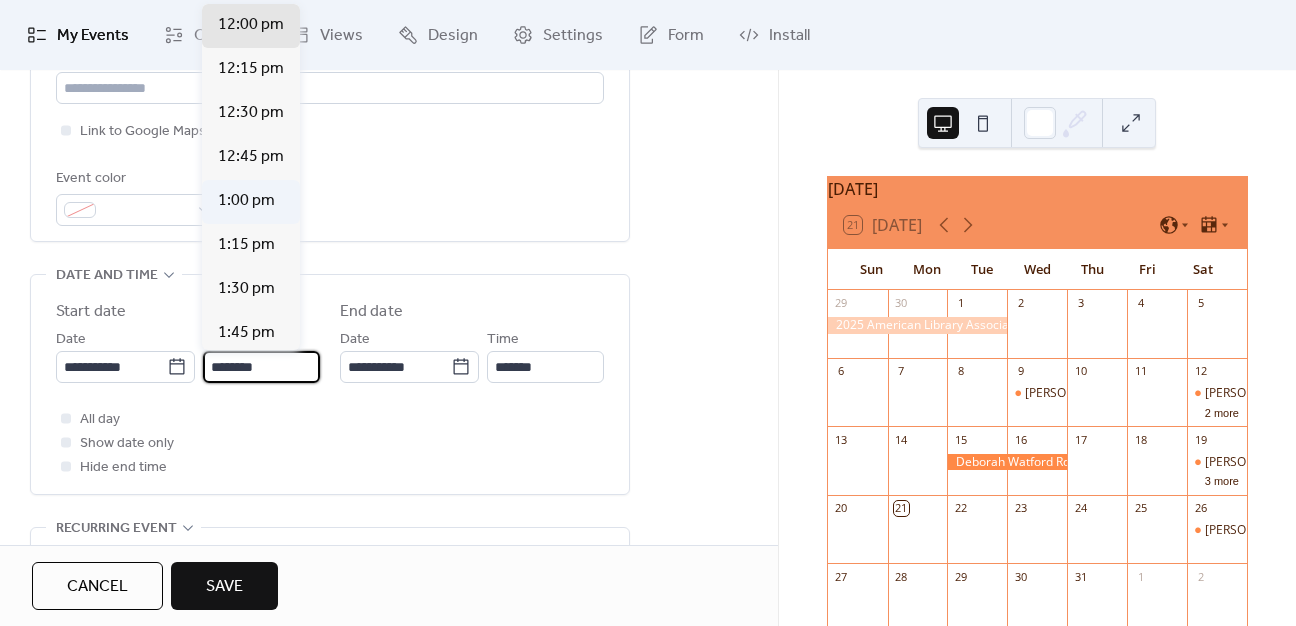 type on "*******" 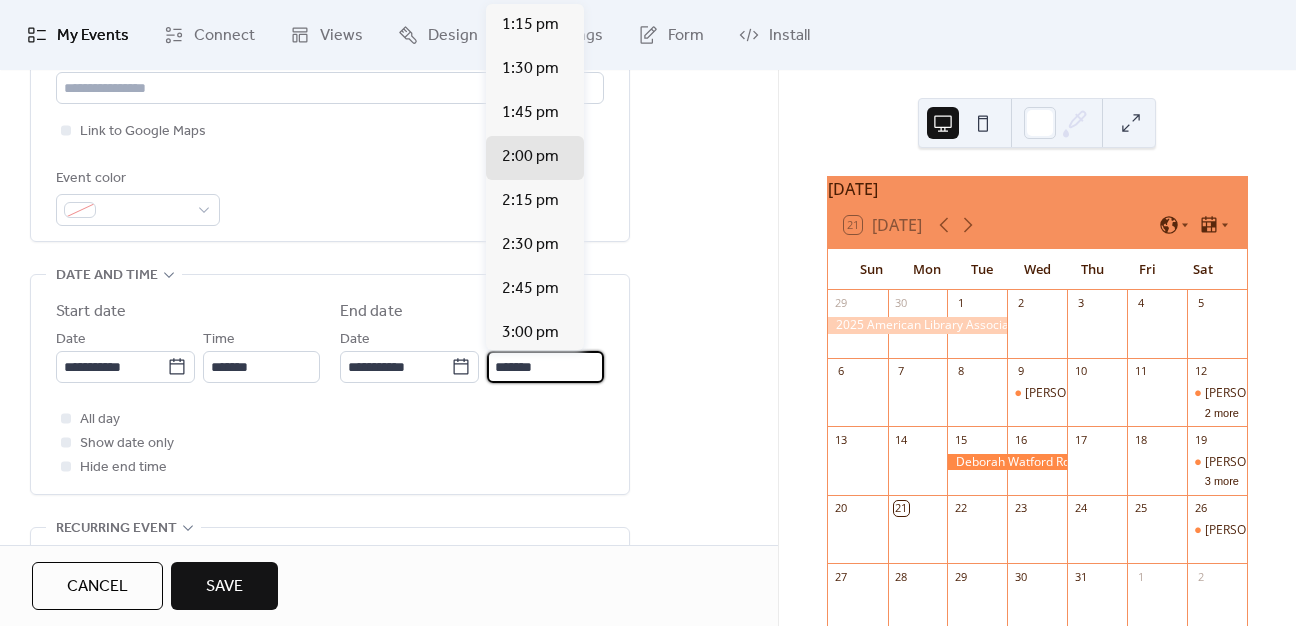 click on "*******" at bounding box center [545, 367] 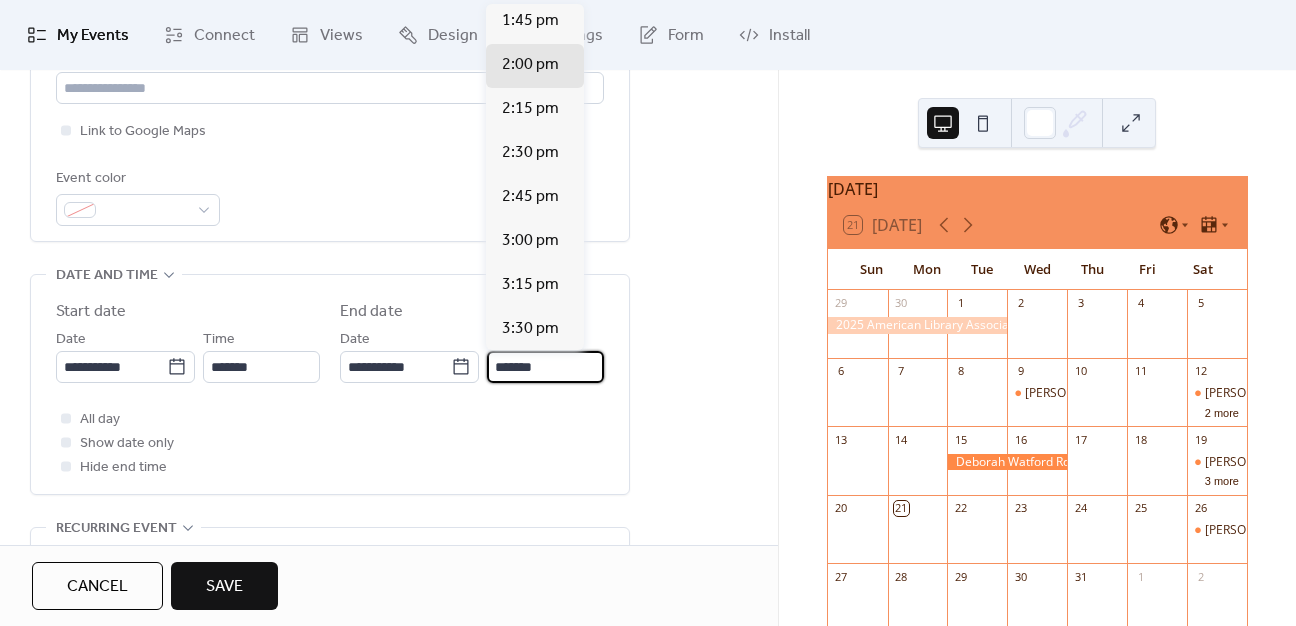 scroll, scrollTop: 200, scrollLeft: 0, axis: vertical 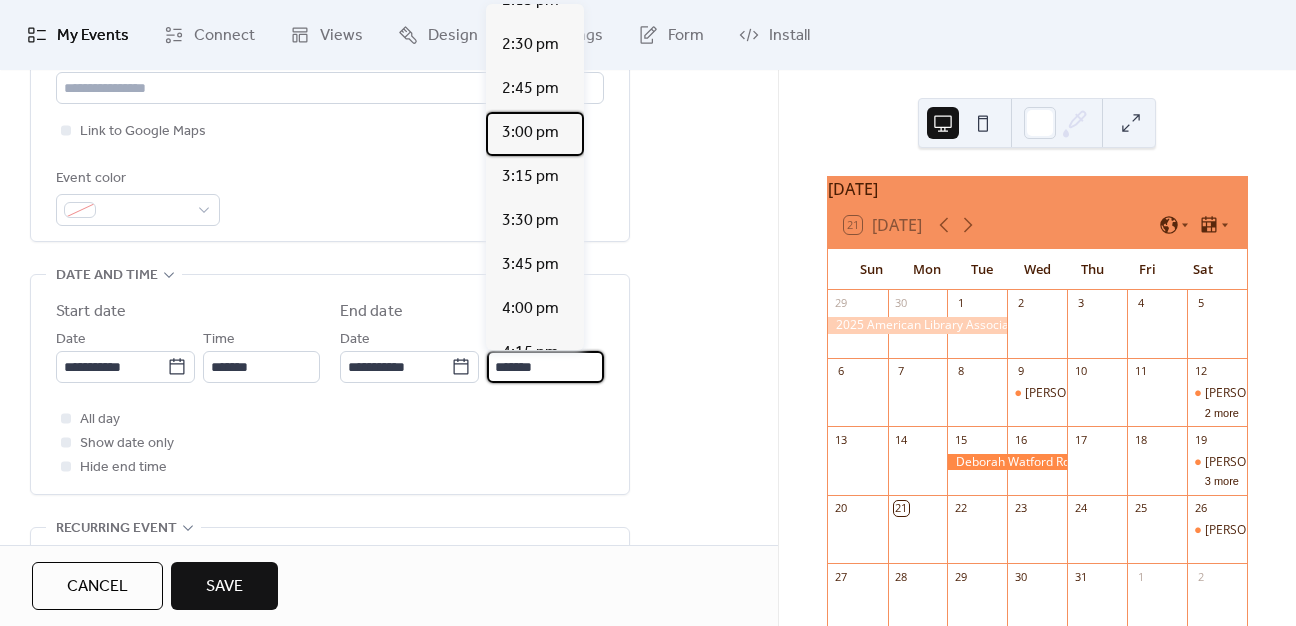 drag, startPoint x: 545, startPoint y: 125, endPoint x: 524, endPoint y: 158, distance: 39.115215 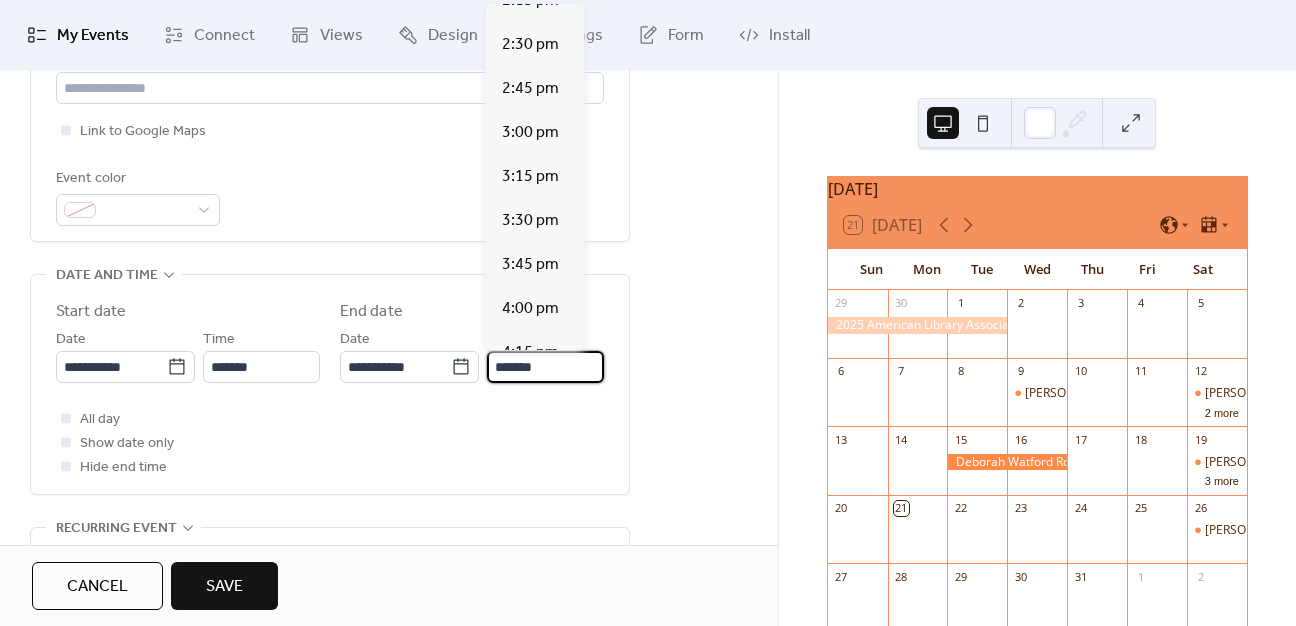 type on "*******" 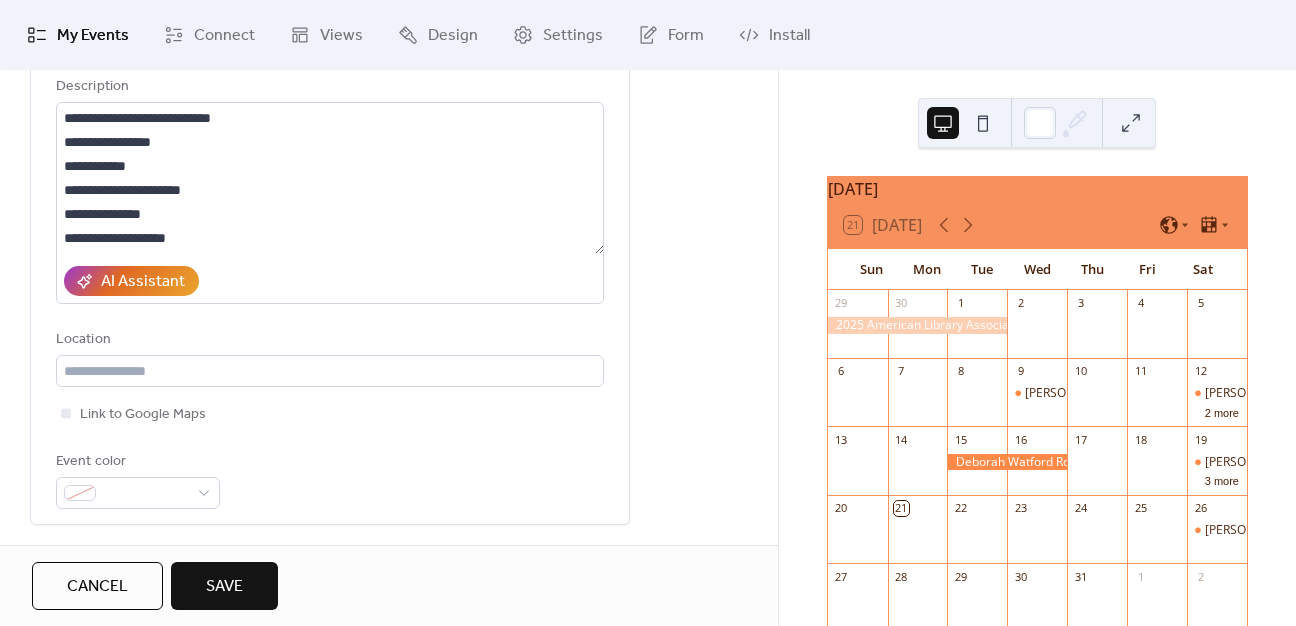 scroll, scrollTop: 0, scrollLeft: 0, axis: both 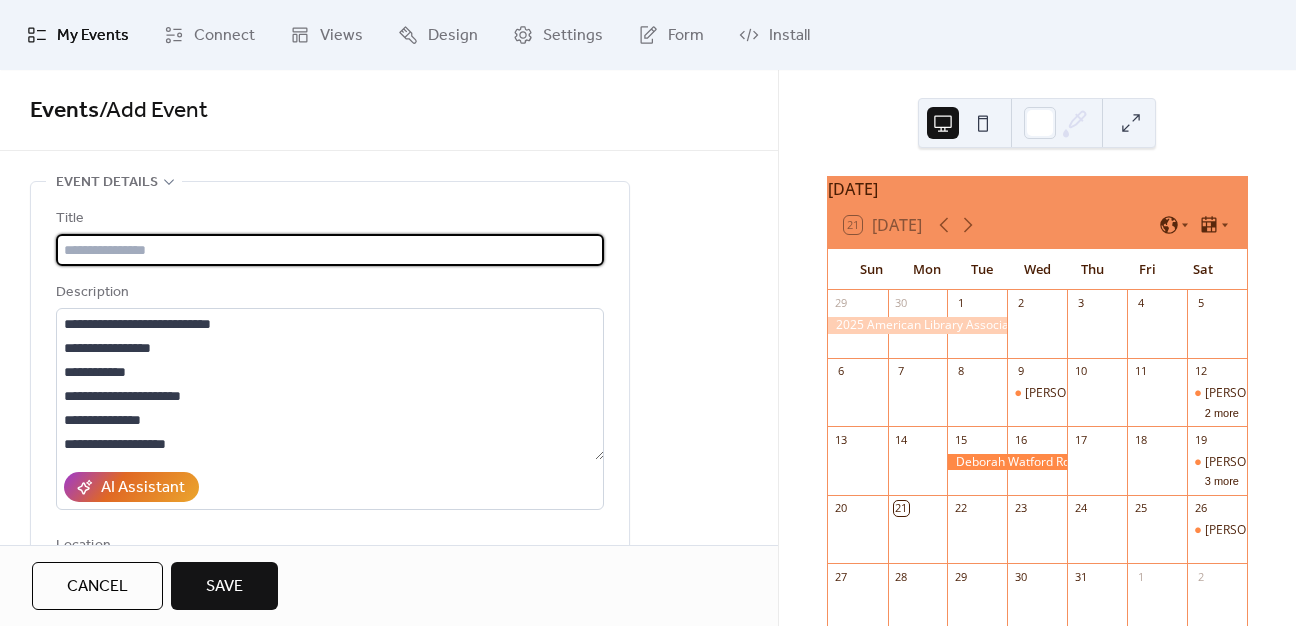 click at bounding box center [330, 250] 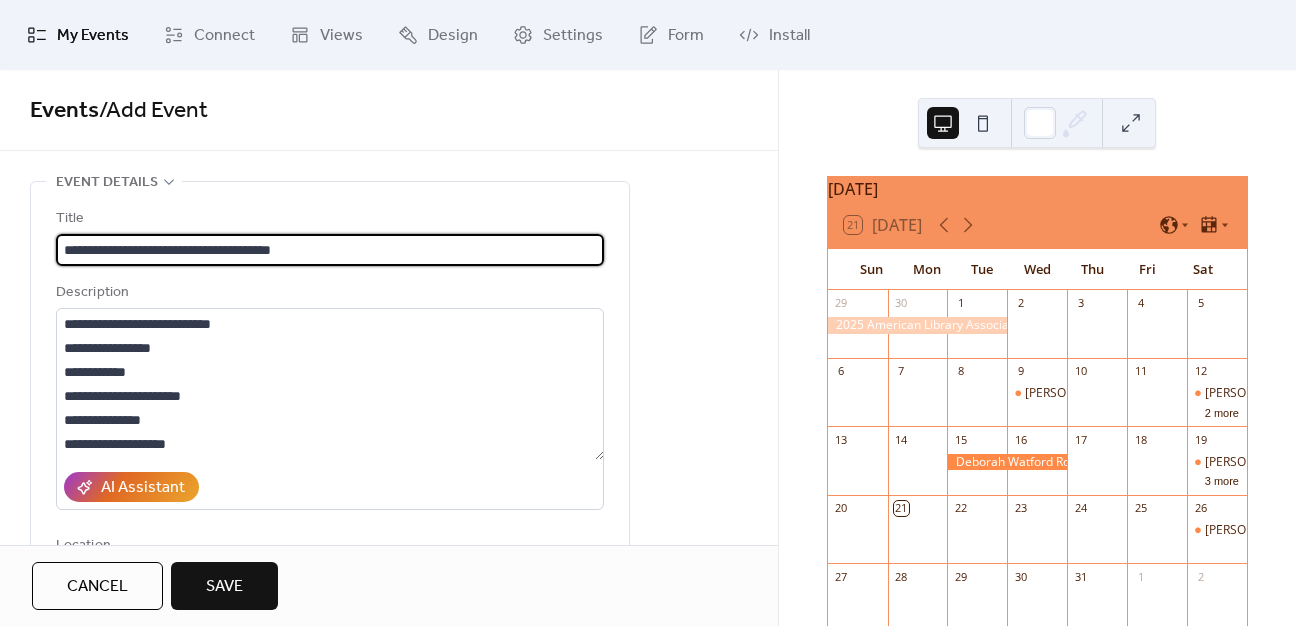 type on "**********" 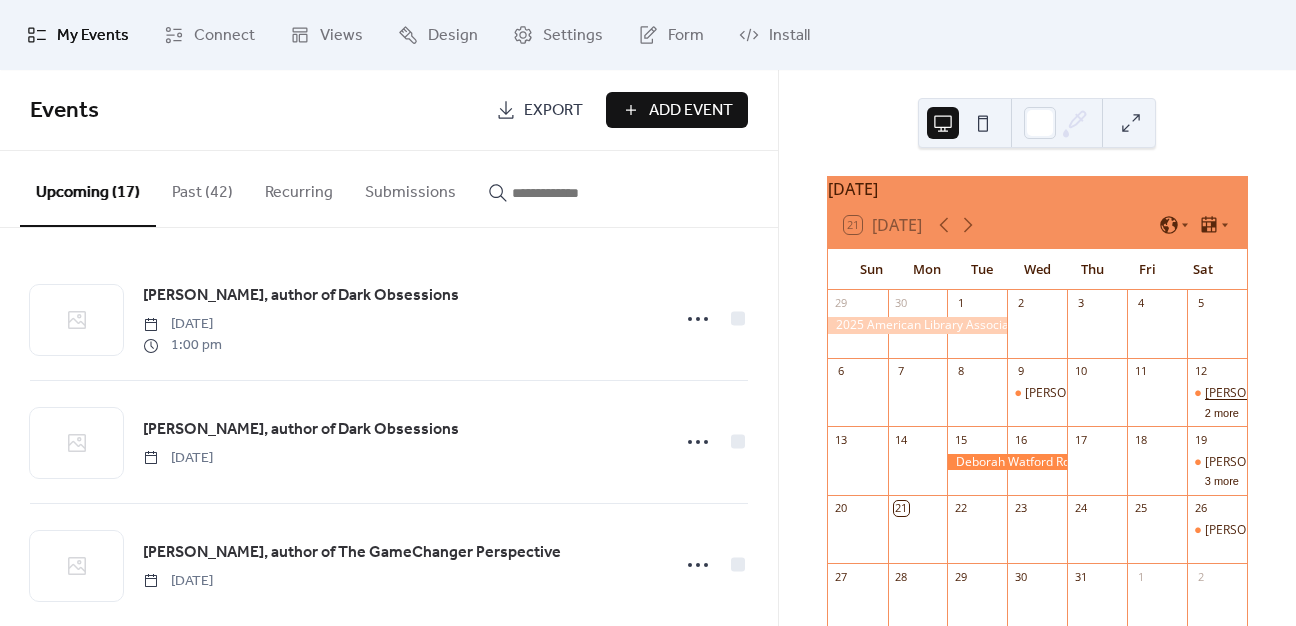 click on "[PERSON_NAME], author of Sisterhood Eternal" at bounding box center [1333, 393] 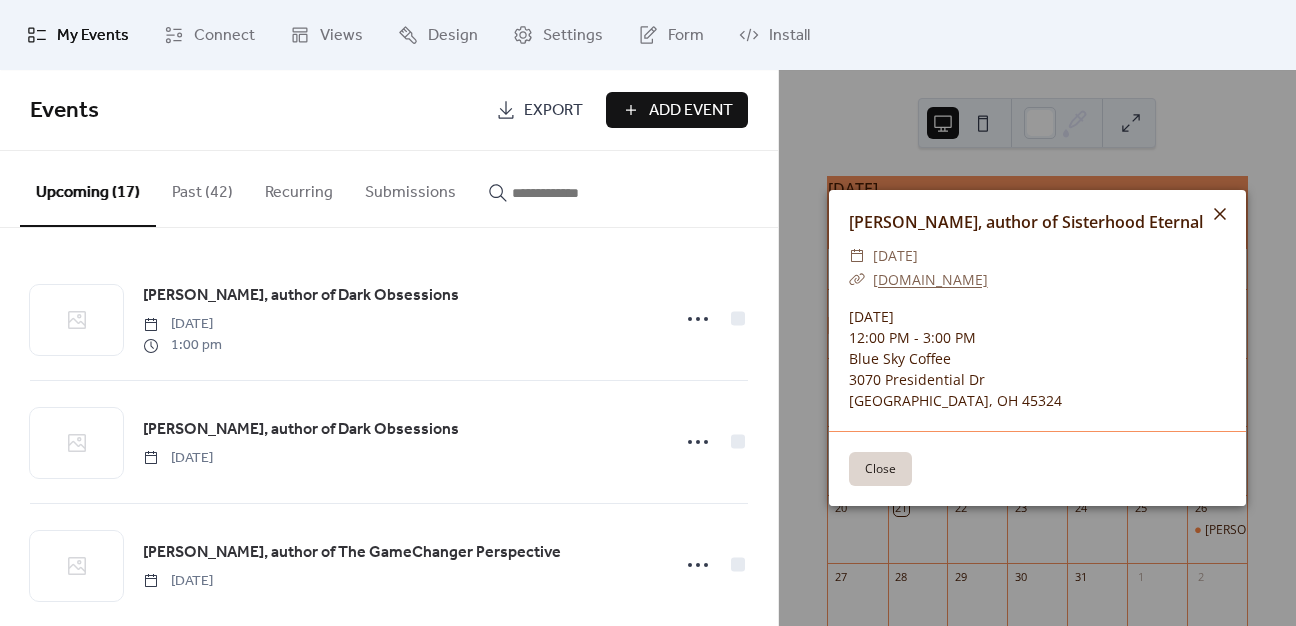 click 